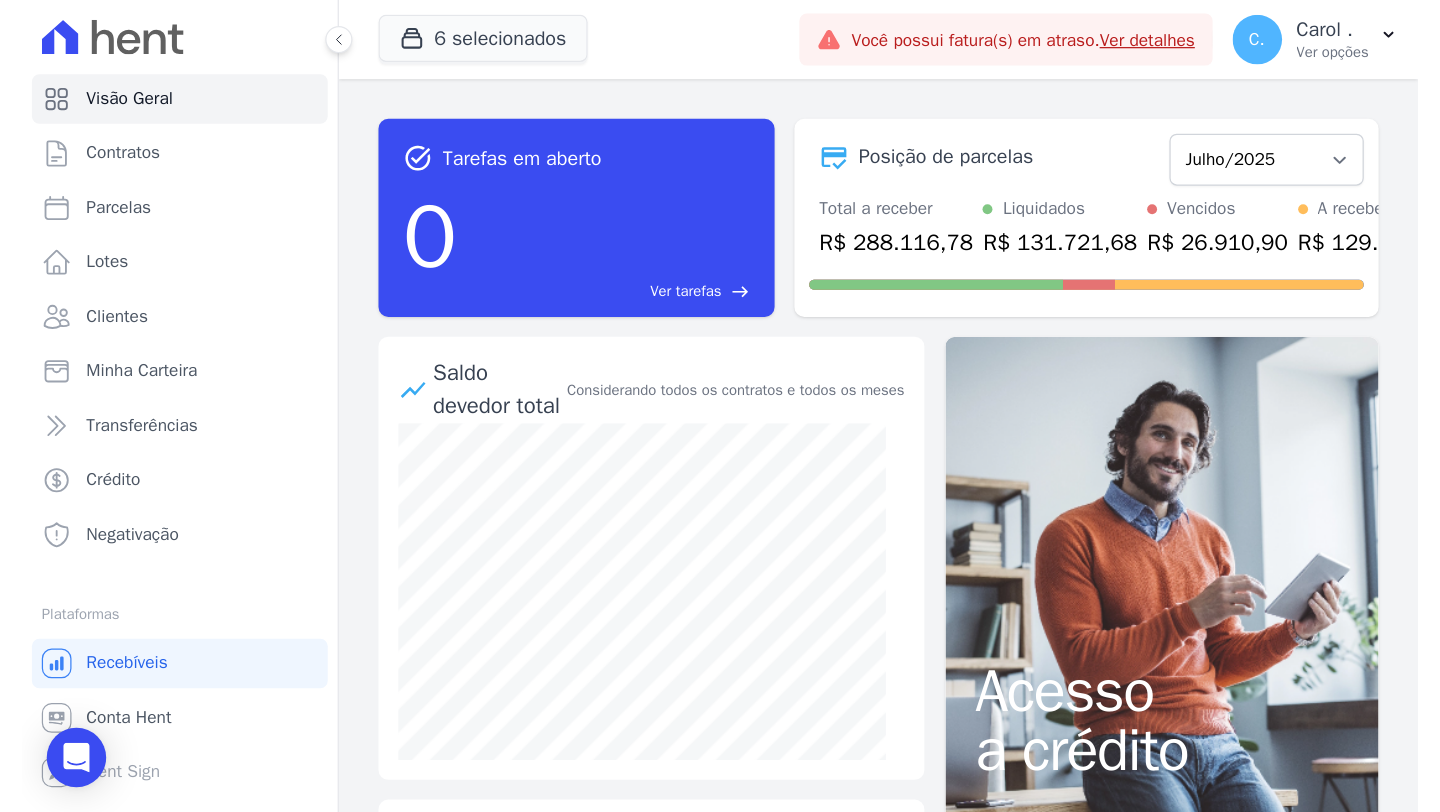 scroll, scrollTop: 0, scrollLeft: 0, axis: both 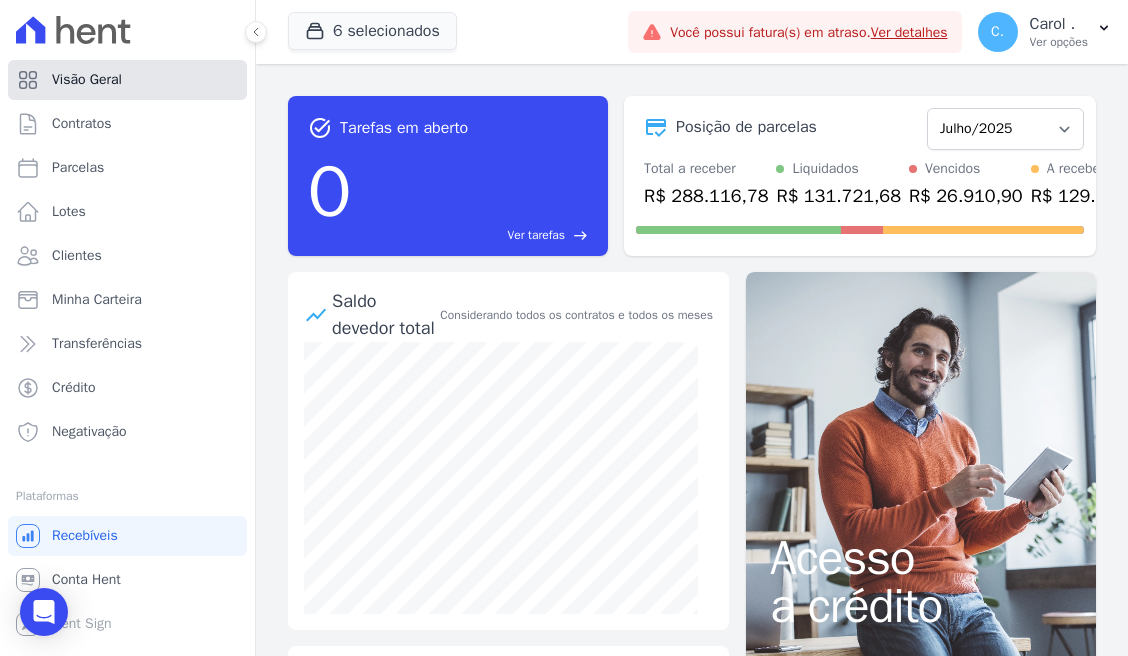 click on "Visão Geral" at bounding box center [127, 80] 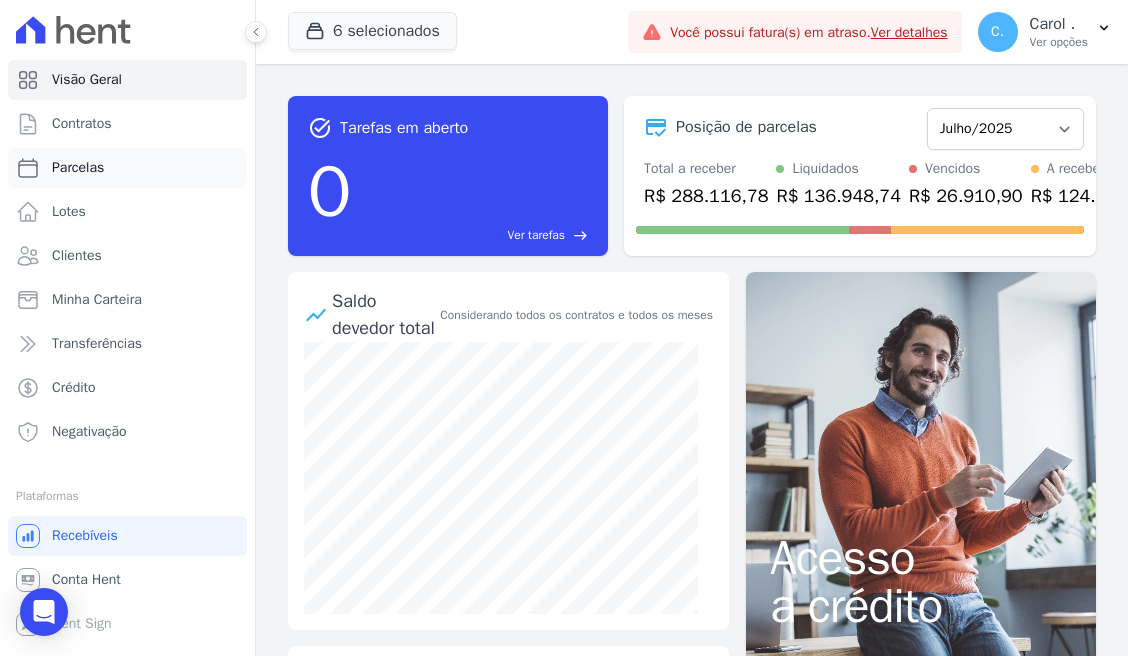 click on "Parcelas" at bounding box center (127, 168) 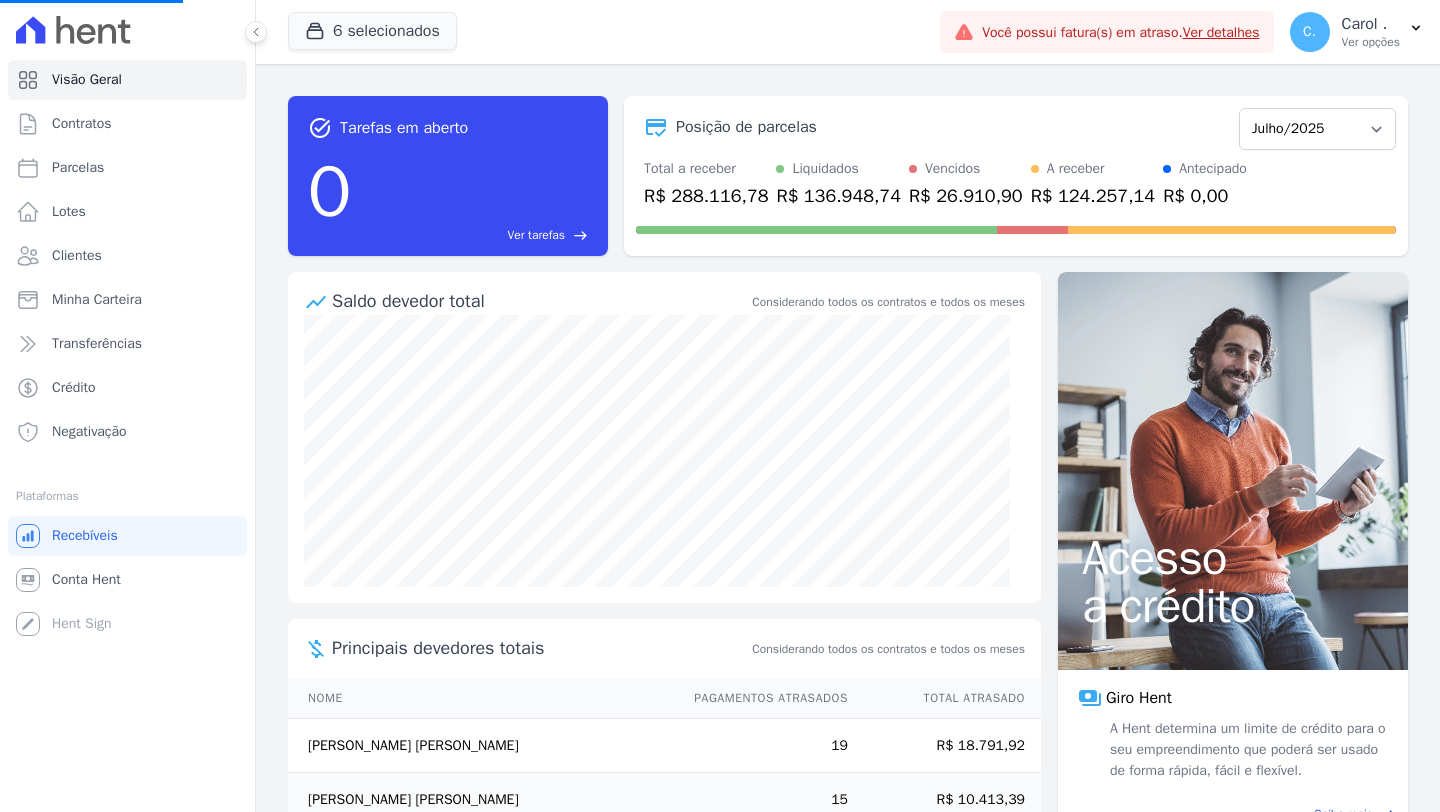 select 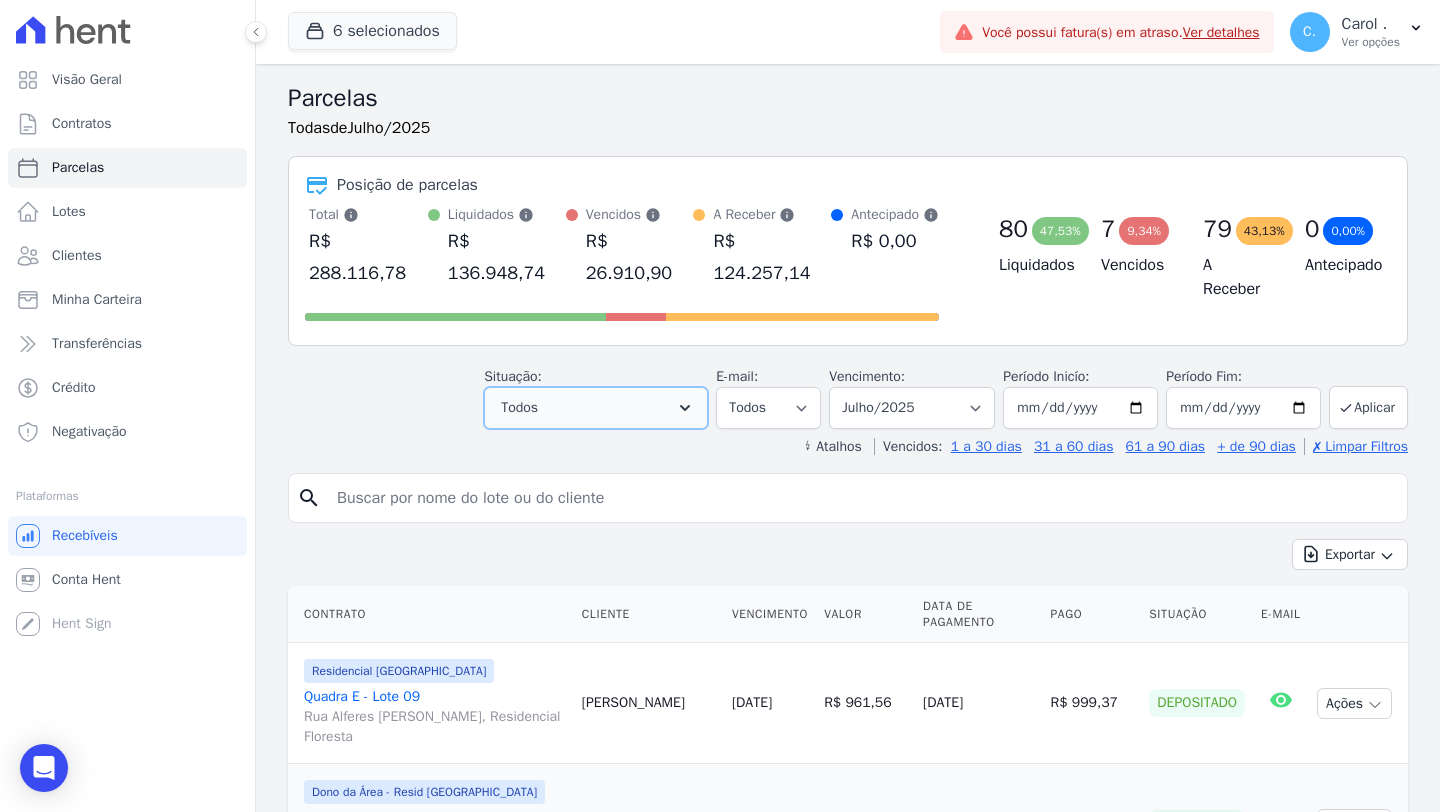 click on "Todos" at bounding box center [596, 408] 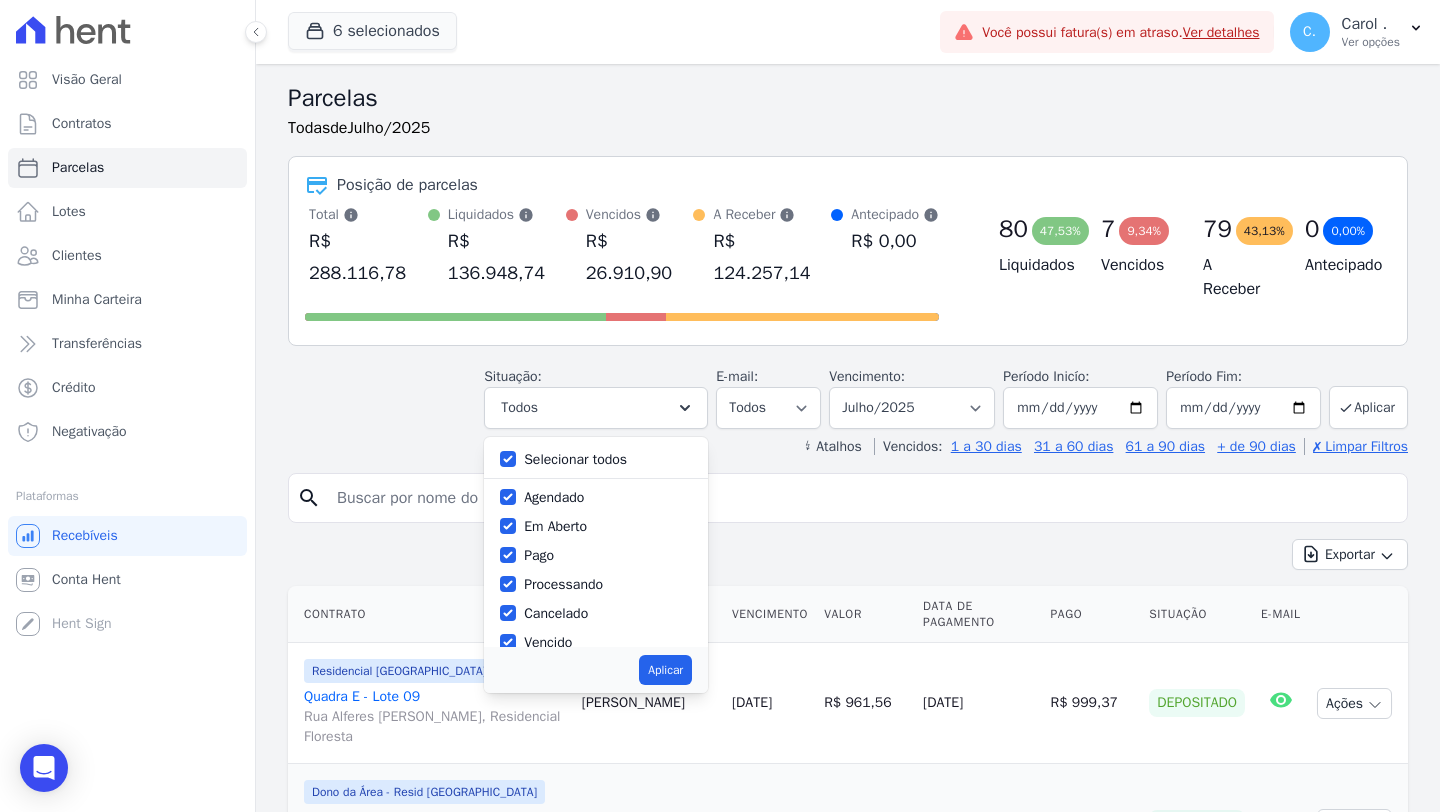 click at bounding box center [508, 459] 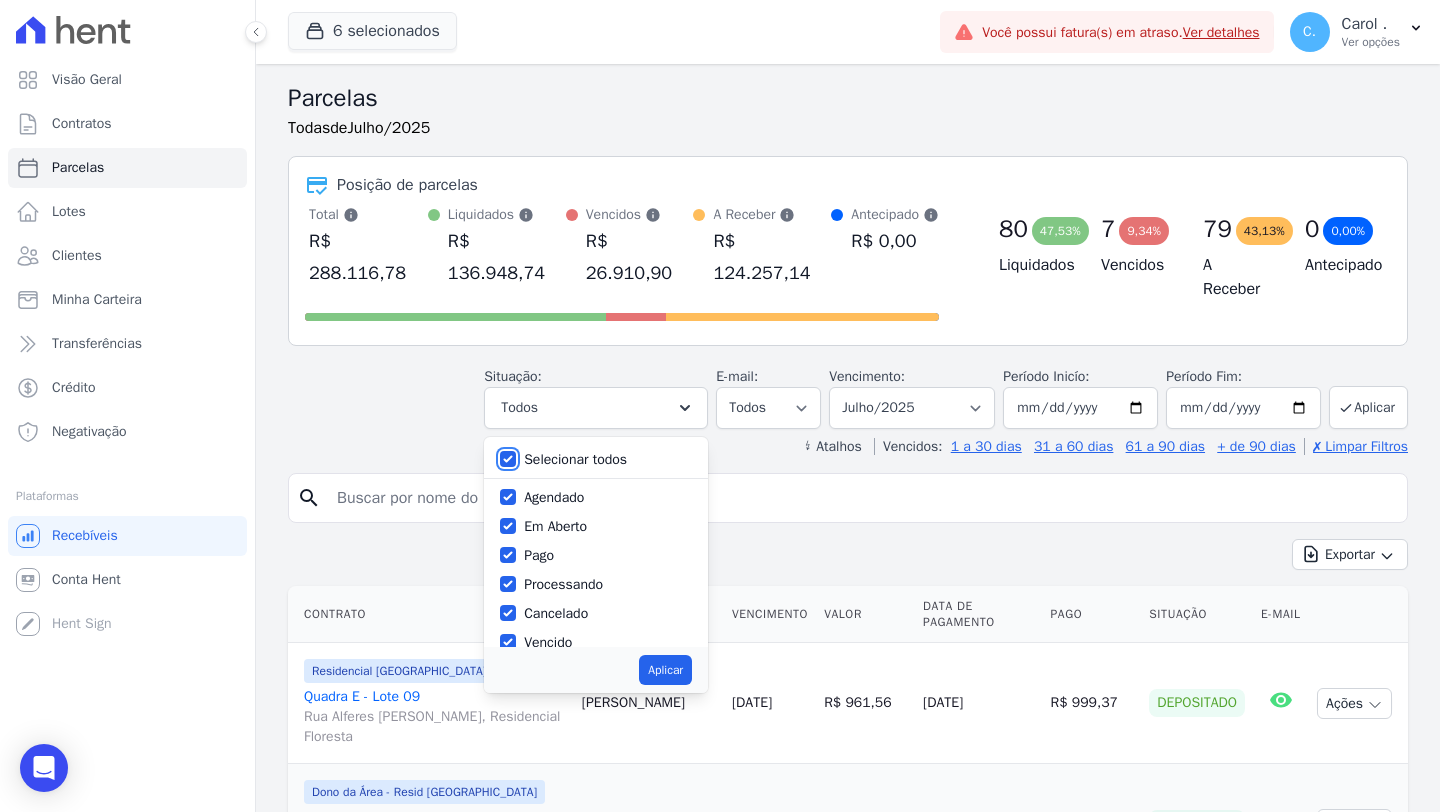 click on "Selecionar todos" at bounding box center [508, 459] 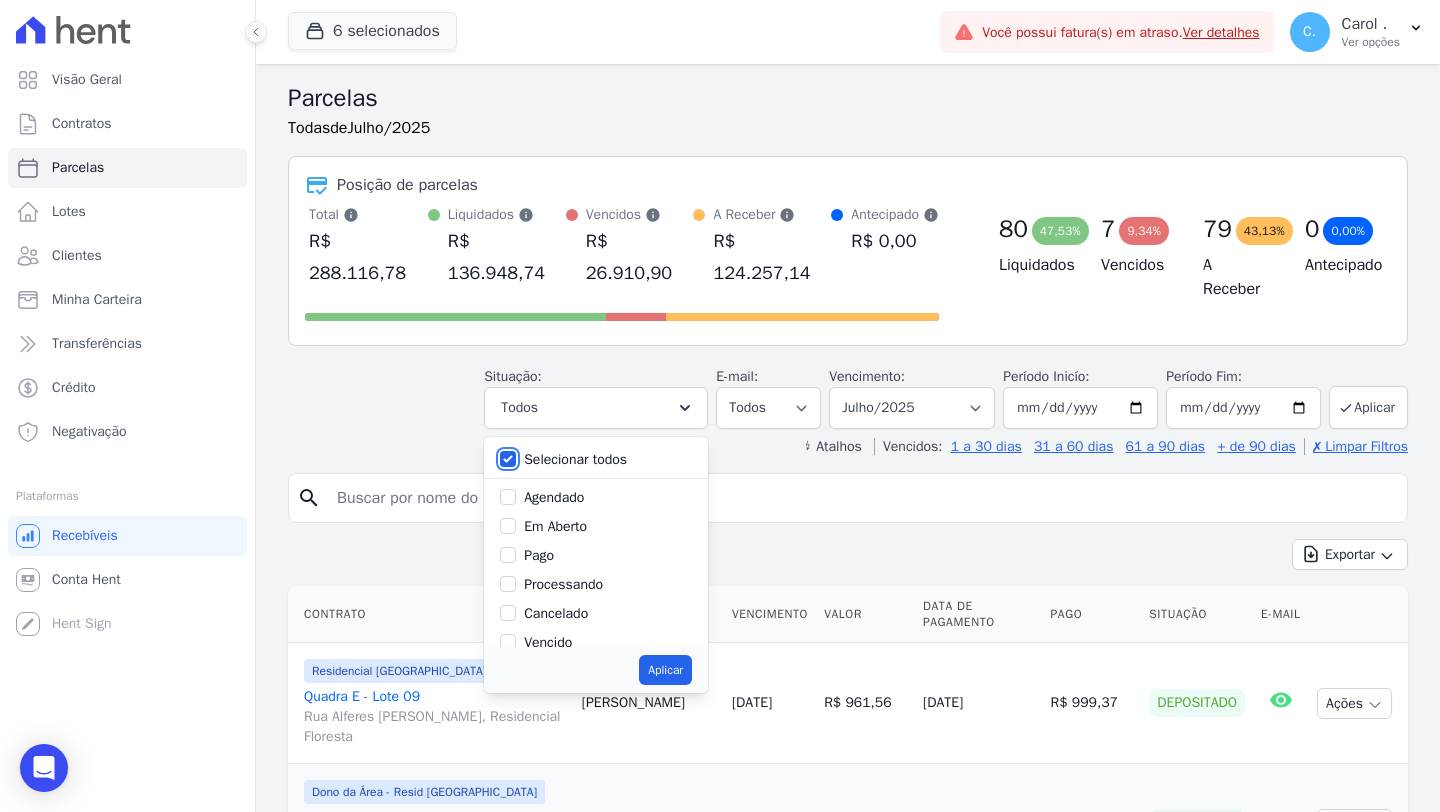 checkbox on "false" 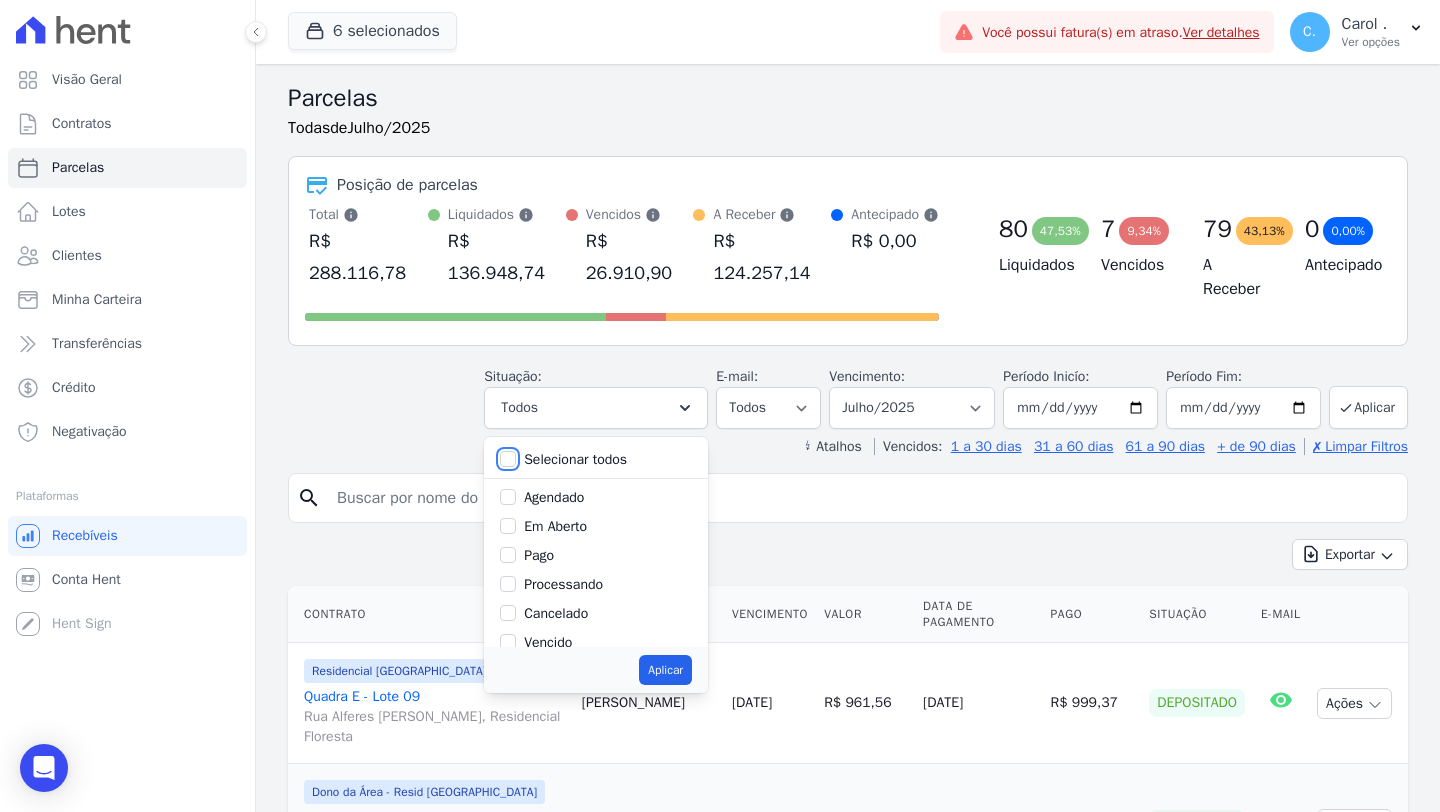 checkbox on "false" 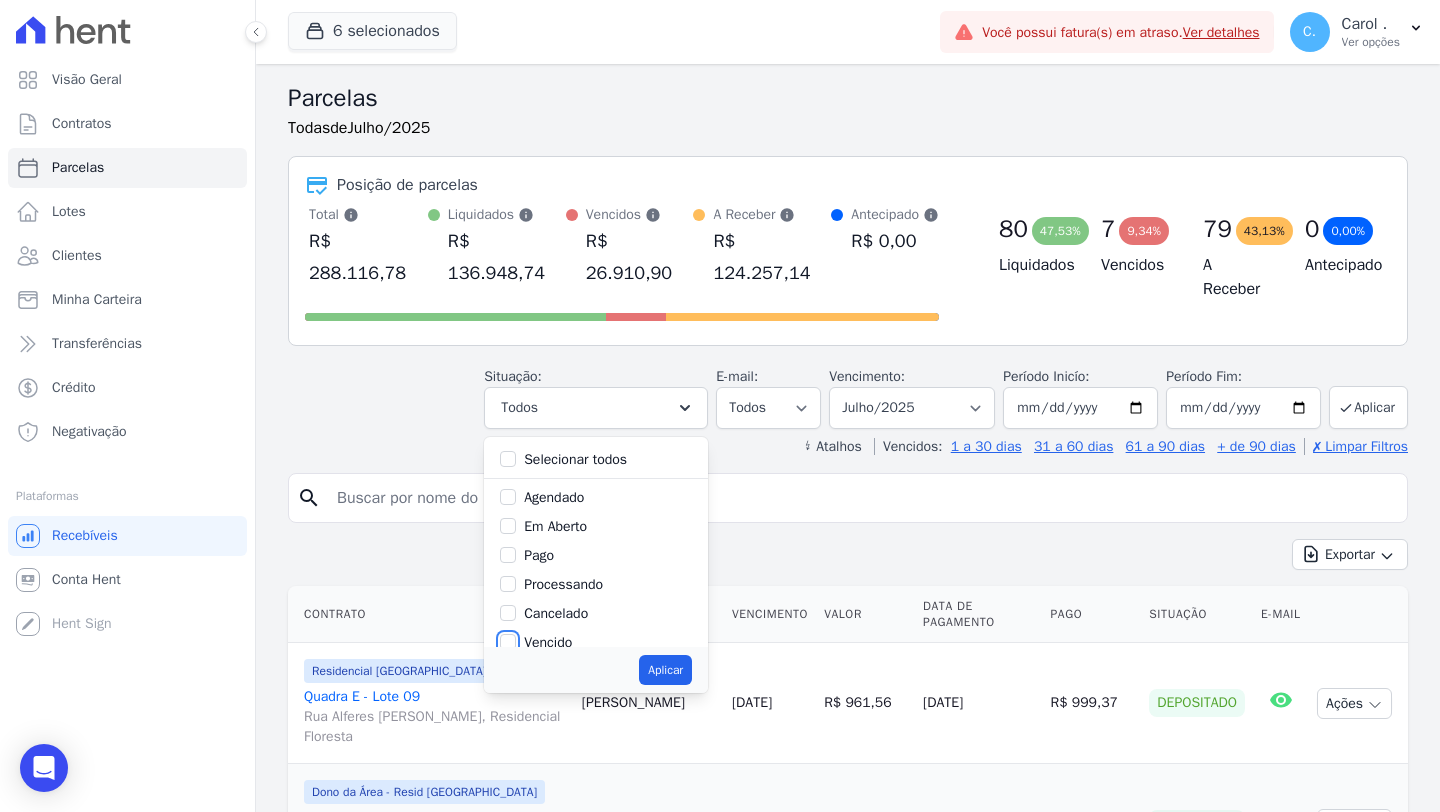 click on "Vencido" at bounding box center (508, 642) 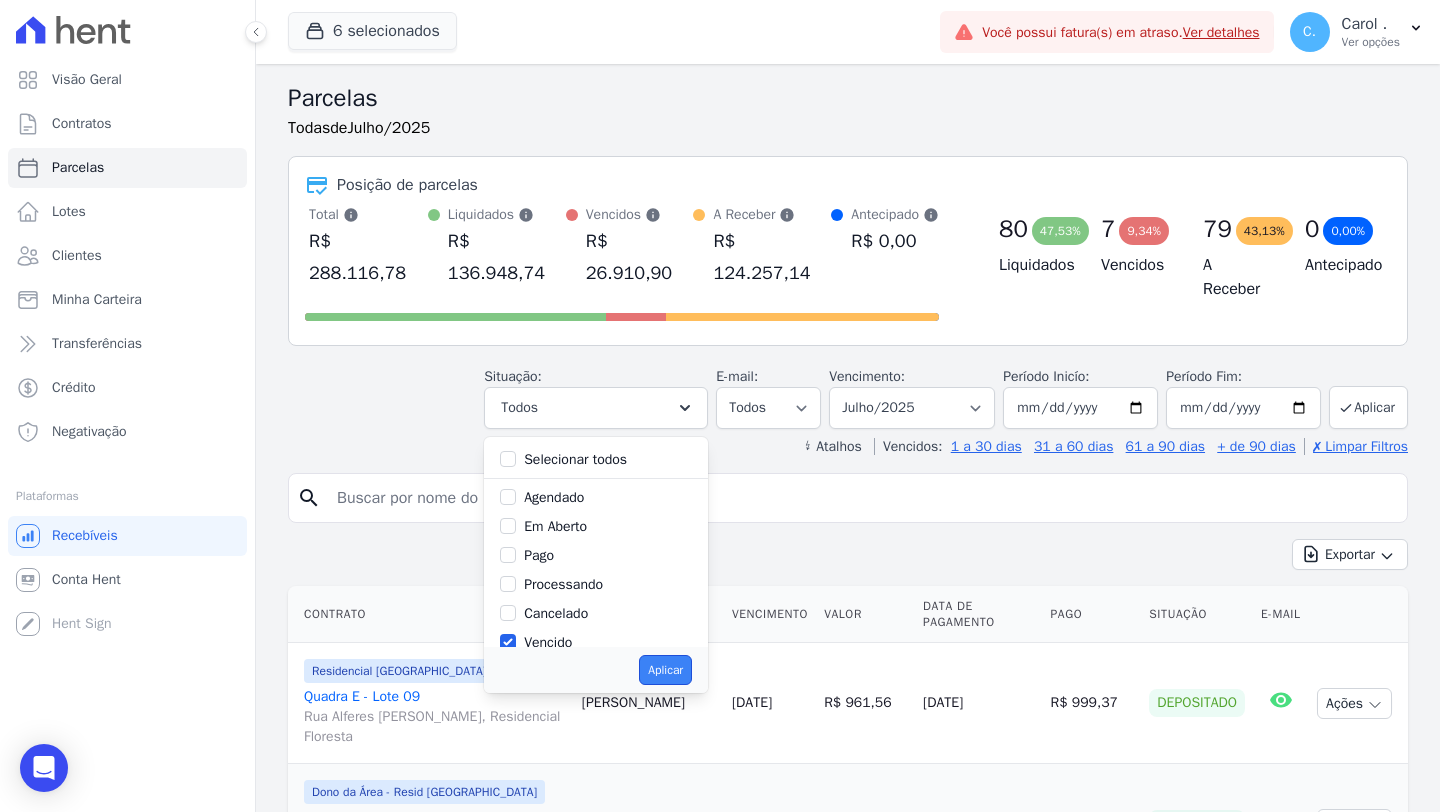 click on "Aplicar" at bounding box center (665, 670) 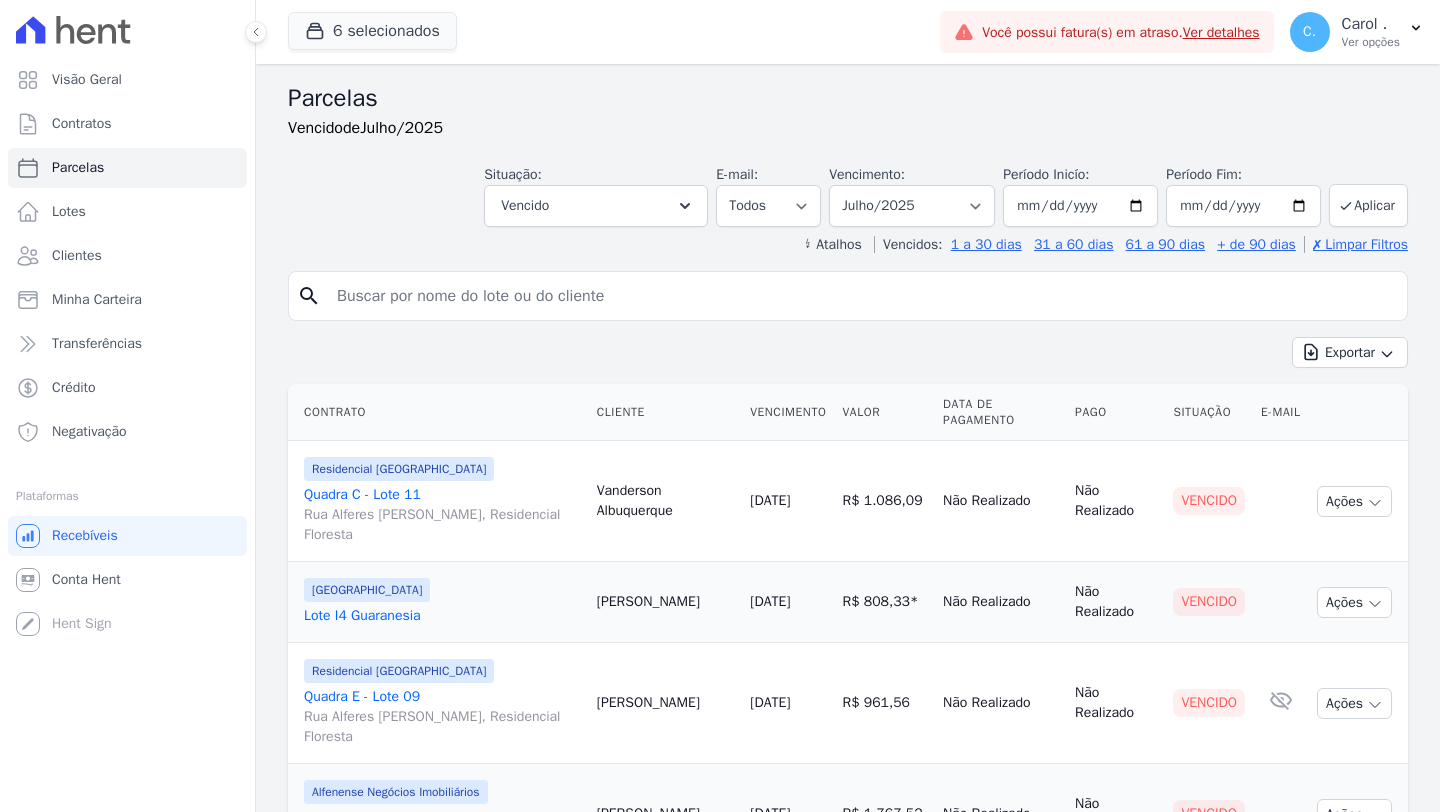 select 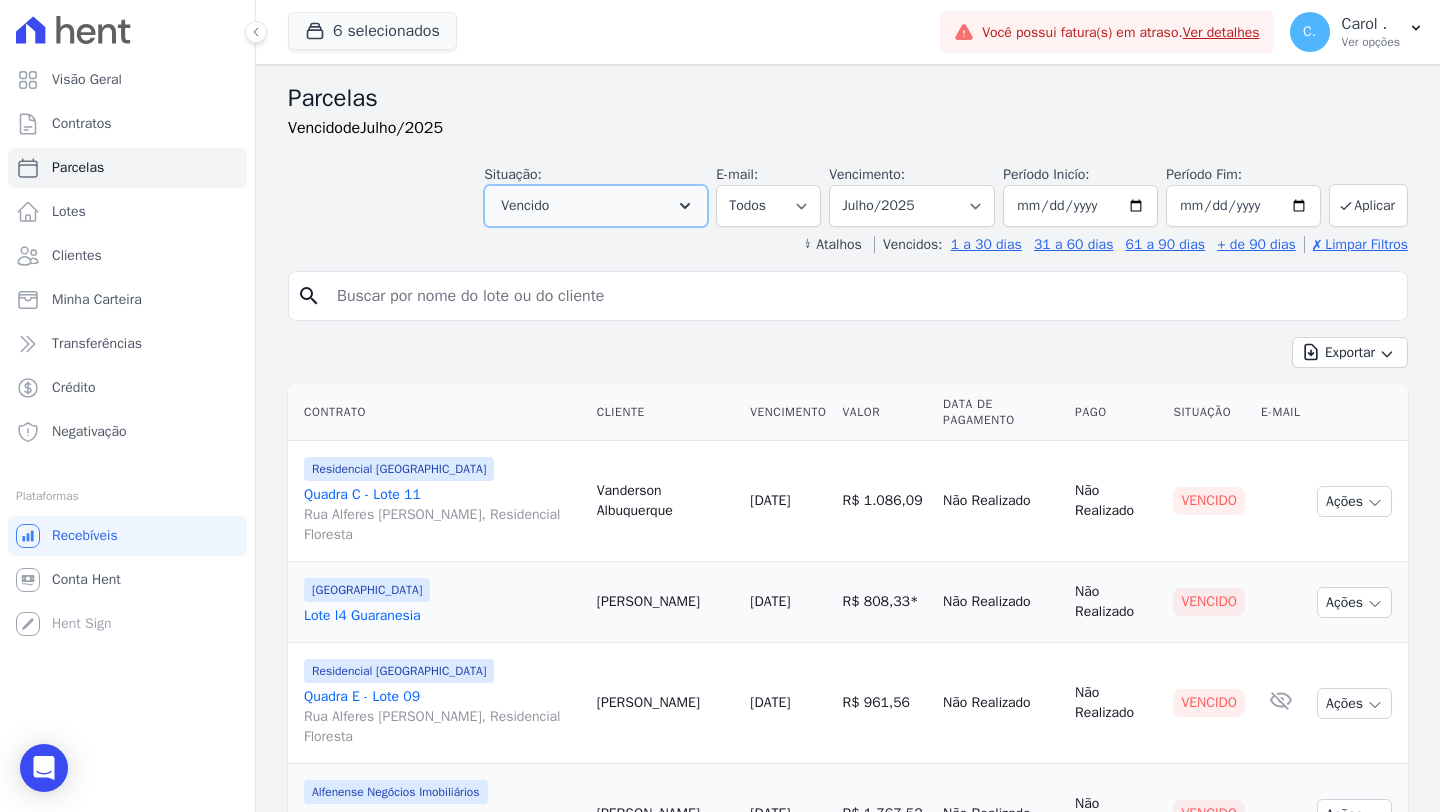 click on "Vencido" at bounding box center [596, 206] 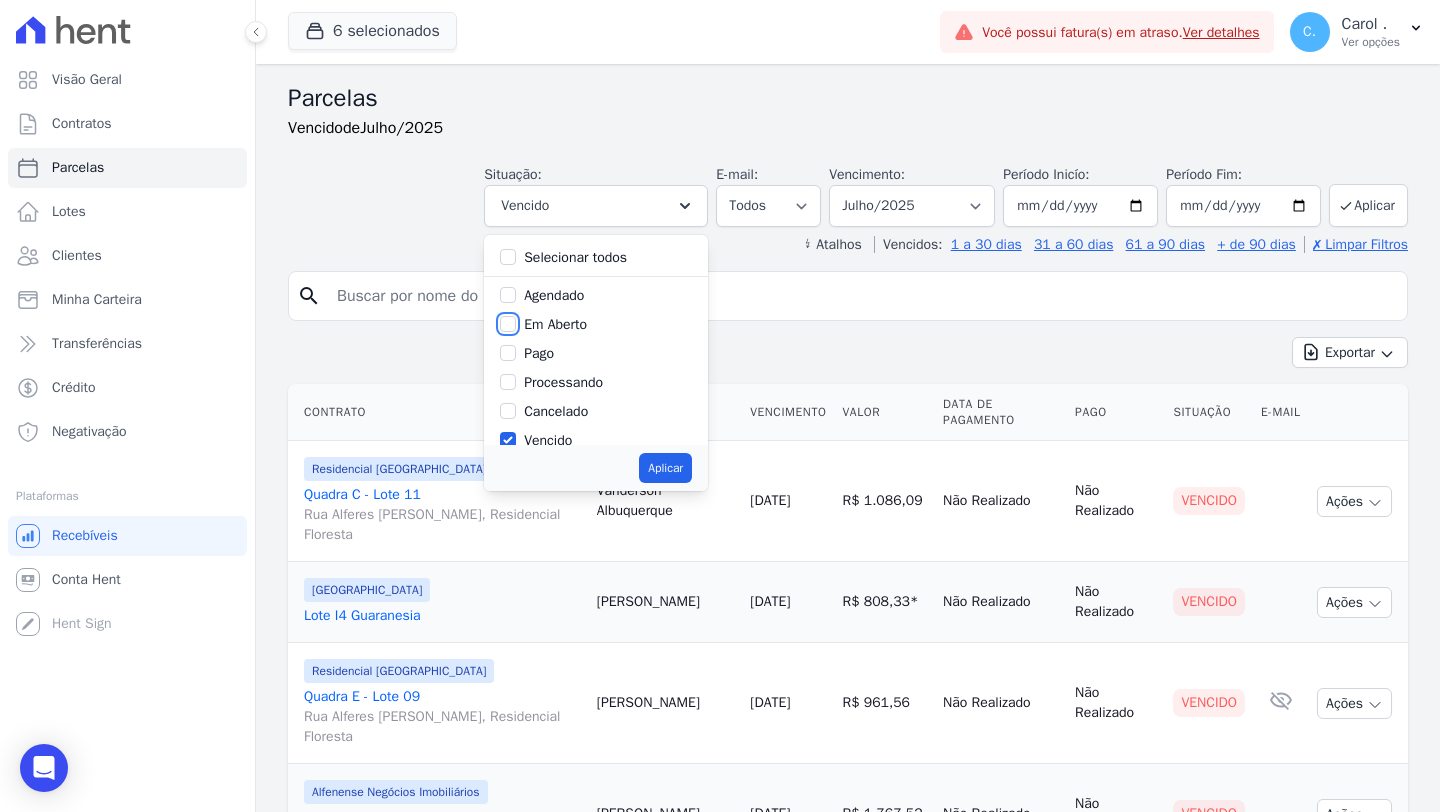 click on "Em Aberto" at bounding box center (508, 324) 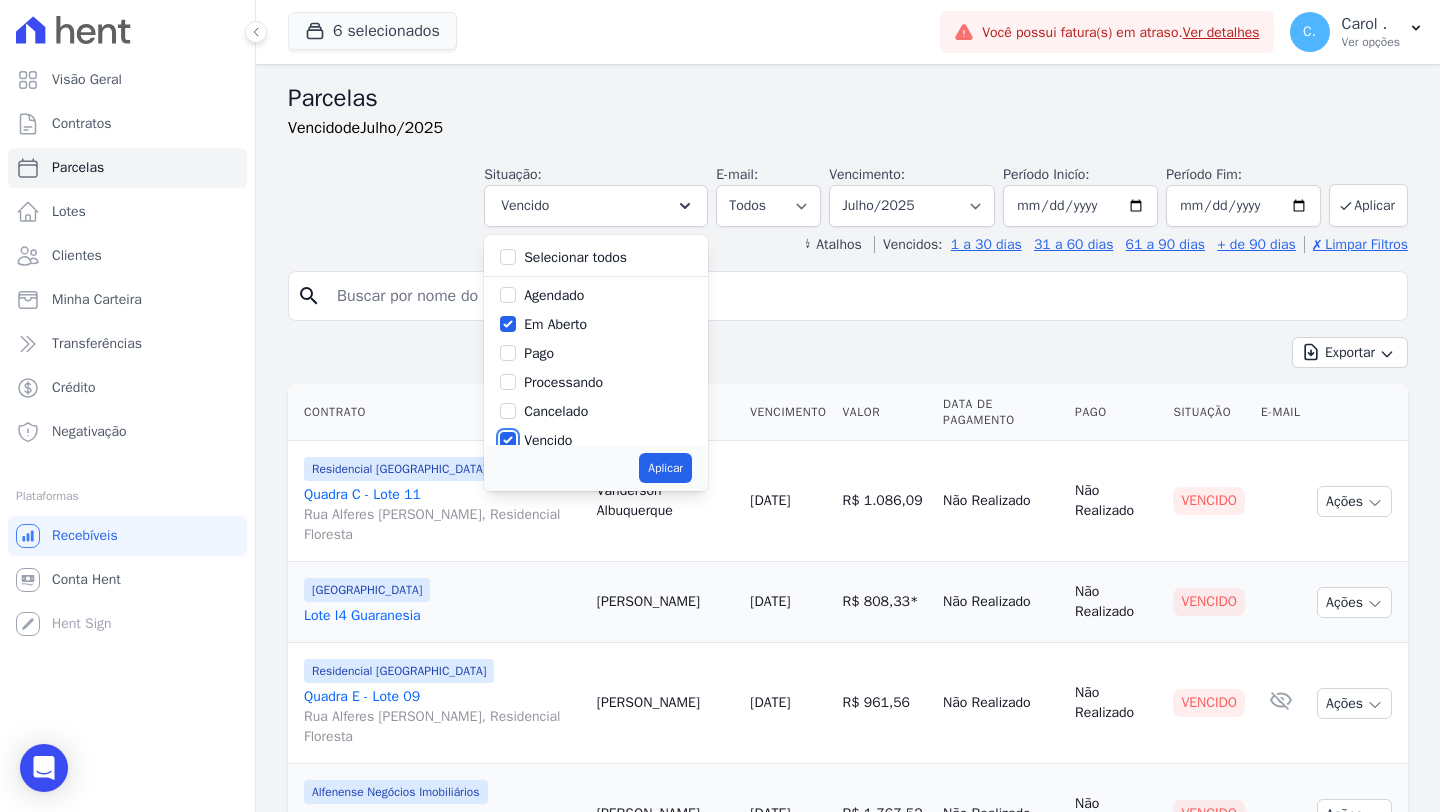 click on "Vencido" at bounding box center [508, 440] 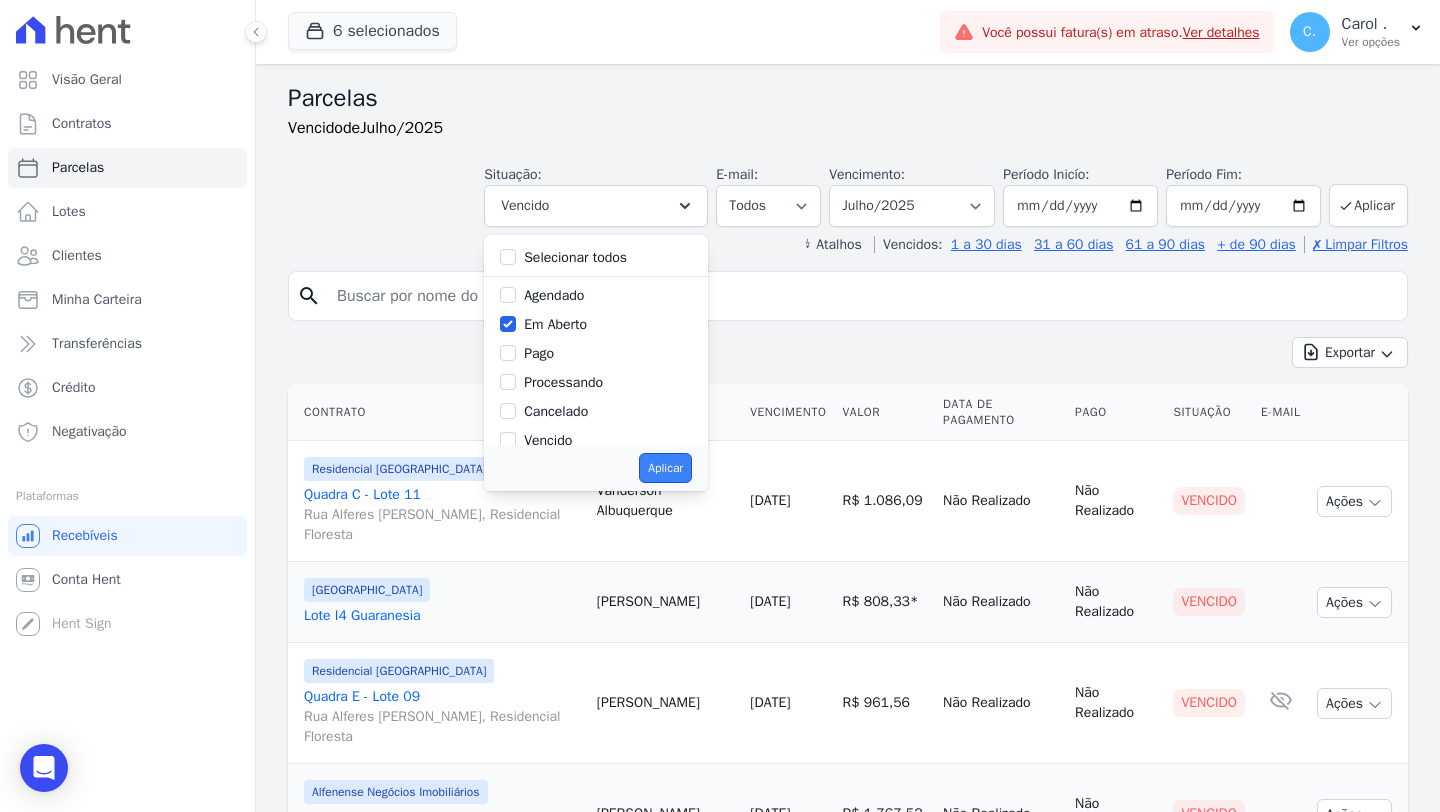 click on "Aplicar" at bounding box center (665, 468) 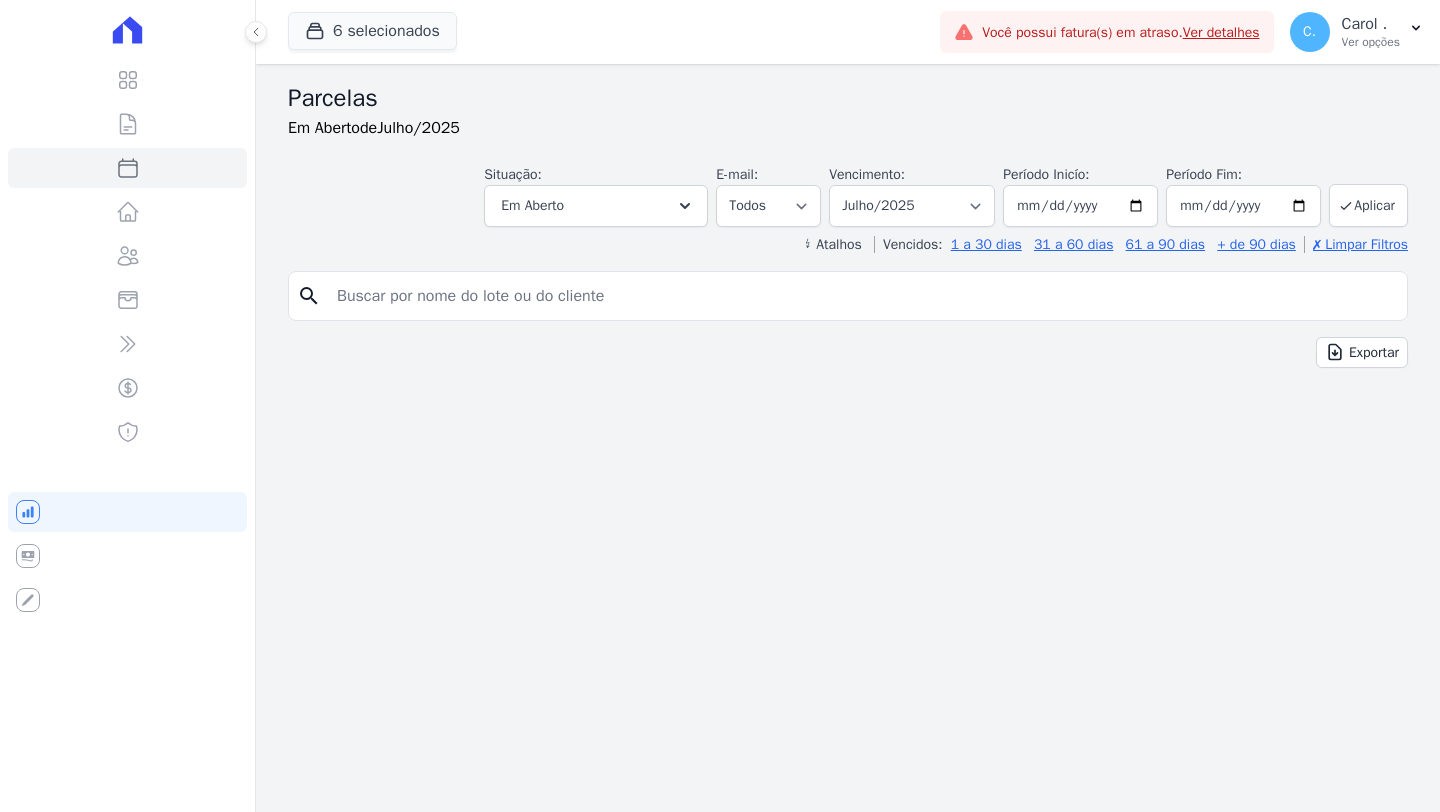 select 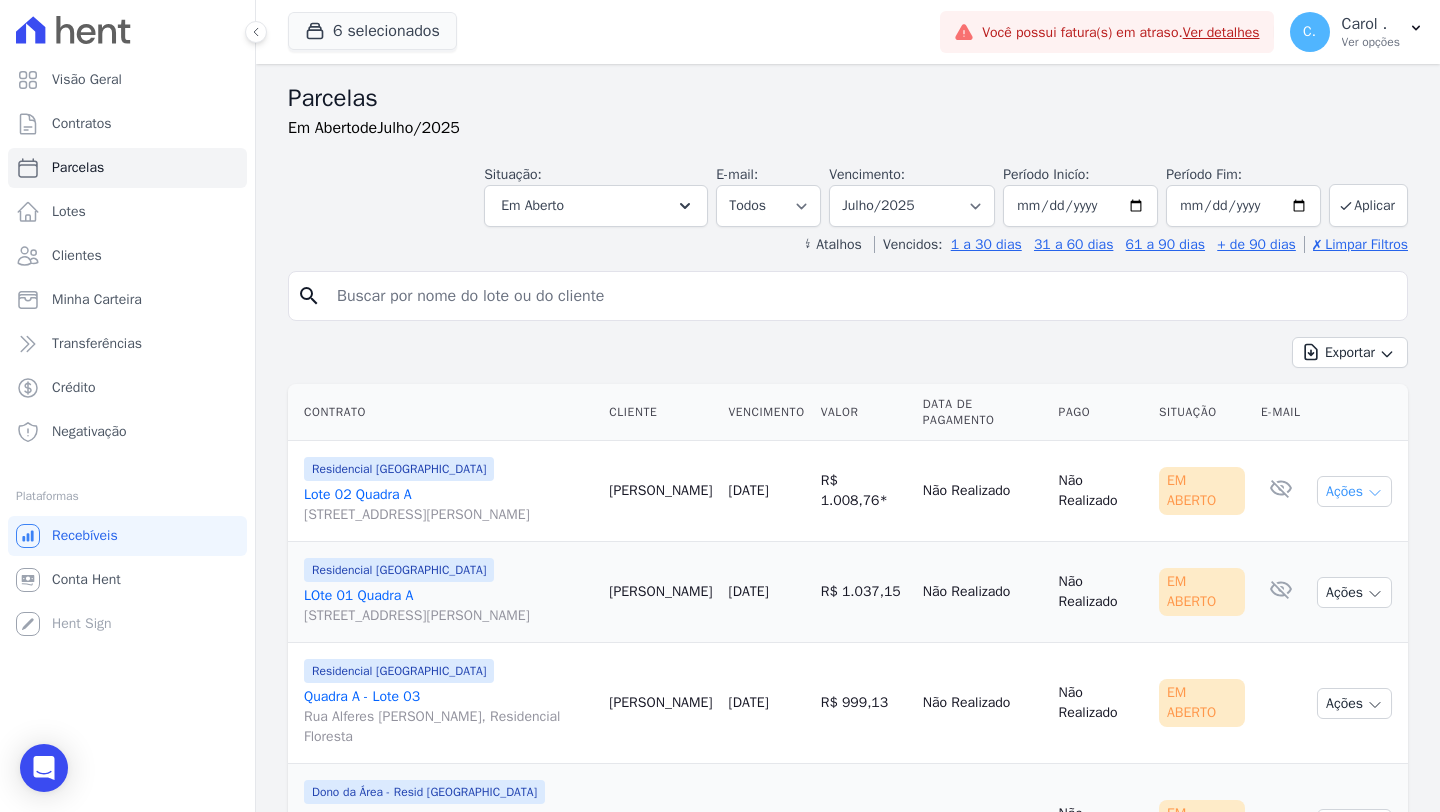 click on "Ações" at bounding box center (1354, 491) 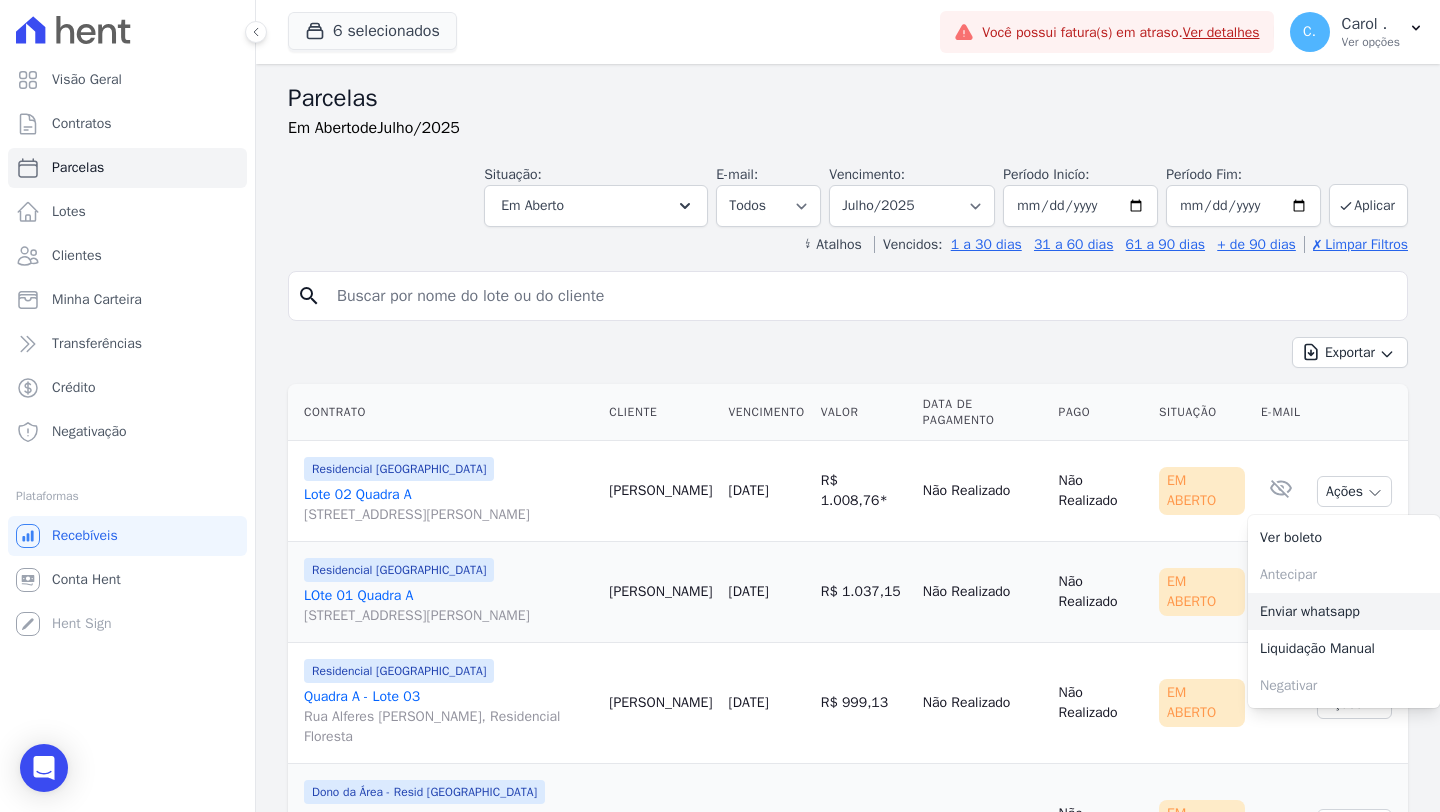 click on "Enviar whatsapp" at bounding box center [1344, 611] 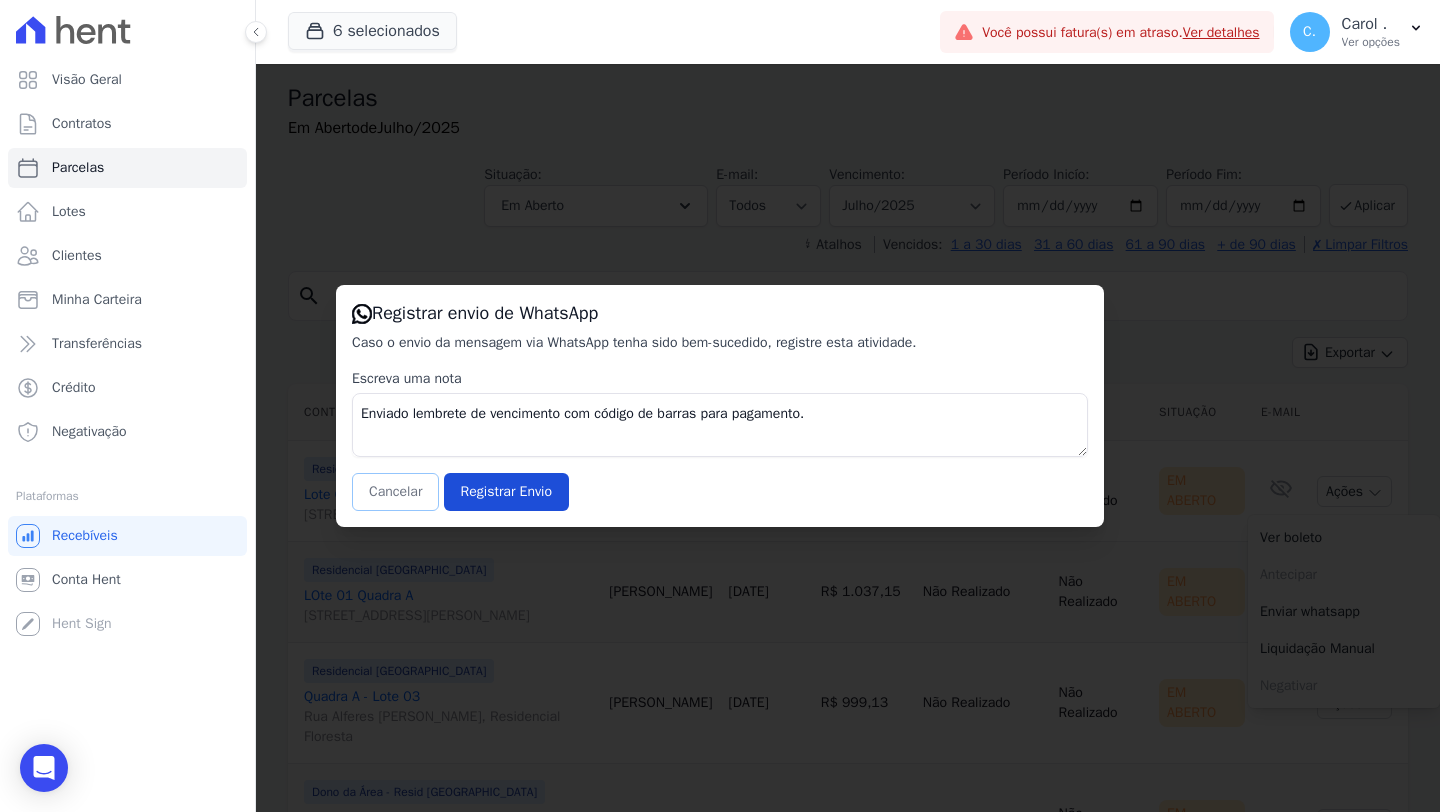 click on "Cancelar" at bounding box center [395, 492] 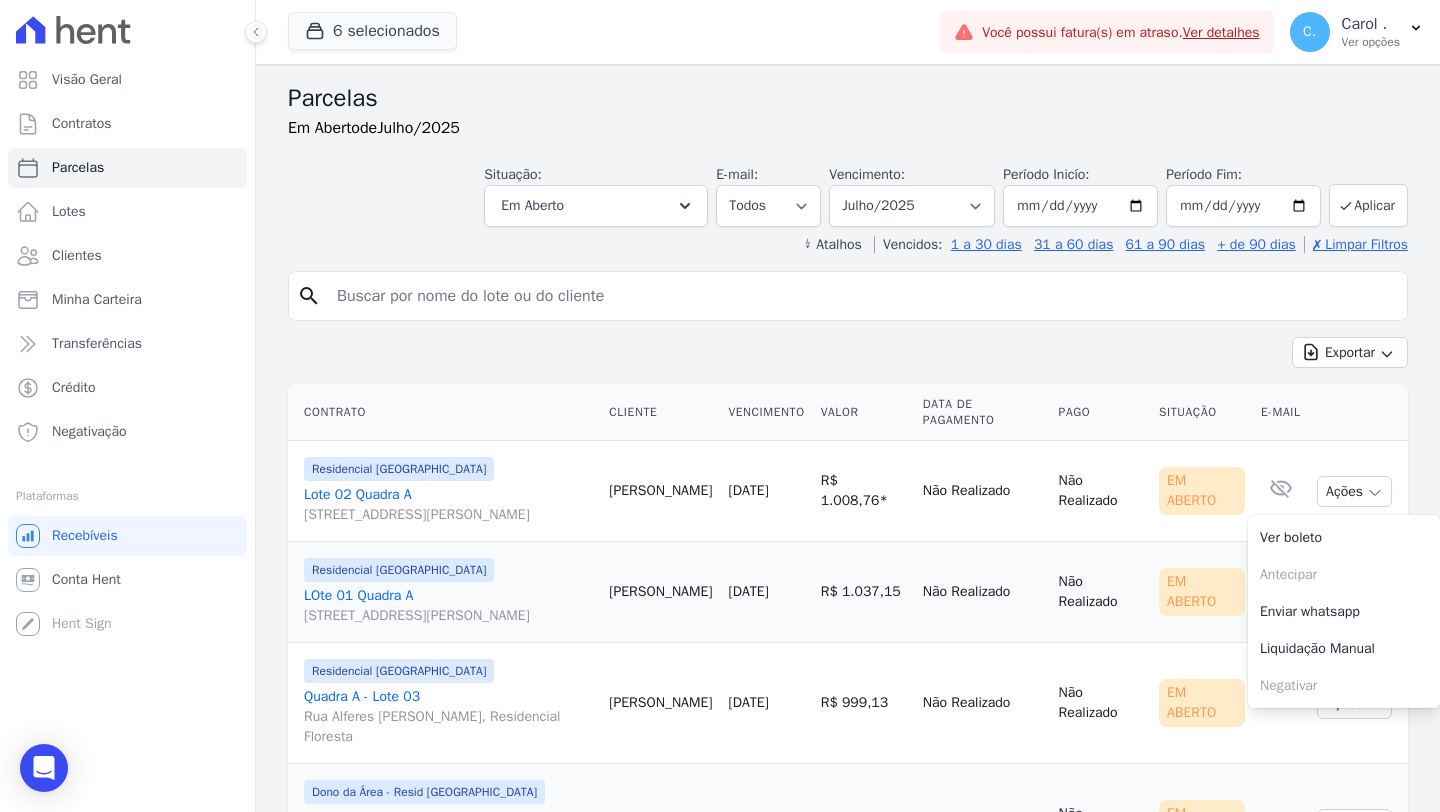 click on "Não Realizado" at bounding box center (983, 592) 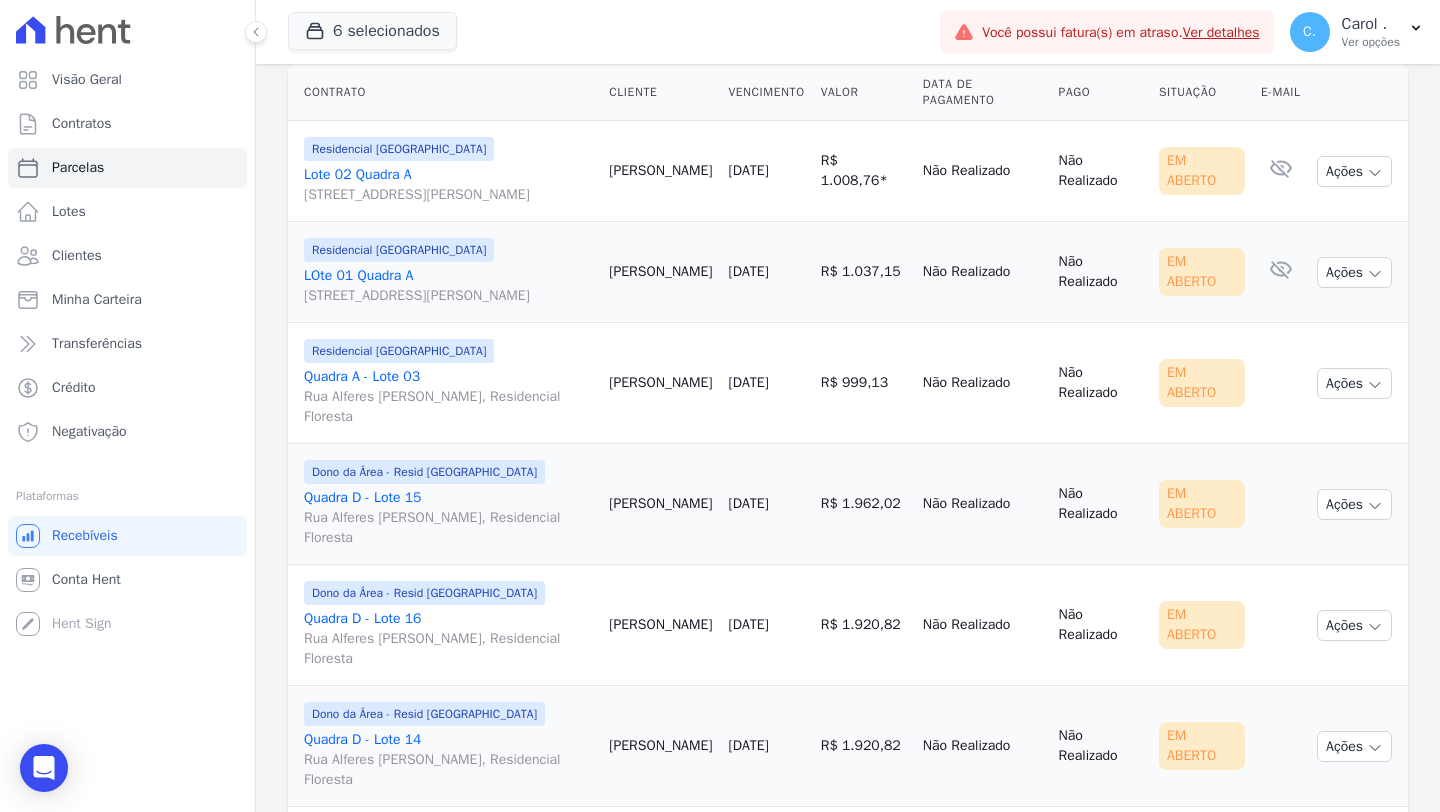 scroll, scrollTop: 360, scrollLeft: 0, axis: vertical 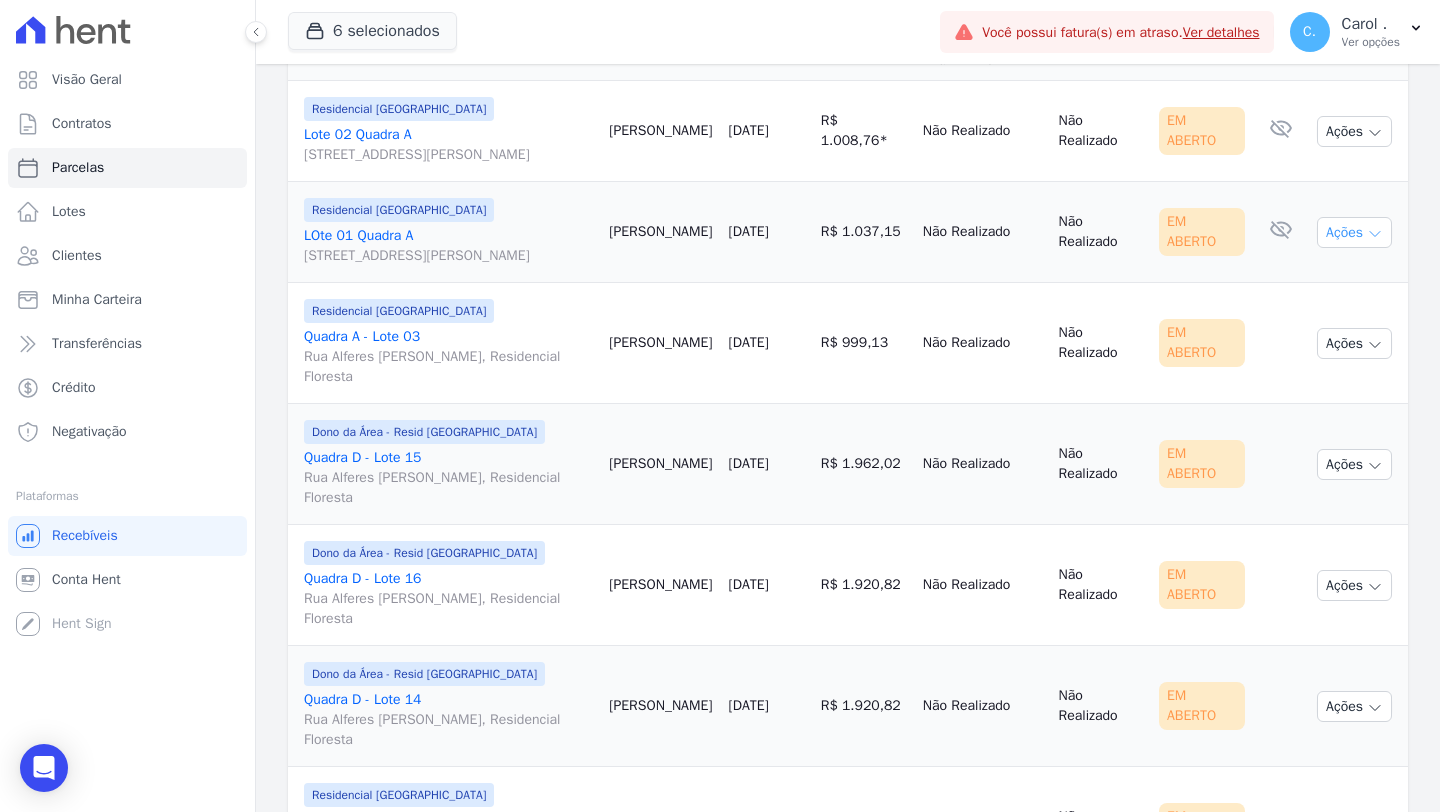 click 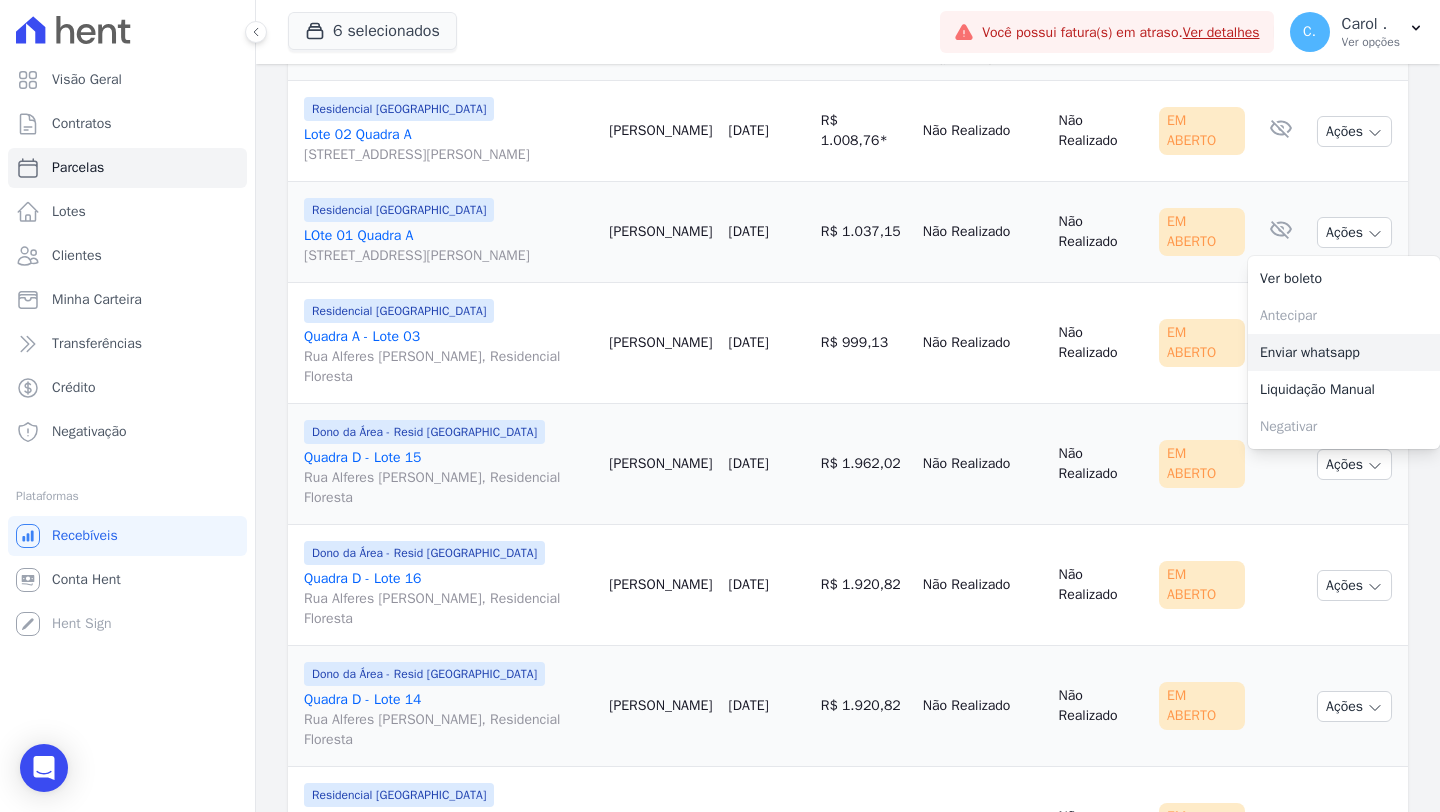 click on "Enviar whatsapp" at bounding box center (1344, 352) 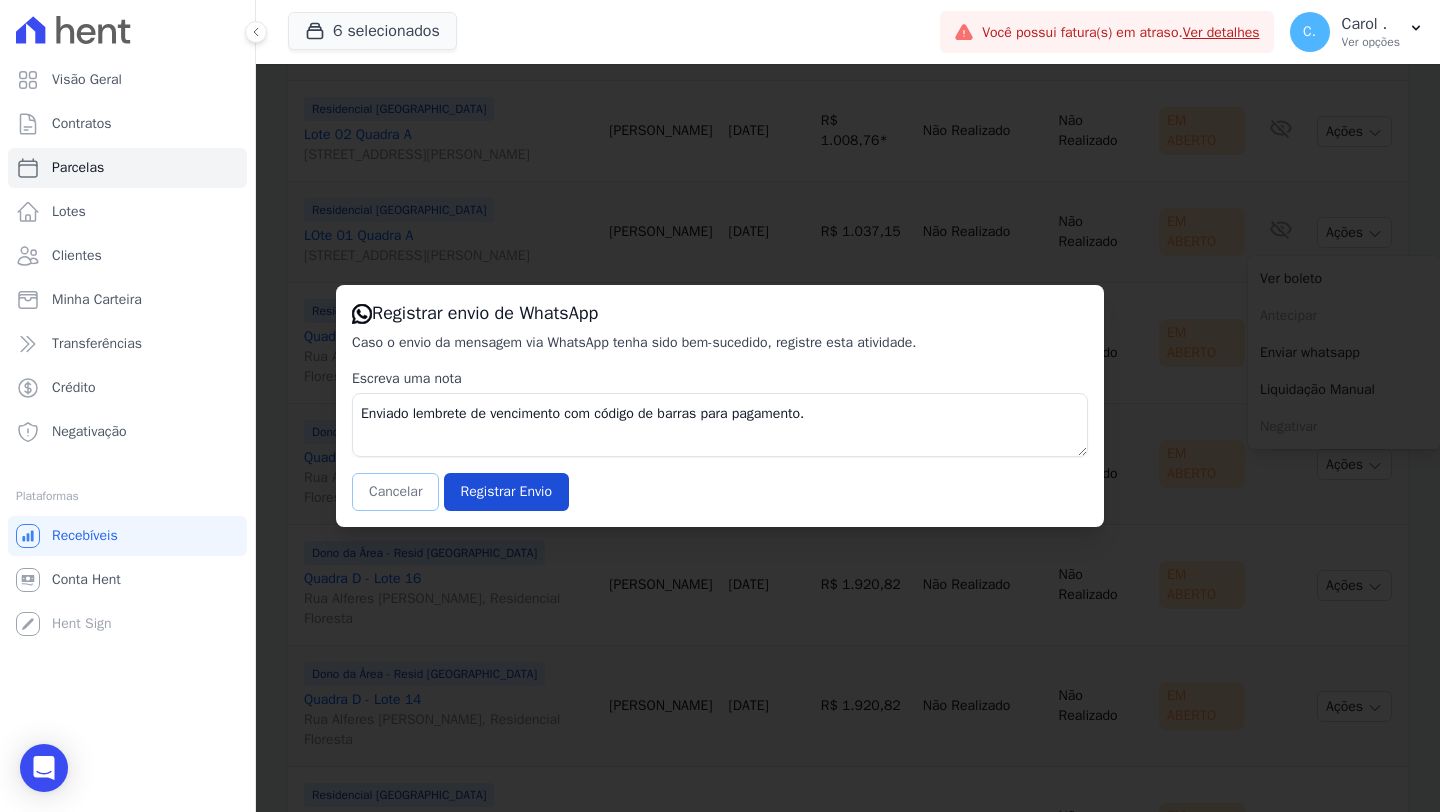 click on "Cancelar" at bounding box center (395, 492) 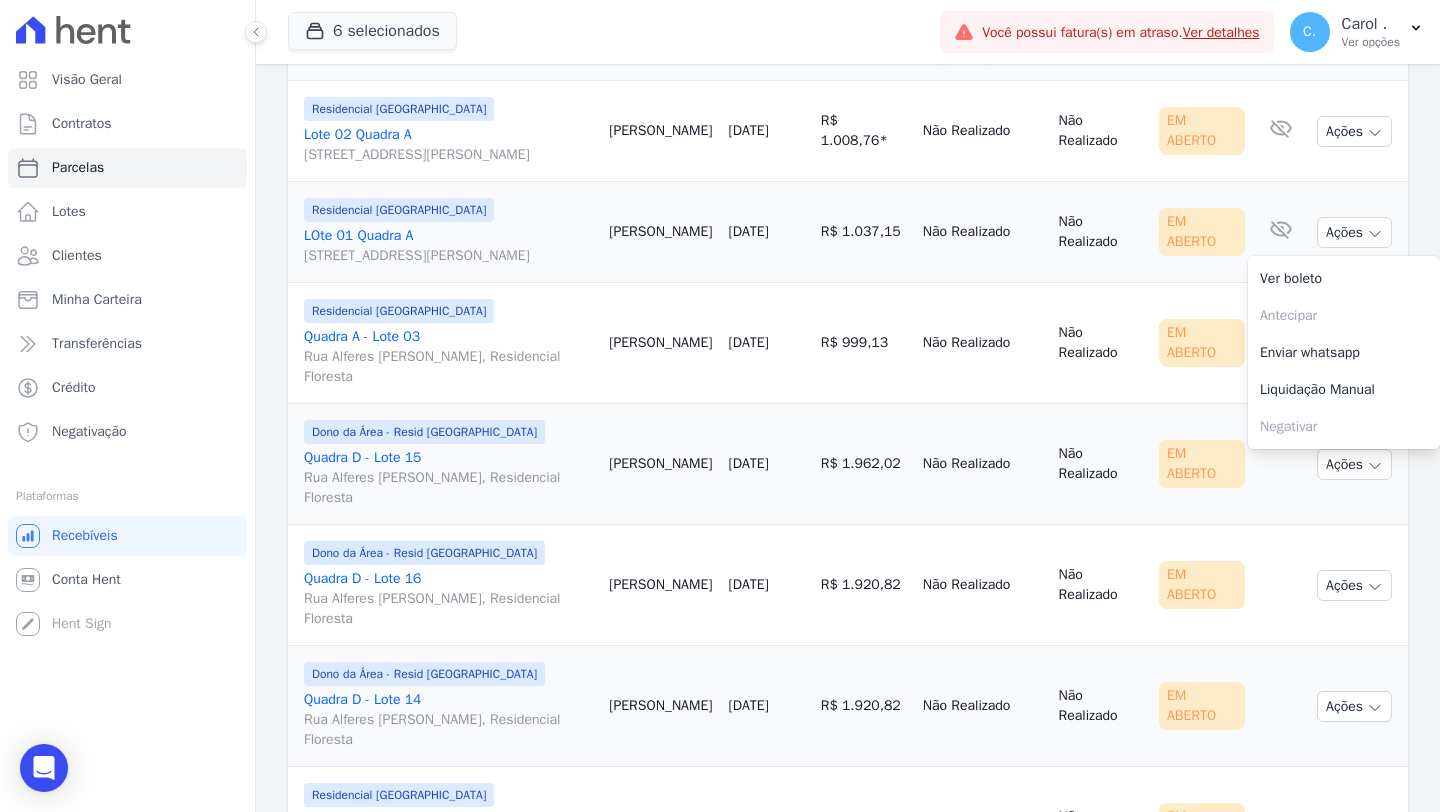 click on "R$ 999,13" at bounding box center [864, 343] 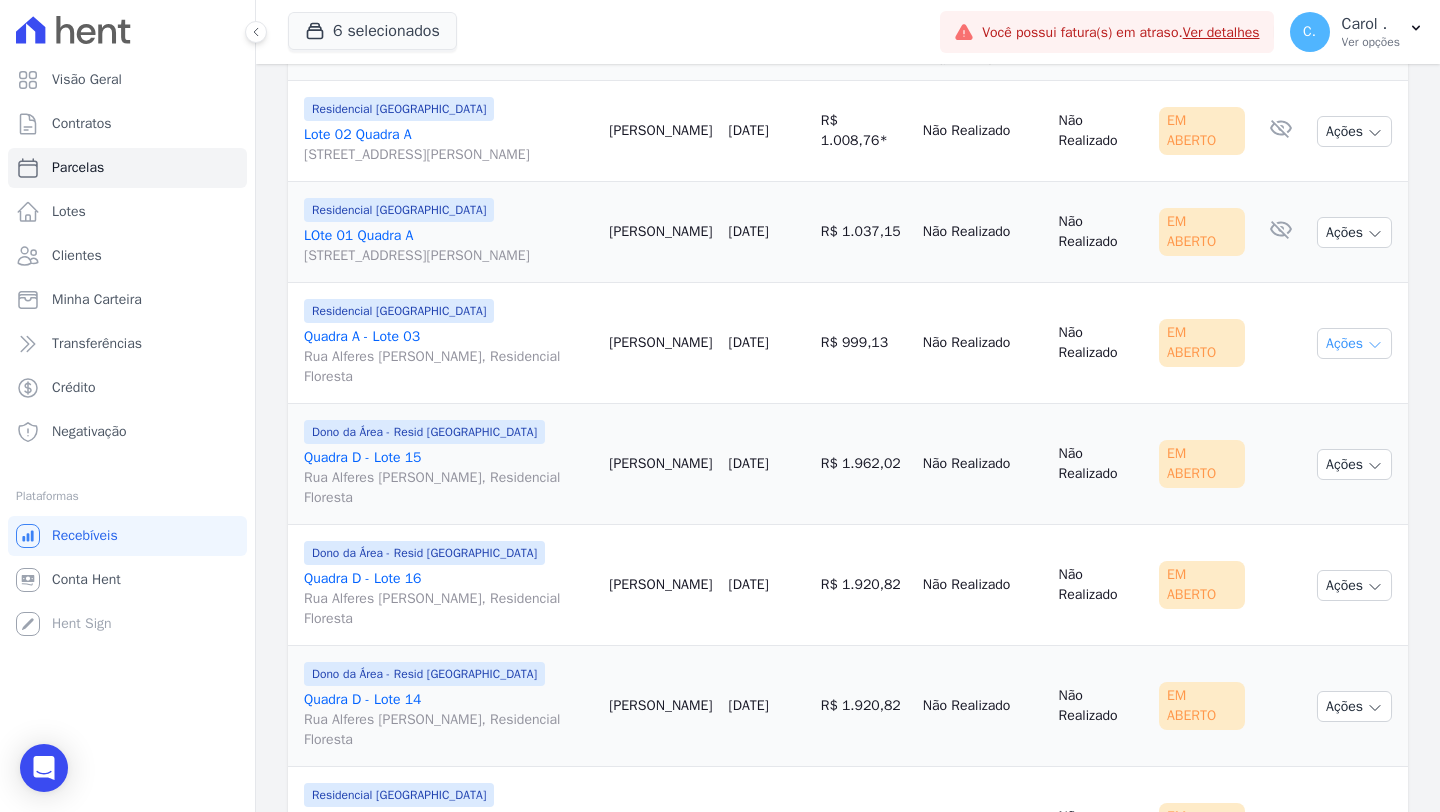click on "Ações" at bounding box center [1354, 343] 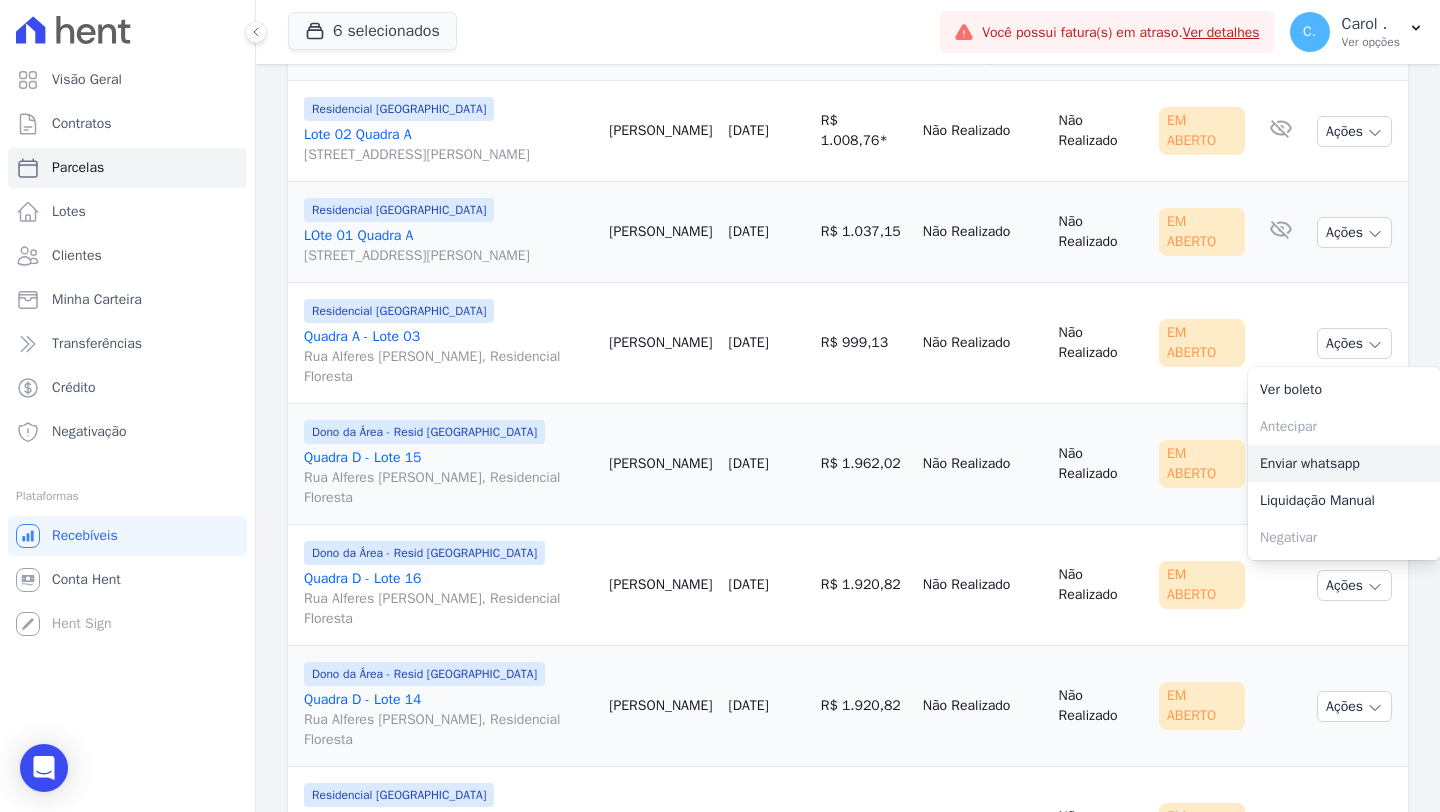 click on "Enviar whatsapp" at bounding box center (1344, 463) 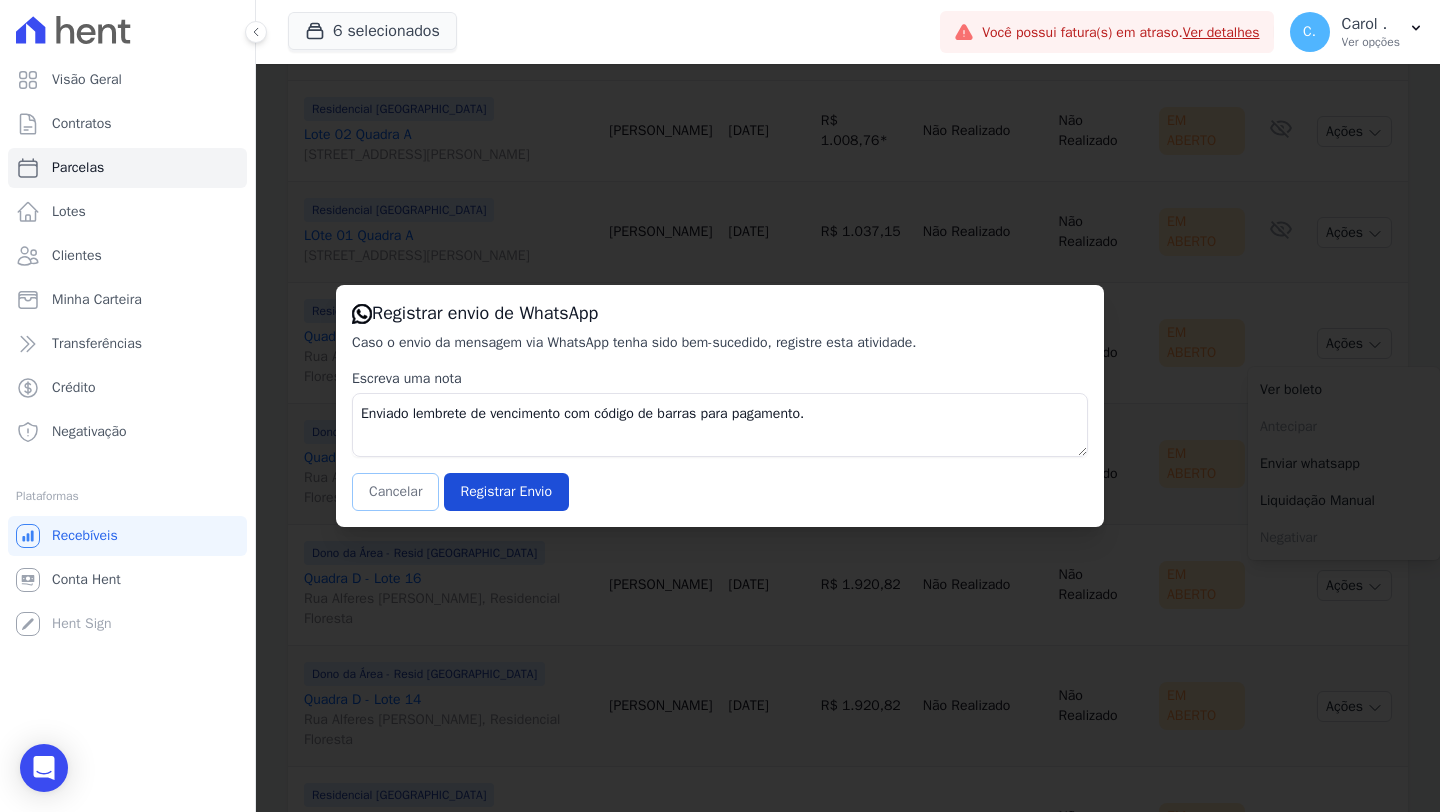 click on "Cancelar" at bounding box center (395, 492) 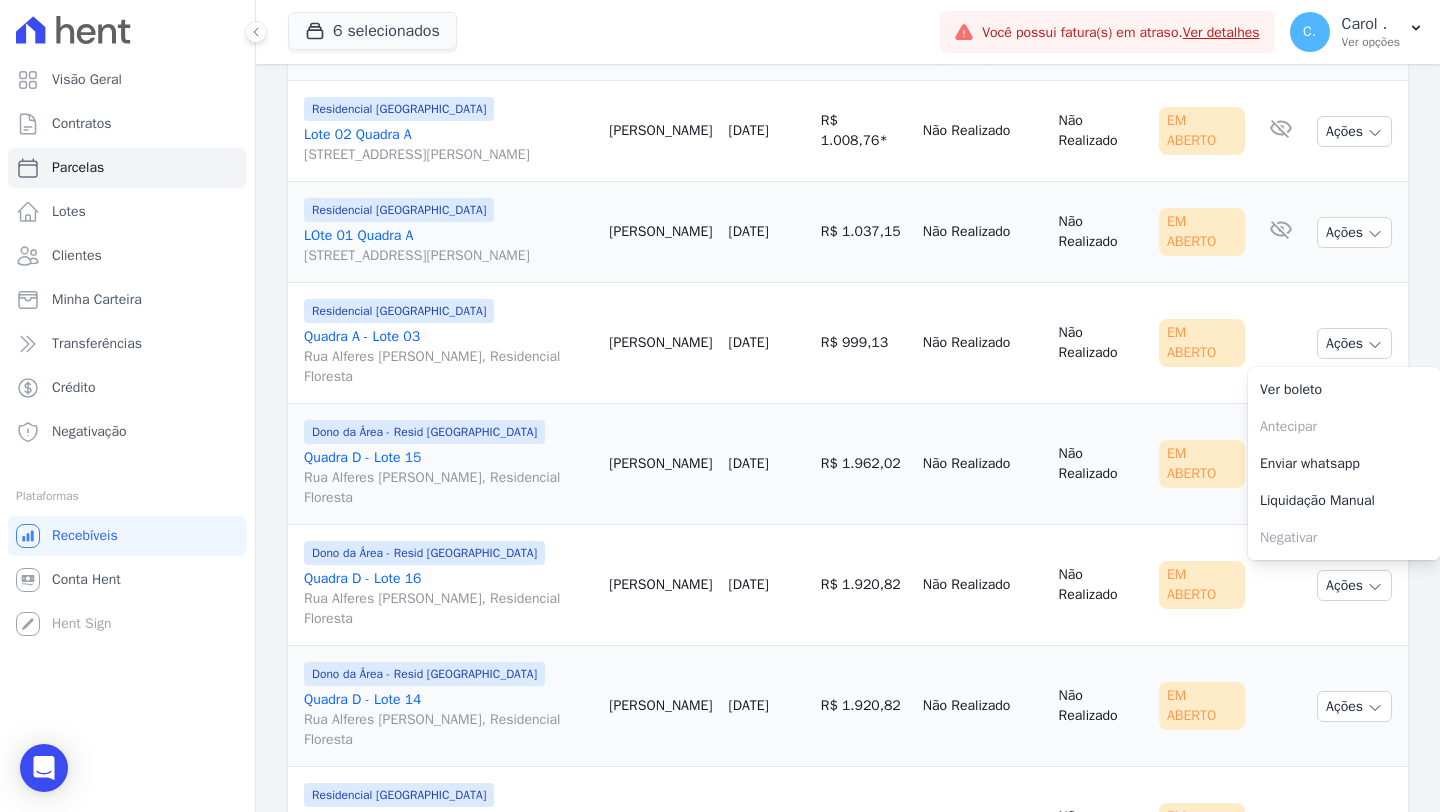 click on "Maristela Bareiro" at bounding box center (660, 464) 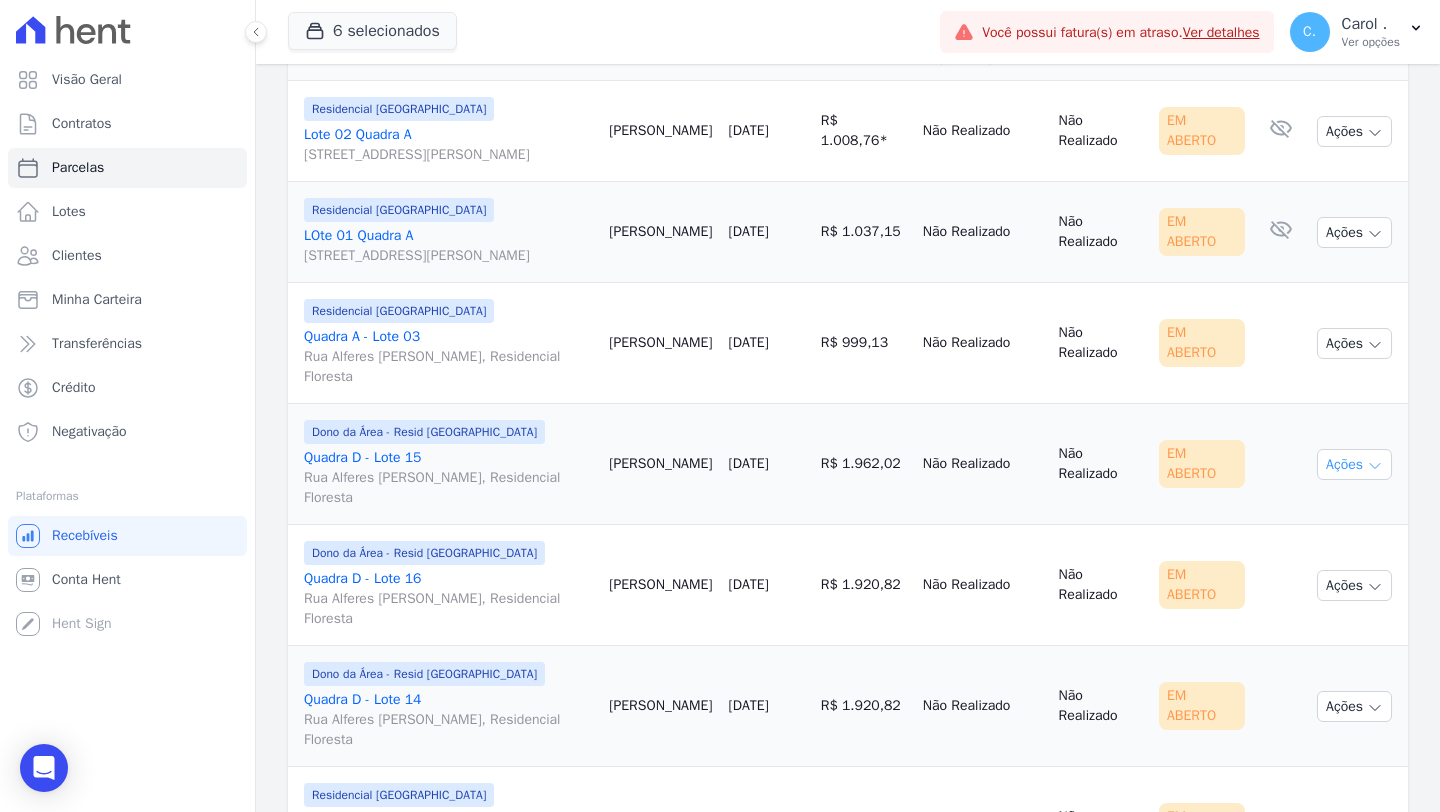 click on "Ações" at bounding box center (1354, 464) 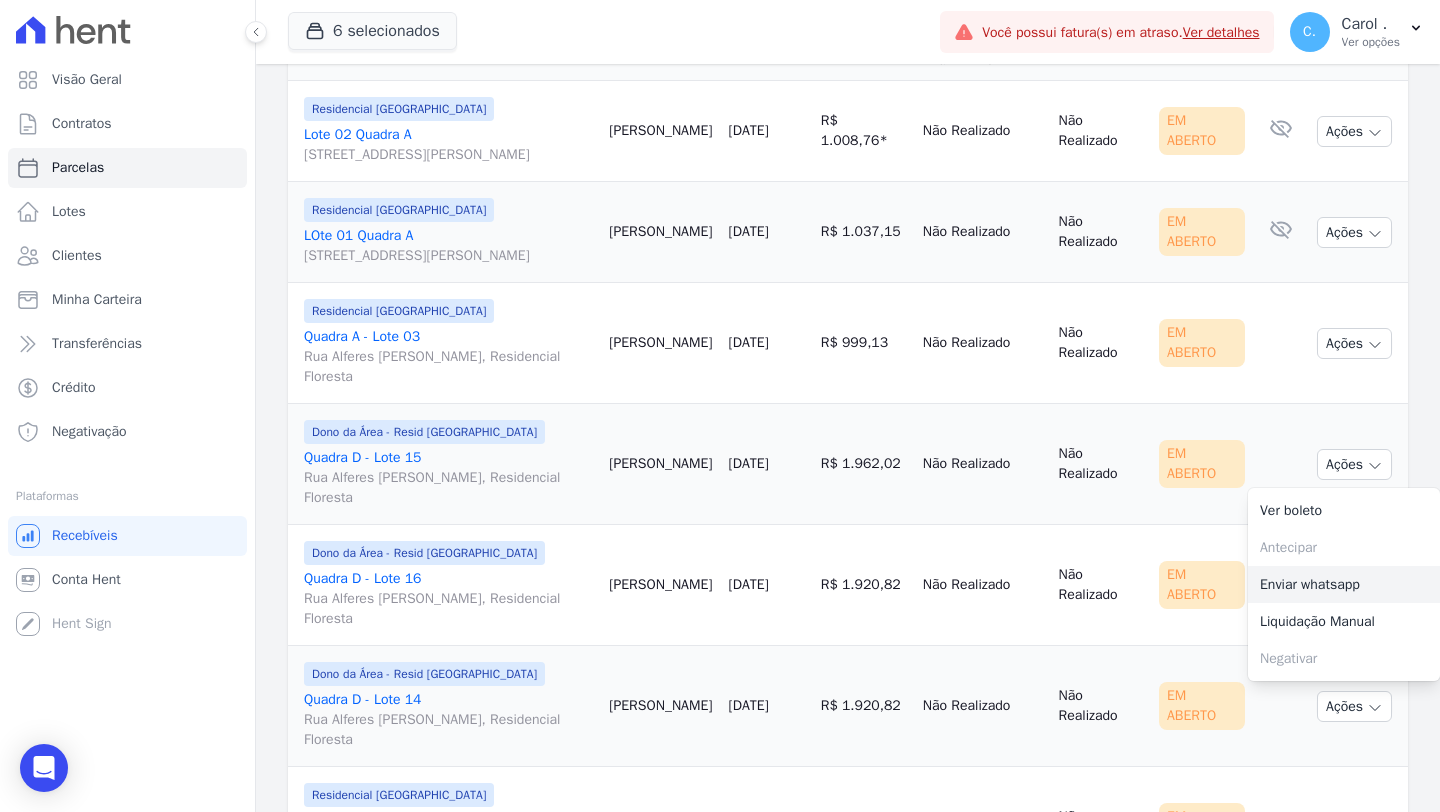 click on "Enviar whatsapp" at bounding box center [1344, 584] 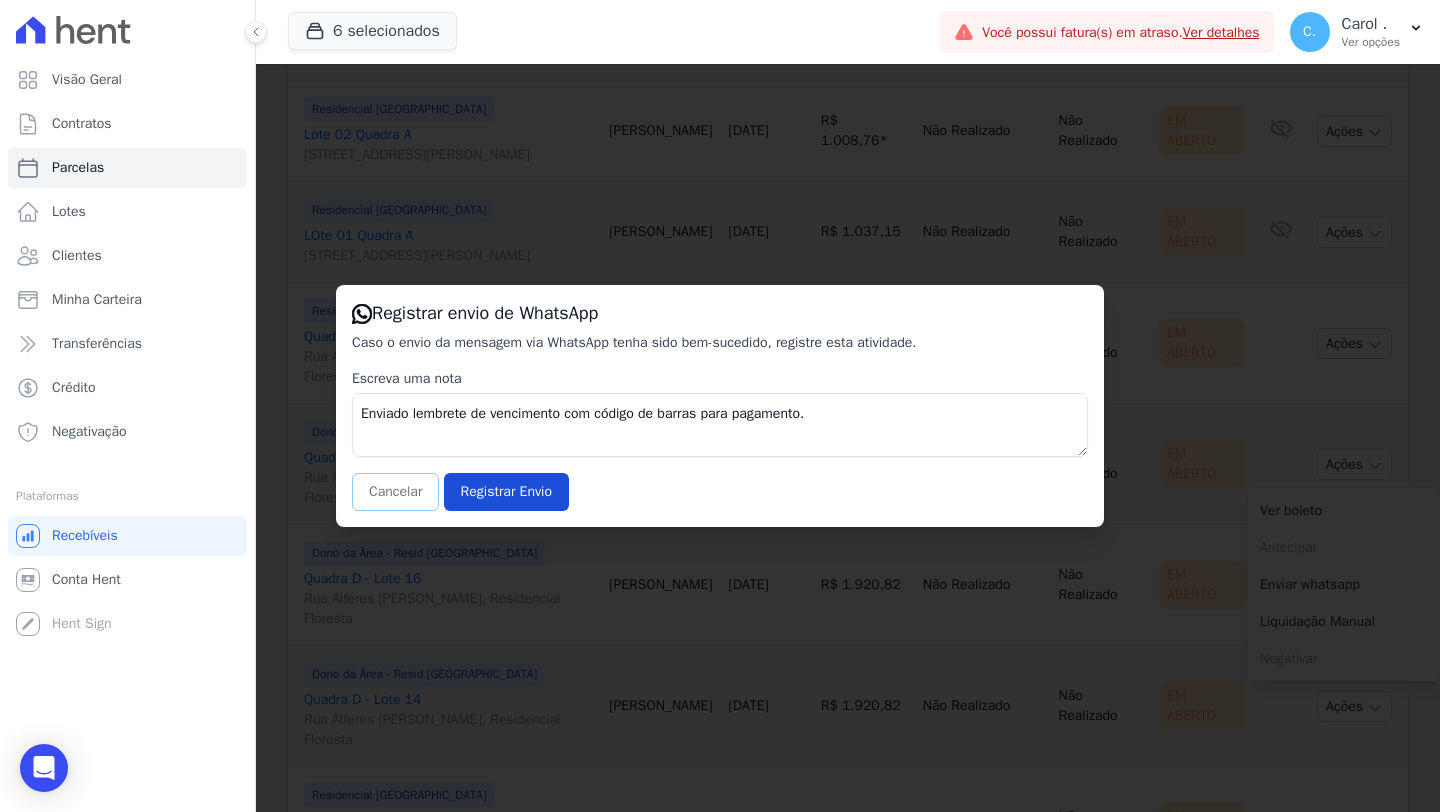 click on "Cancelar" at bounding box center [395, 492] 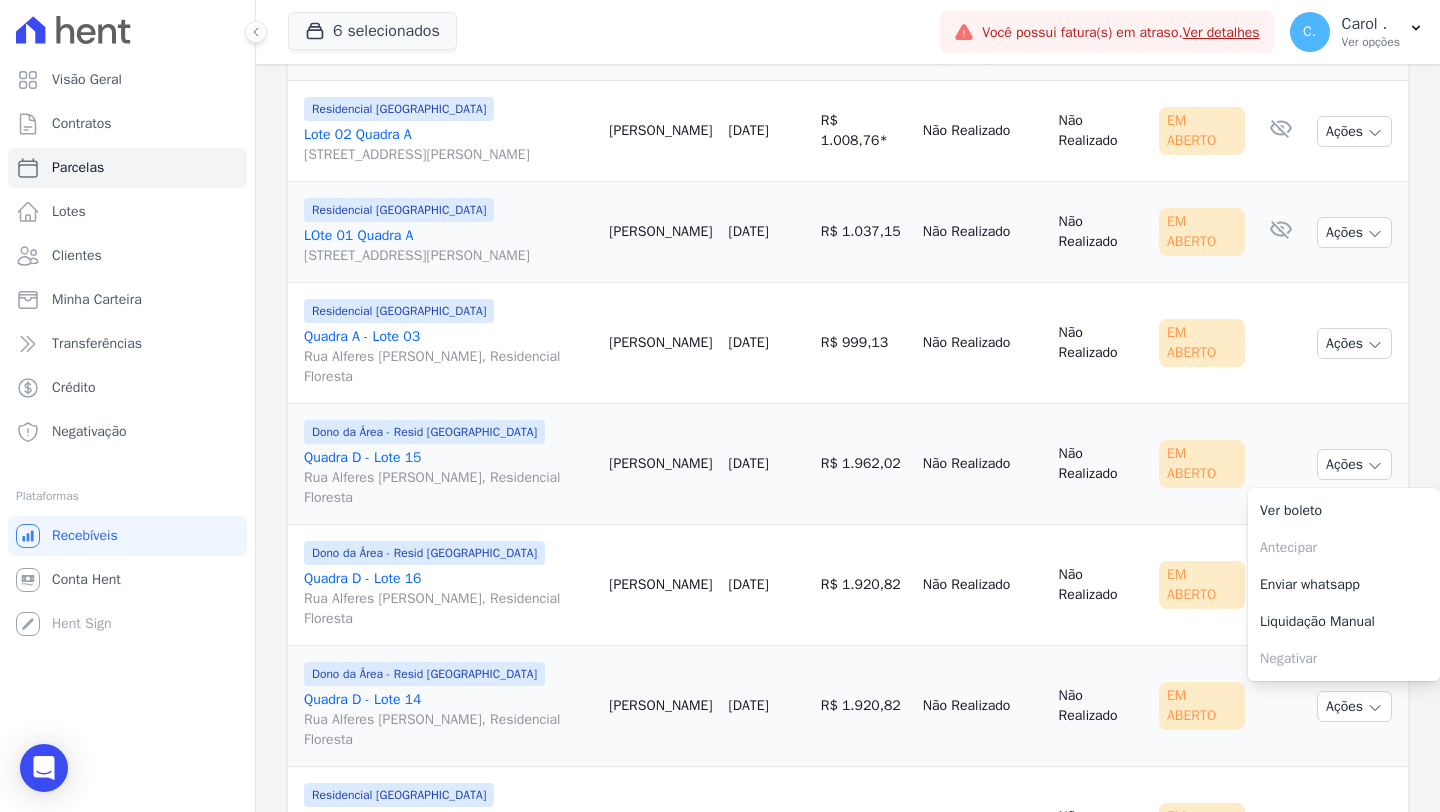 click on "R$ 1.920,82" at bounding box center (864, 585) 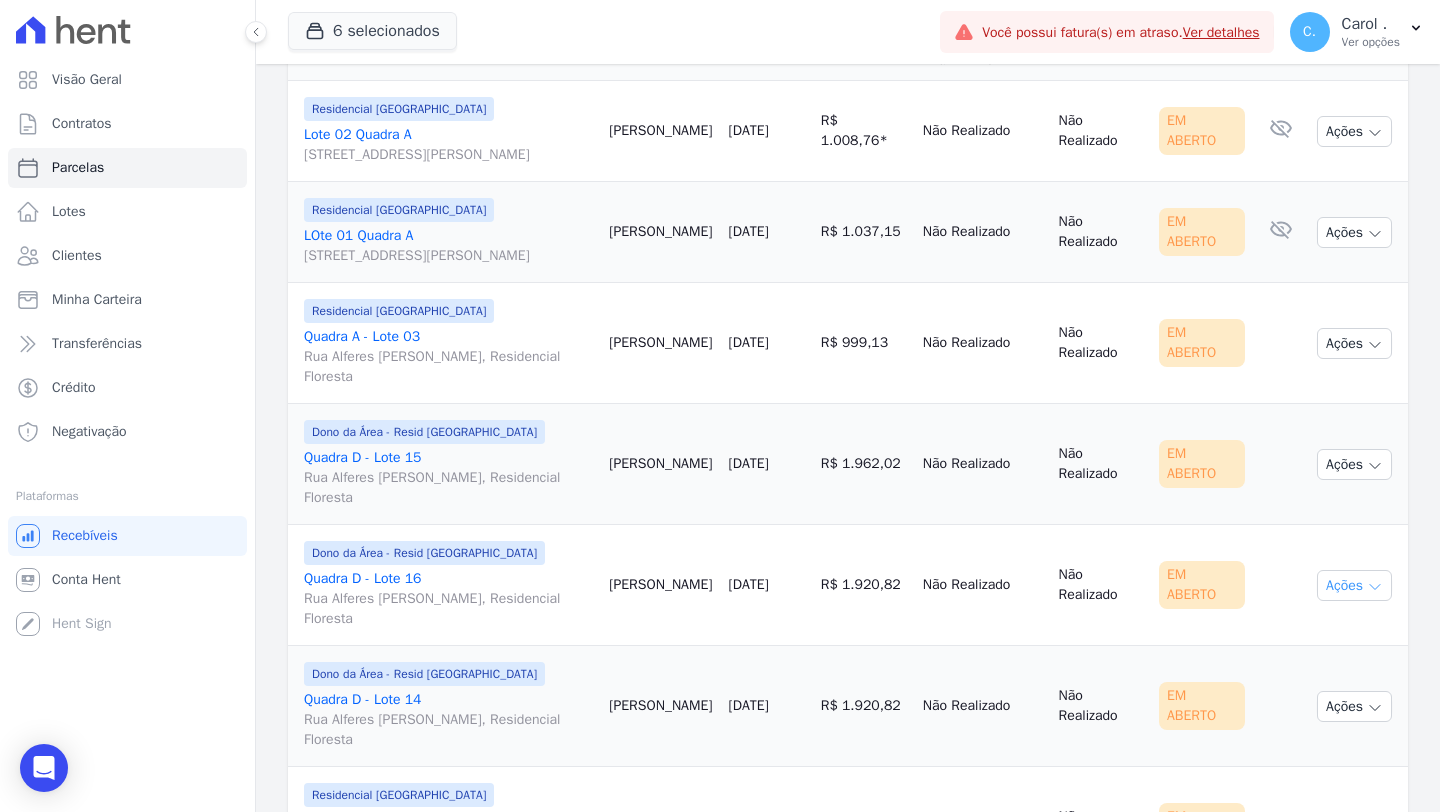 click on "Ações" at bounding box center [1354, 585] 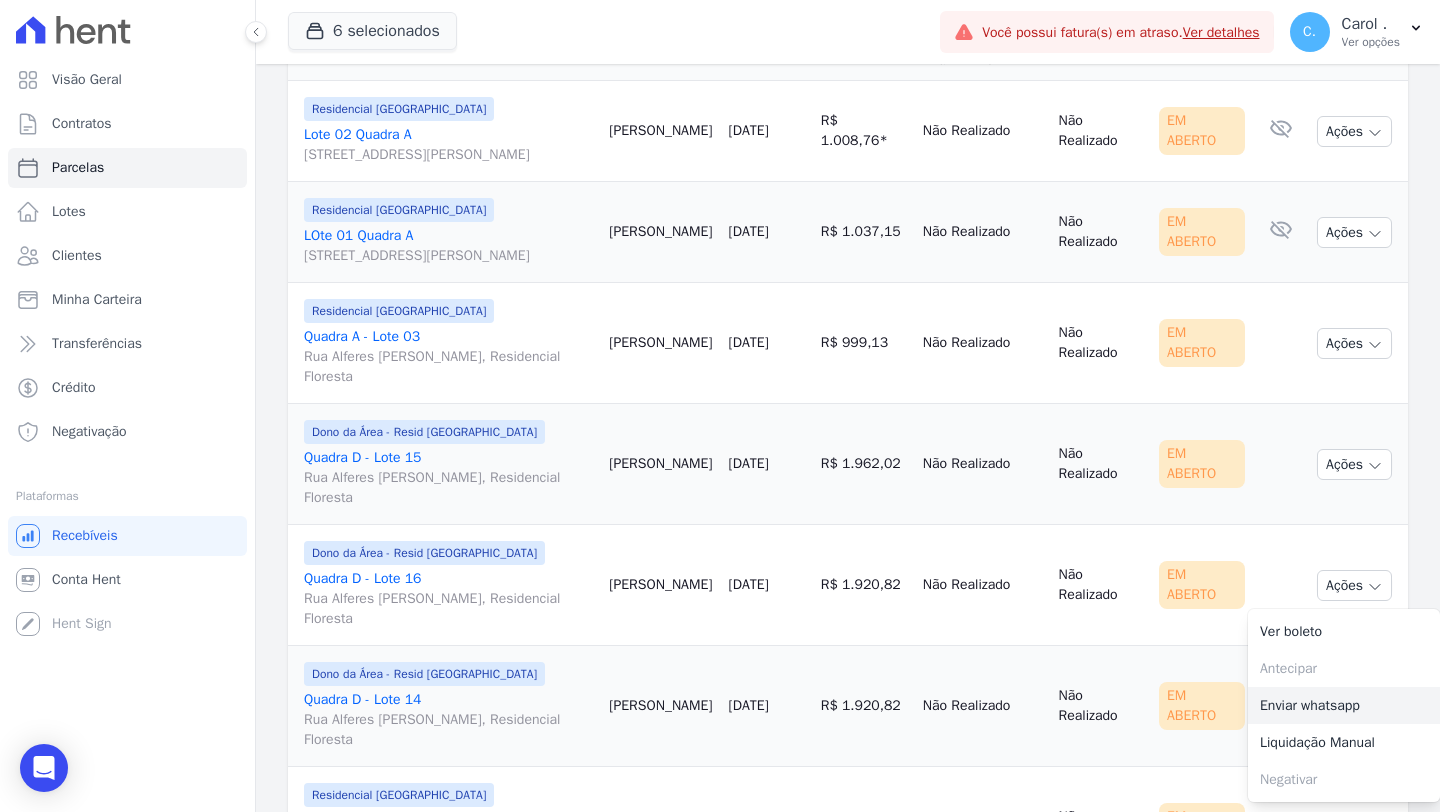 click on "Enviar whatsapp" at bounding box center [1344, 705] 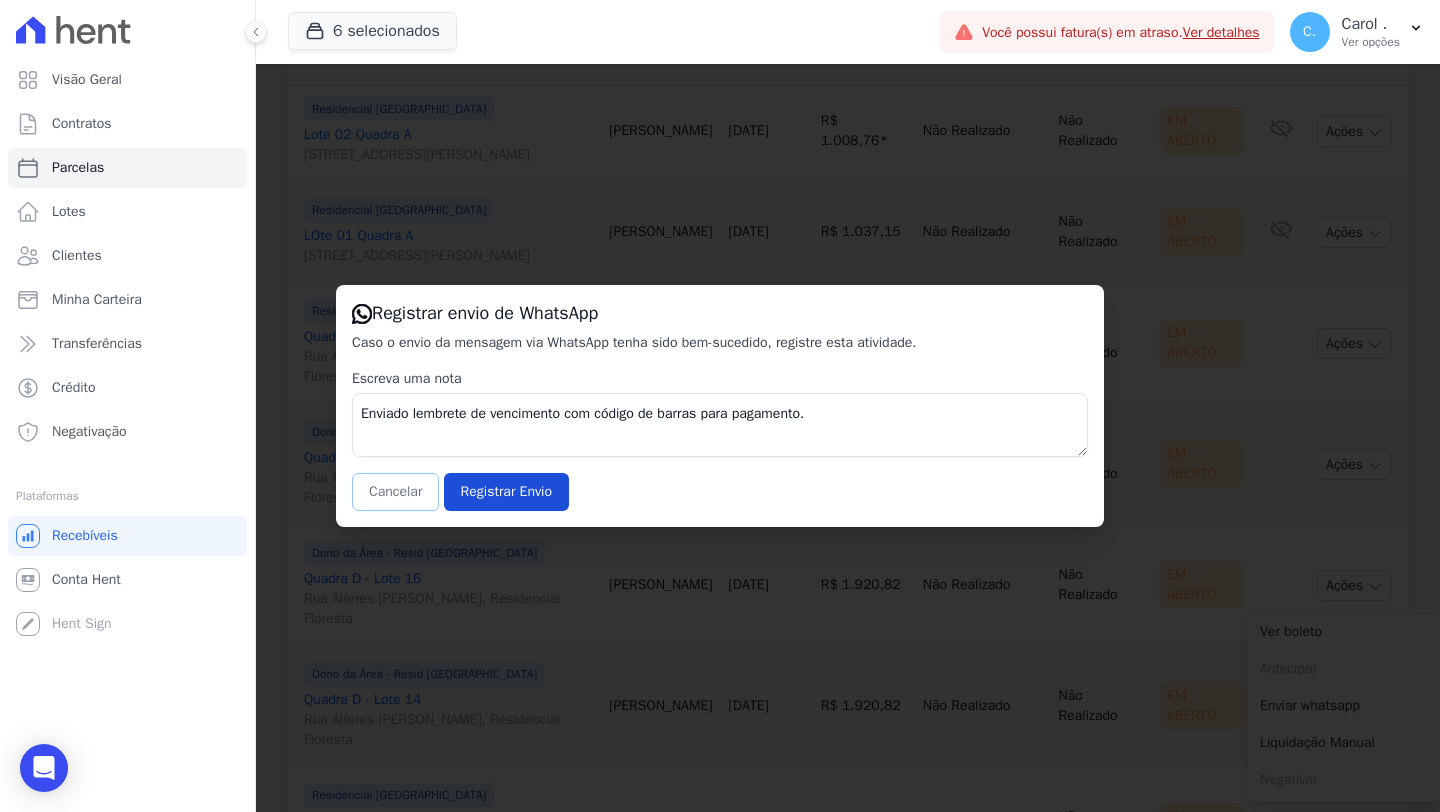 click on "Cancelar" at bounding box center (395, 492) 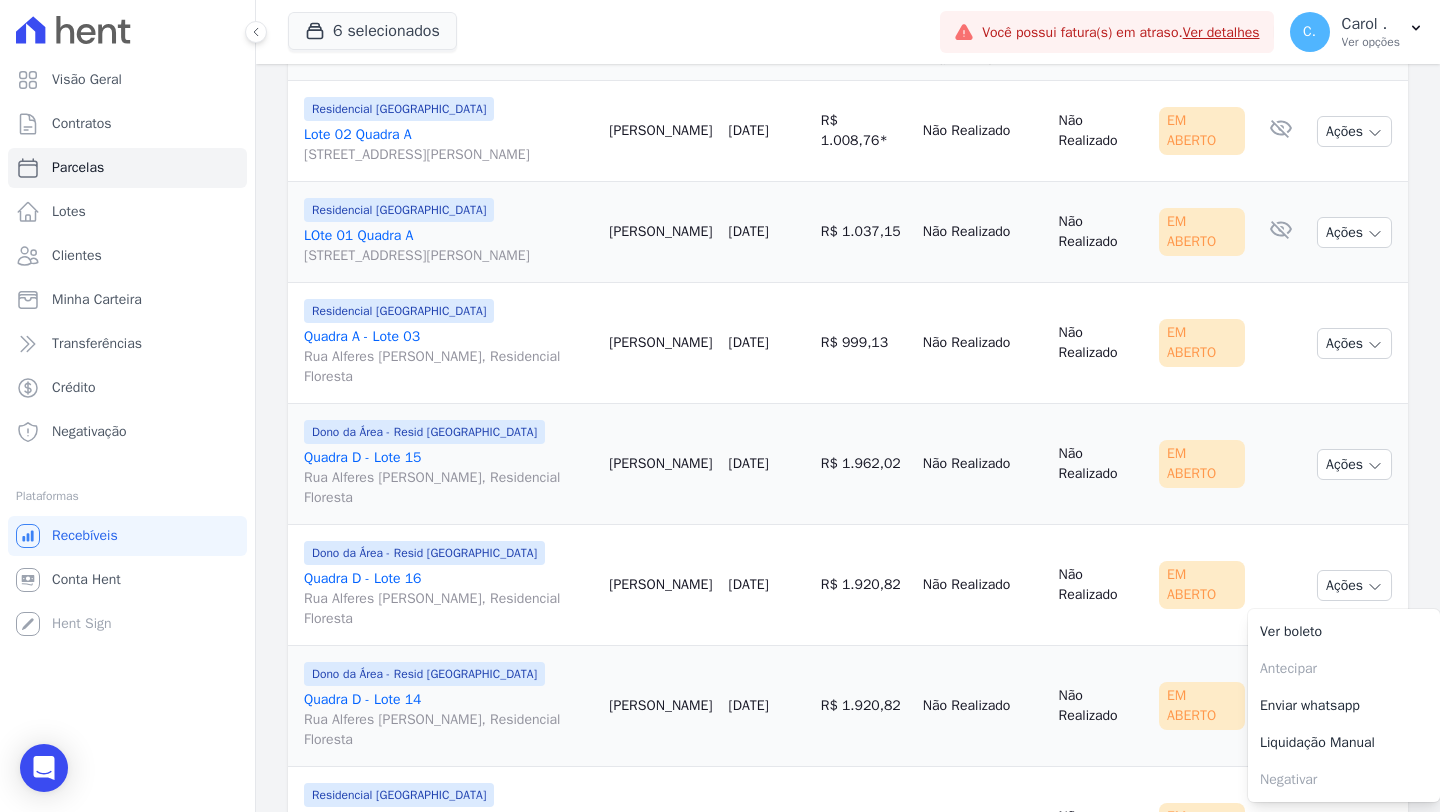 drag, startPoint x: 823, startPoint y: 674, endPoint x: 1080, endPoint y: 569, distance: 277.62204 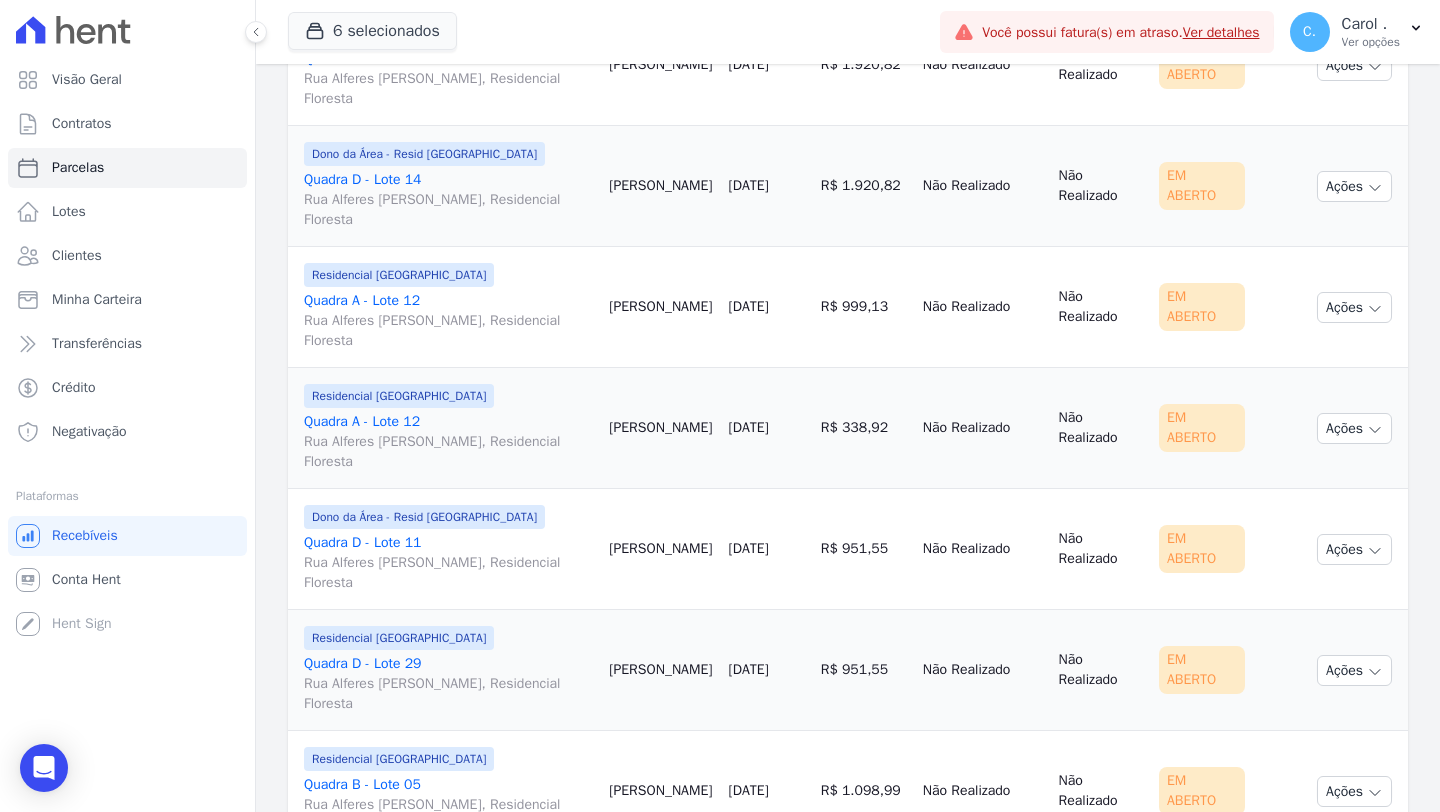 scroll, scrollTop: 870, scrollLeft: 0, axis: vertical 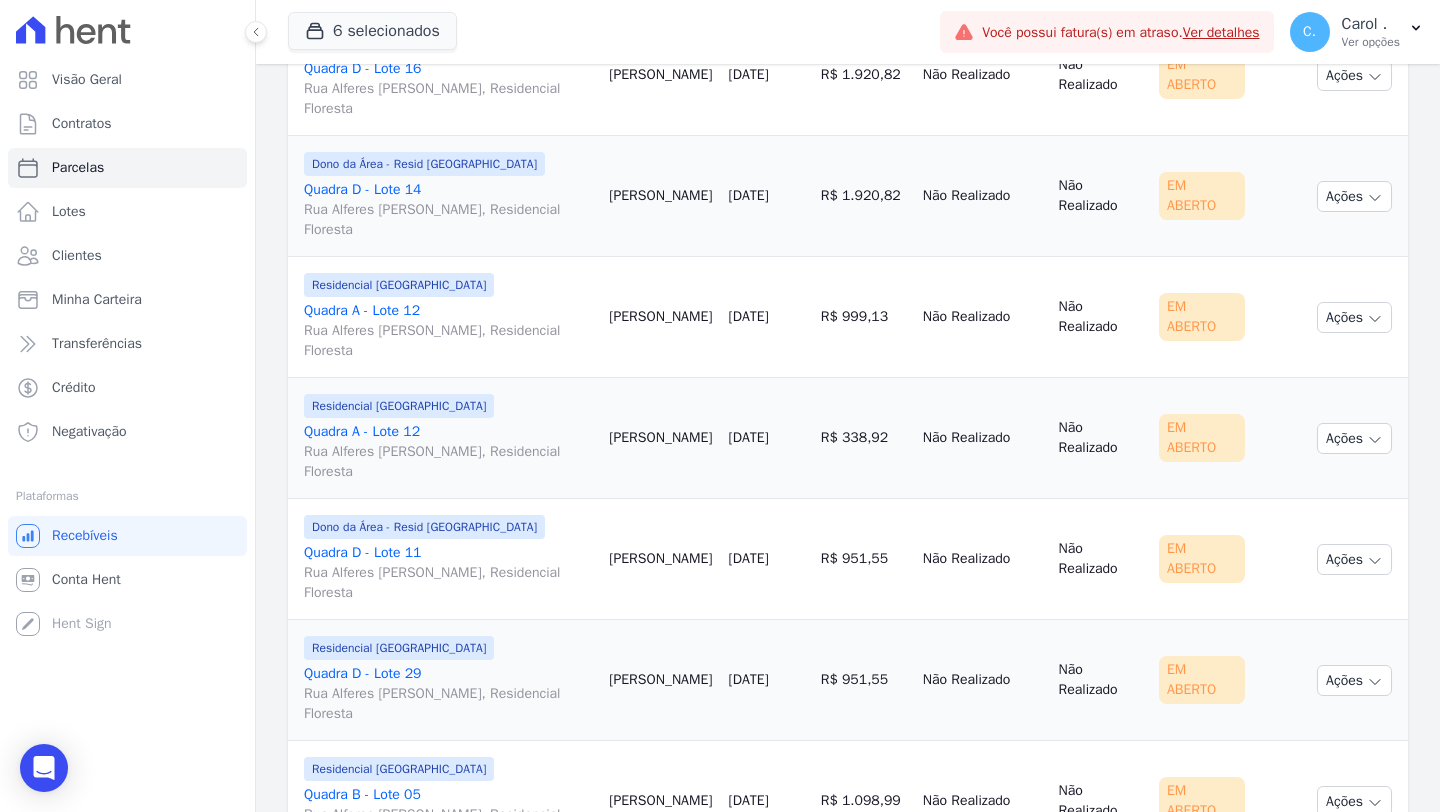 click on "Ações
Ver boleto
Antecipar
Antecipação não disponível
Enviar whatsapp
Registrar envio de WhatsApp
Caso o envio da mensagem via WhatsApp tenha sido bem-sucedido, registre esta atividade.
Escreva uma nota
Enviado lembrete de vencimento com código de barras para pagamento.
Cancelar
Registrar Envio" at bounding box center [1358, 196] 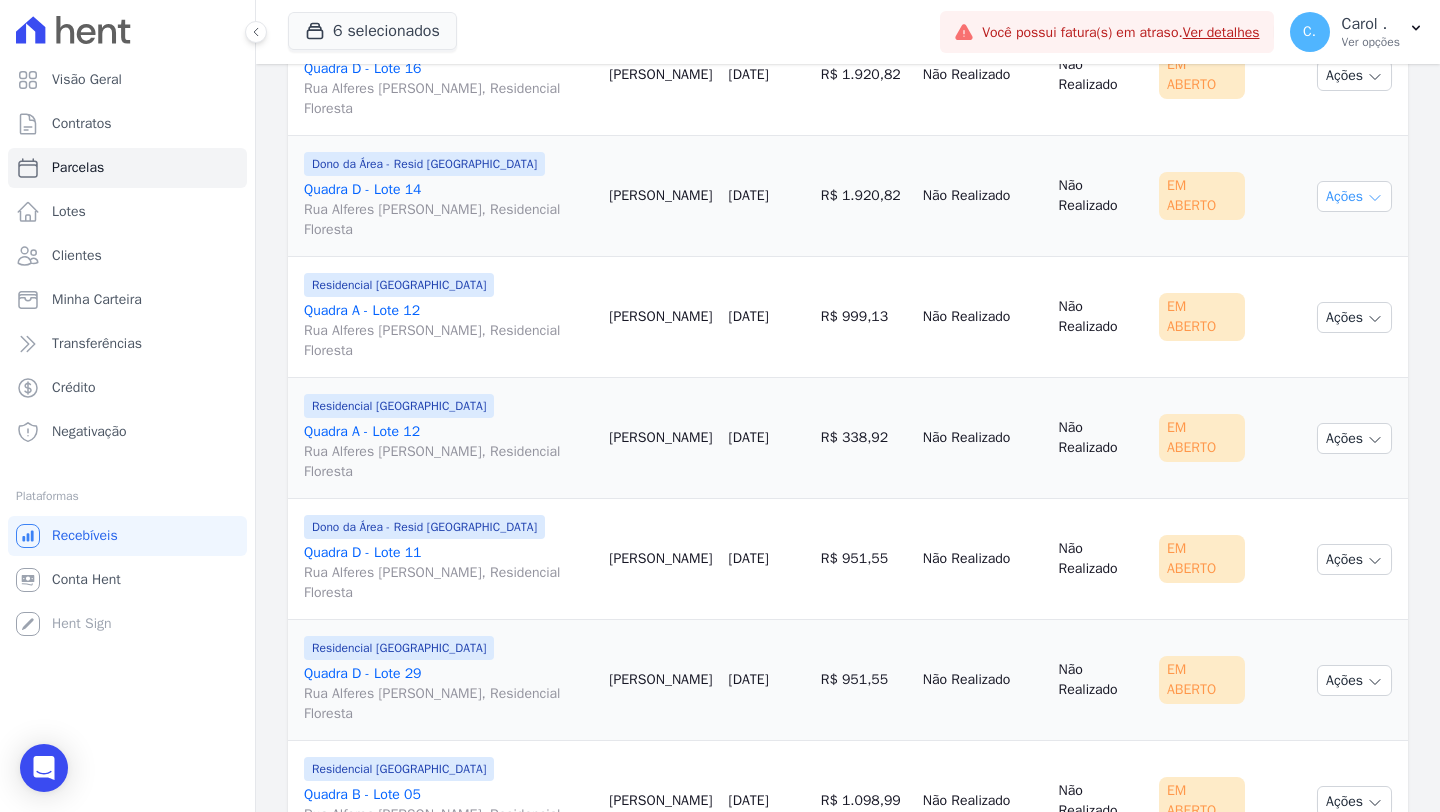 click on "Ações" at bounding box center (1354, 196) 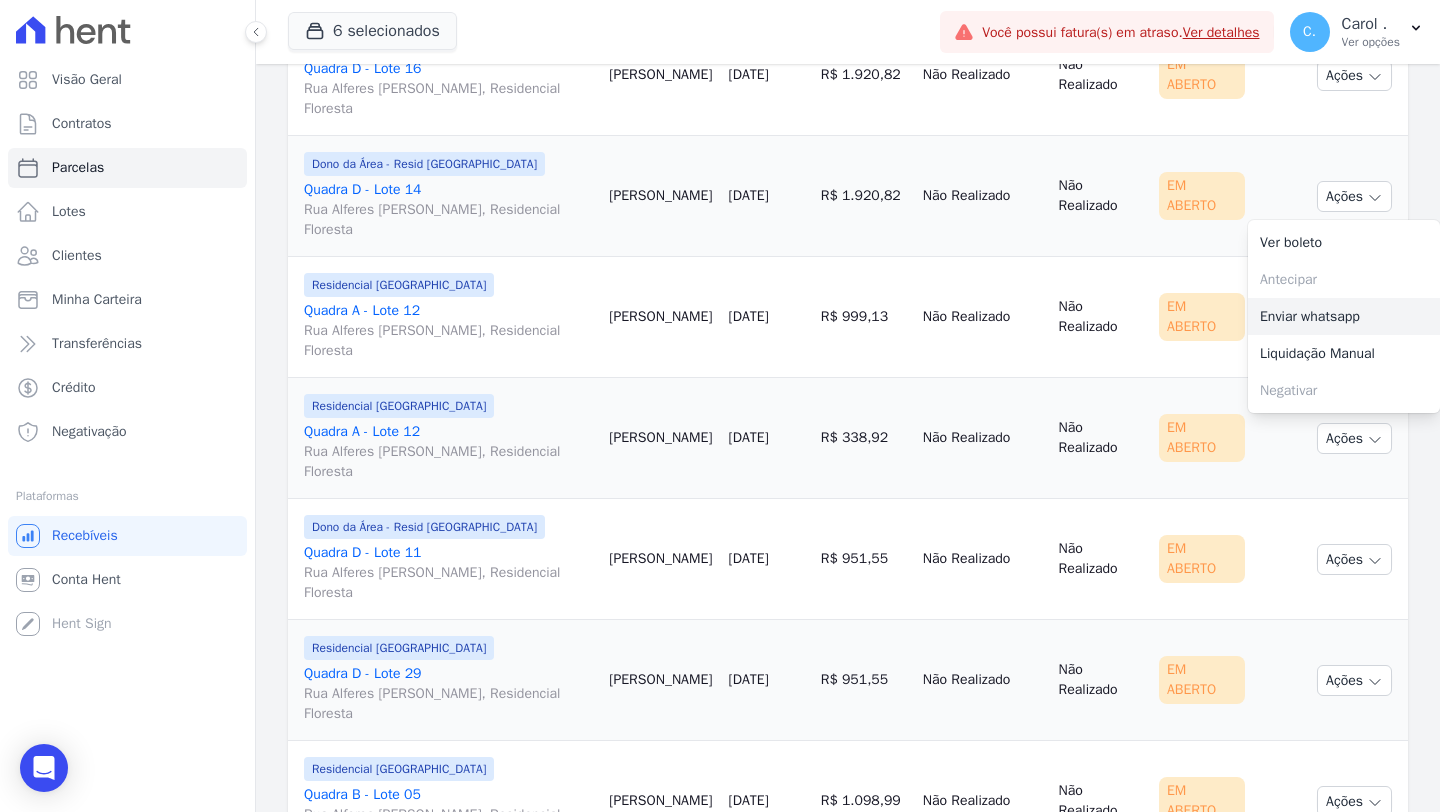click on "Enviar whatsapp" at bounding box center [1344, 316] 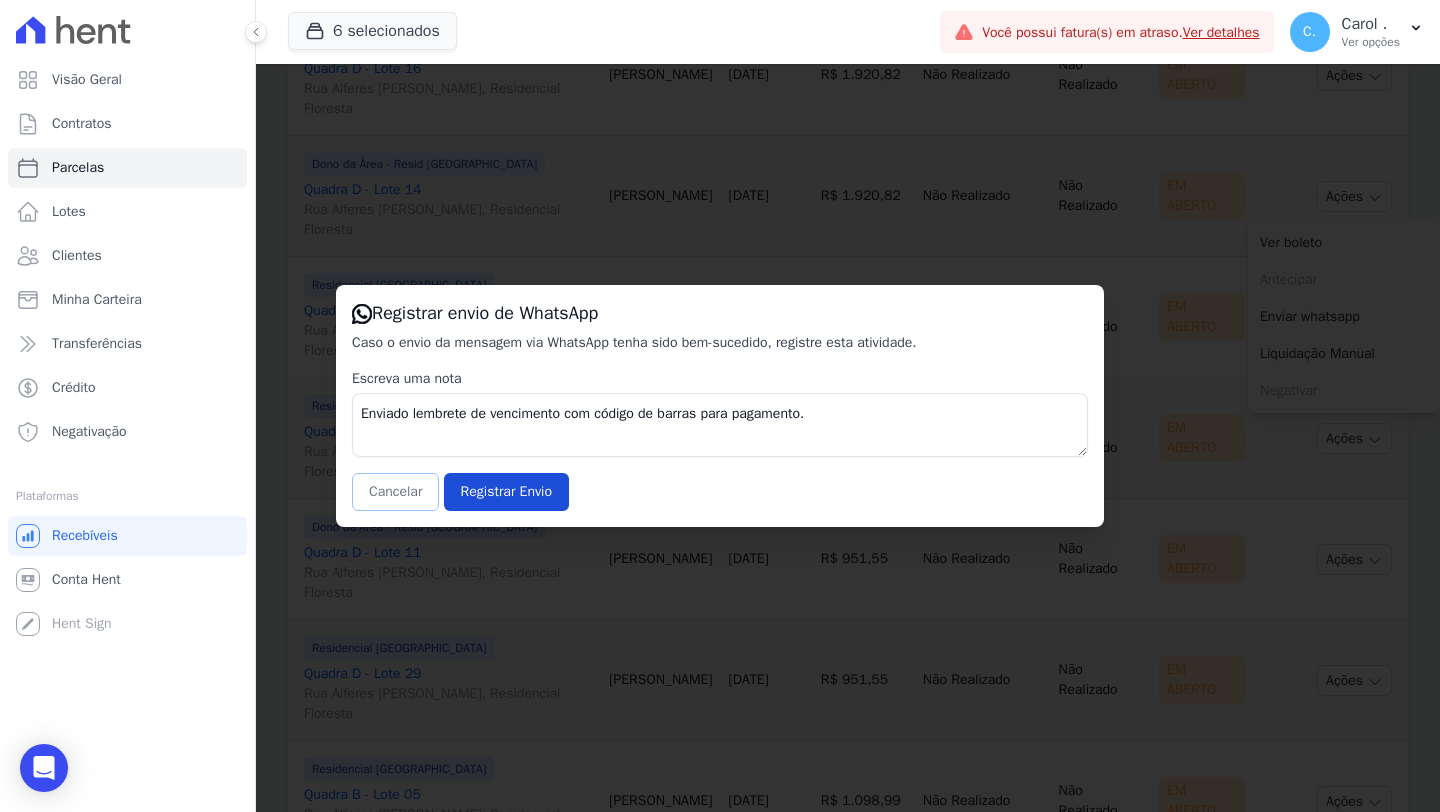 click on "Cancelar" at bounding box center (395, 492) 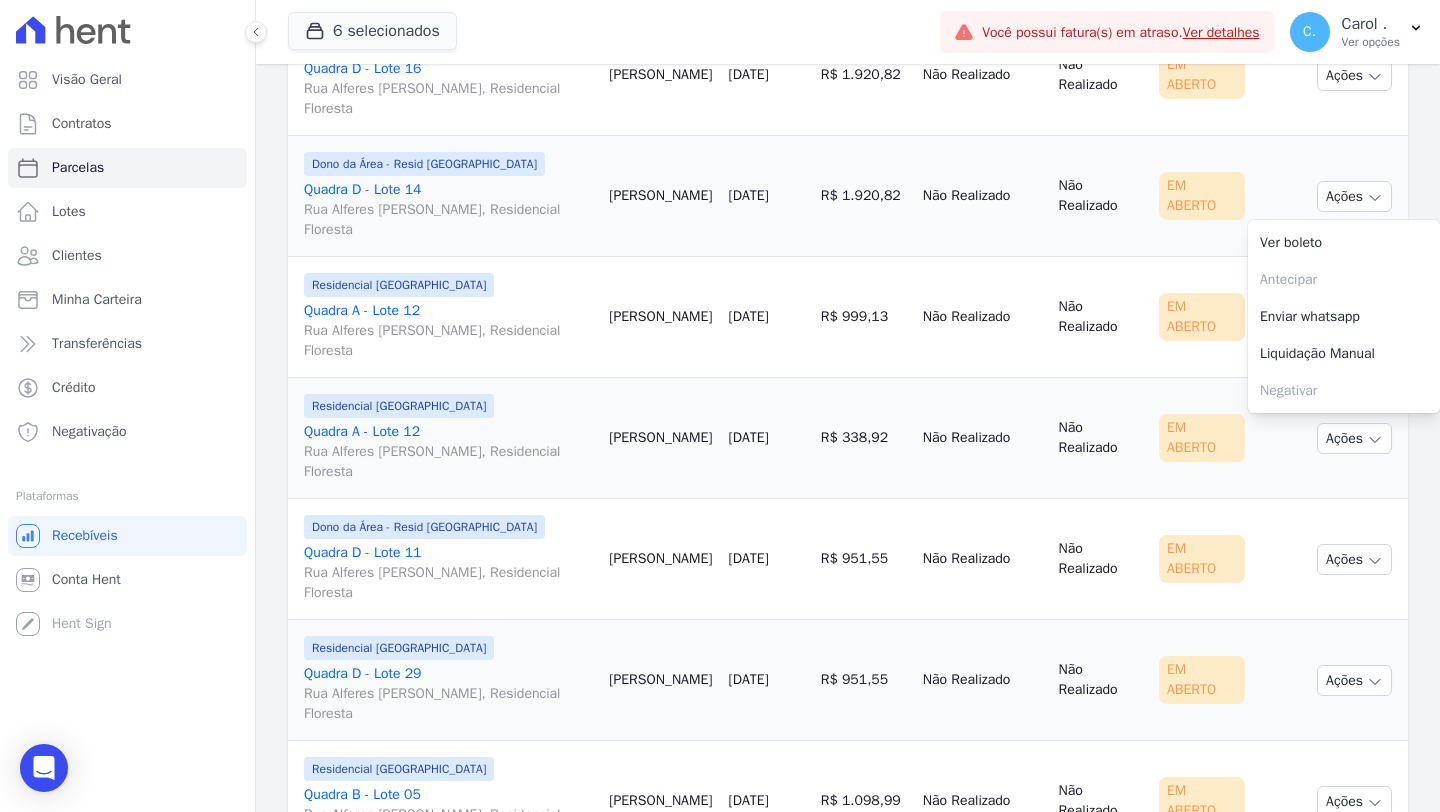 click on "15/07/2025" at bounding box center [766, 317] 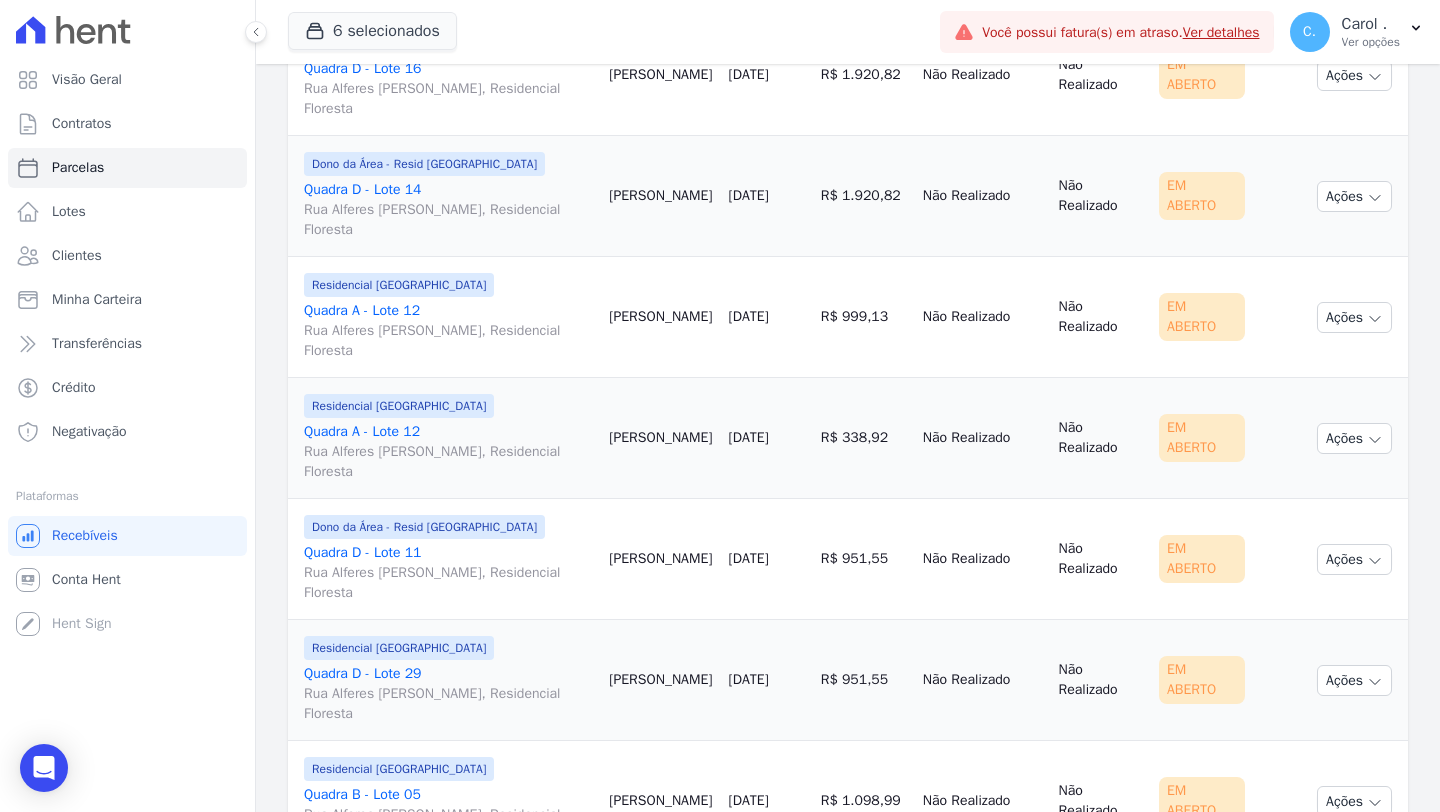 click on "Ações
Ver boleto
Antecipar
Antecipação não disponível
Enviar whatsapp
Registrar envio de WhatsApp
Caso o envio da mensagem via WhatsApp tenha sido bem-sucedido, registre esta atividade.
Escreva uma nota
Enviado lembrete de vencimento com código de barras para pagamento.
Cancelar
Registrar Envio" at bounding box center (1358, 317) 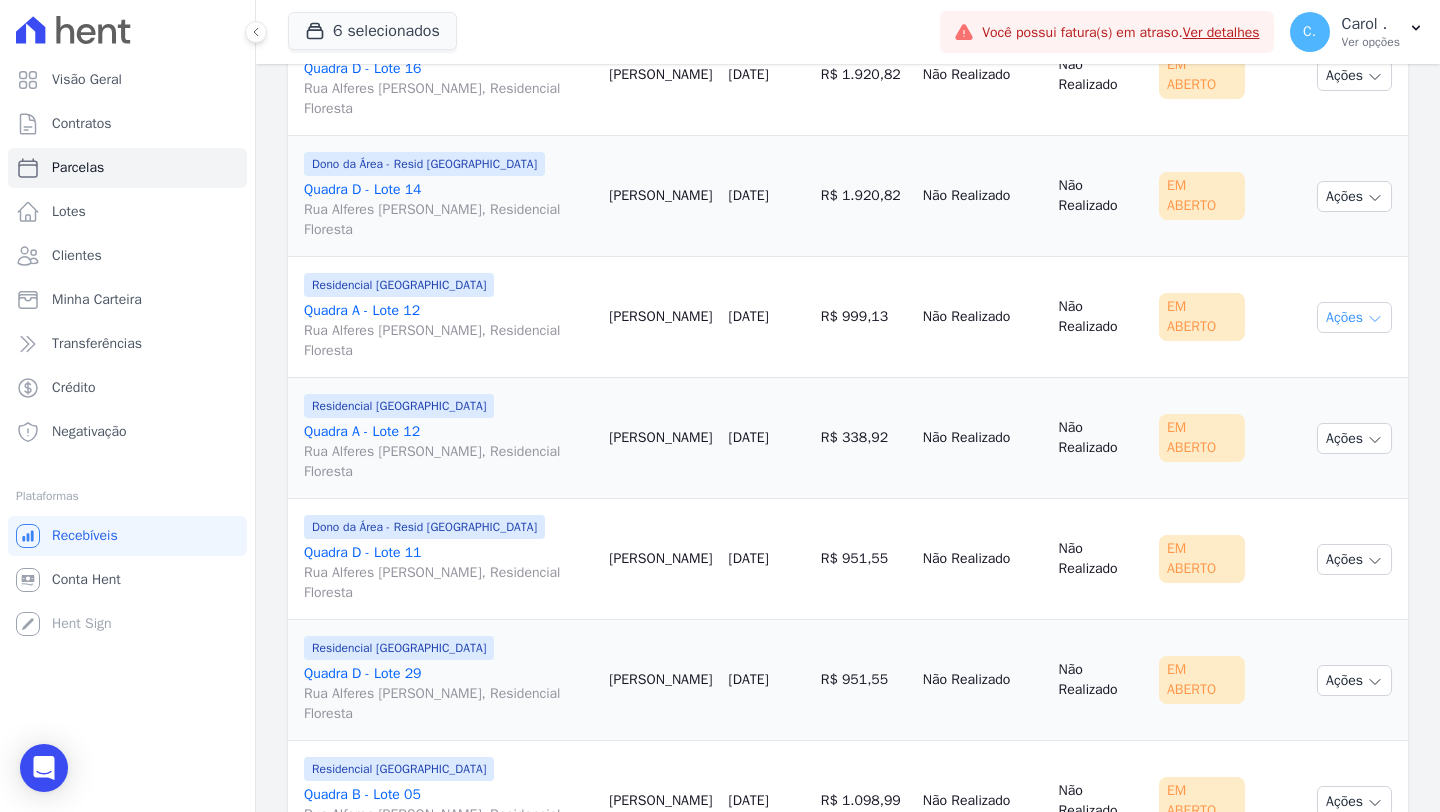 click on "Ações" at bounding box center [1354, 317] 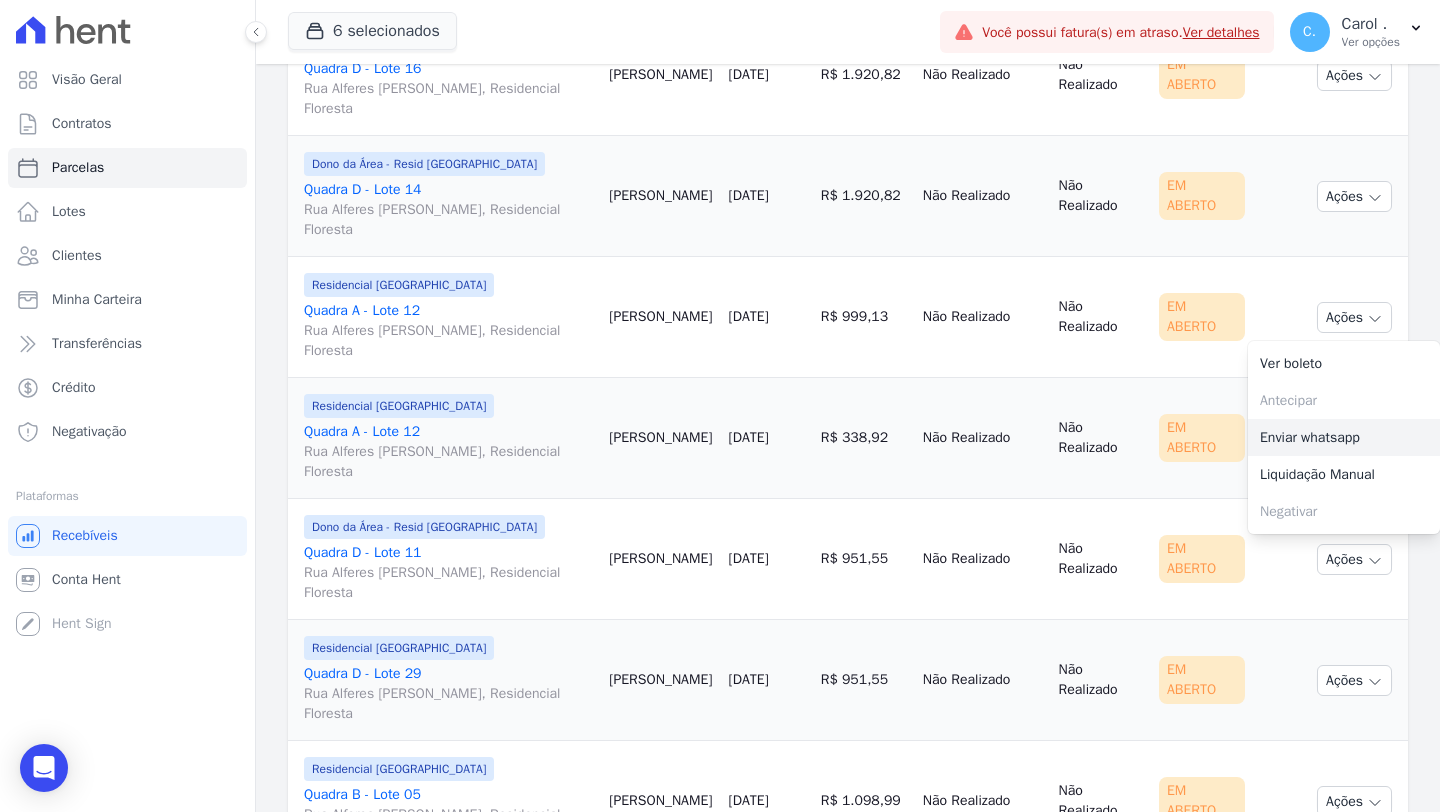 click on "Enviar whatsapp" at bounding box center [1344, 437] 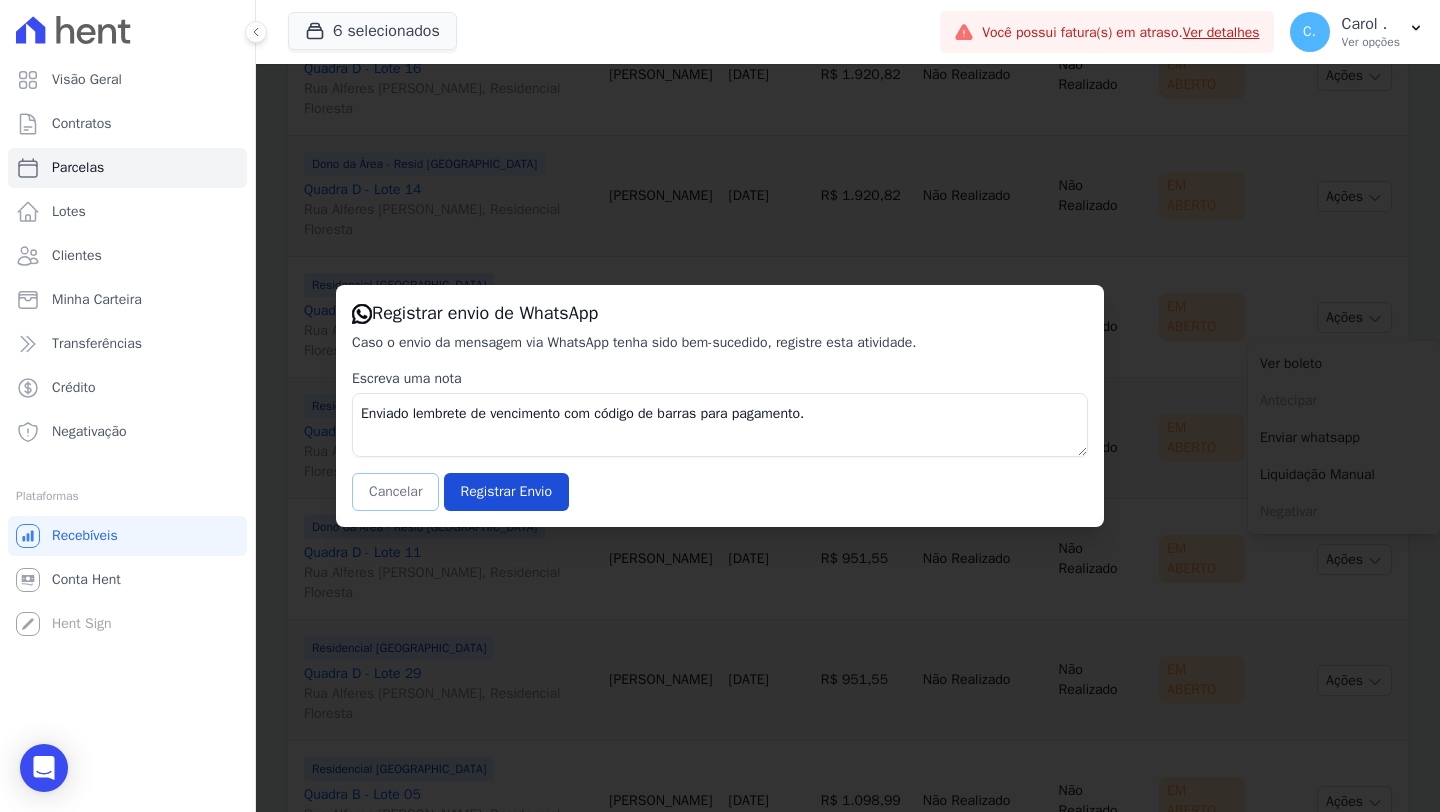 click on "Cancelar" at bounding box center [395, 492] 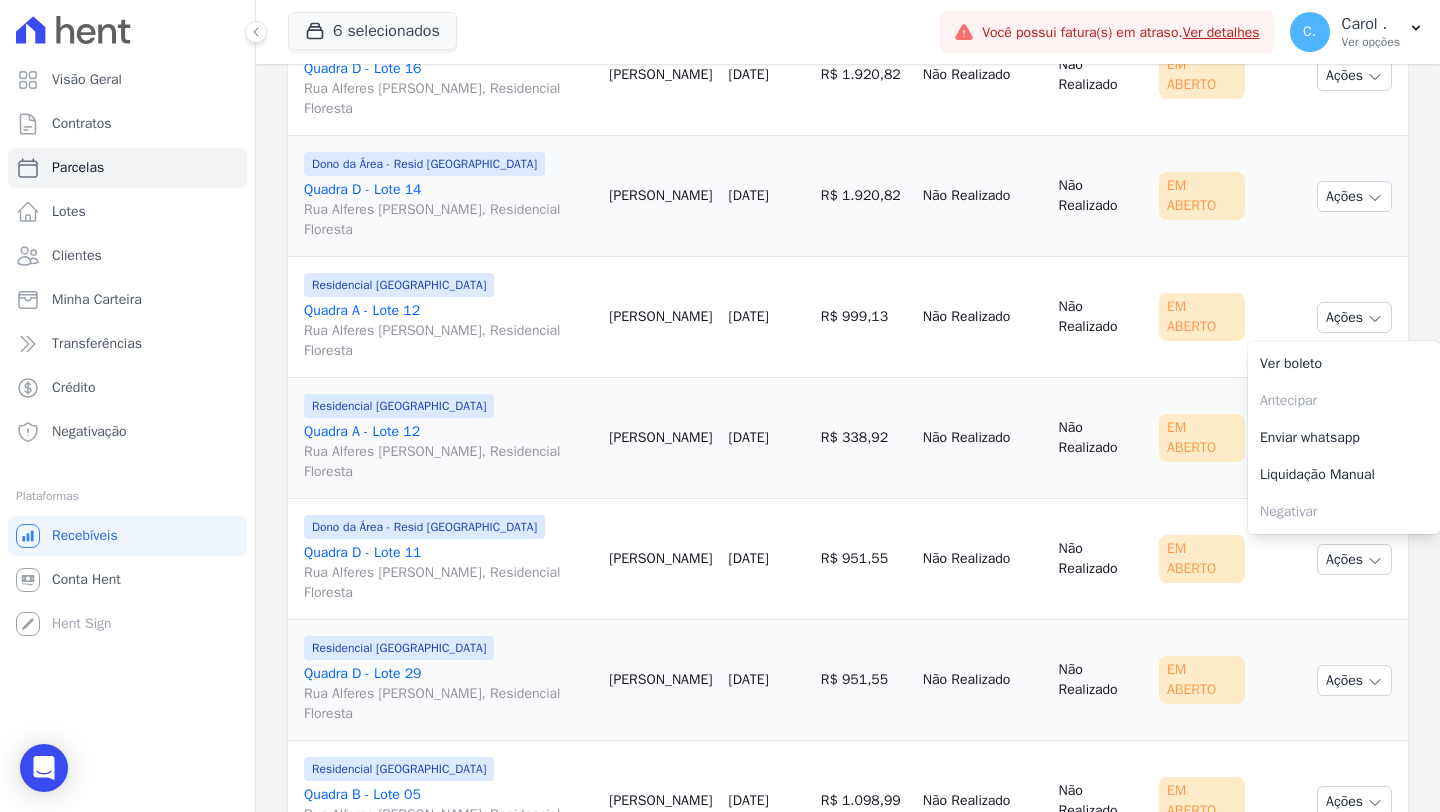 click on "15/07/2025" at bounding box center [766, 438] 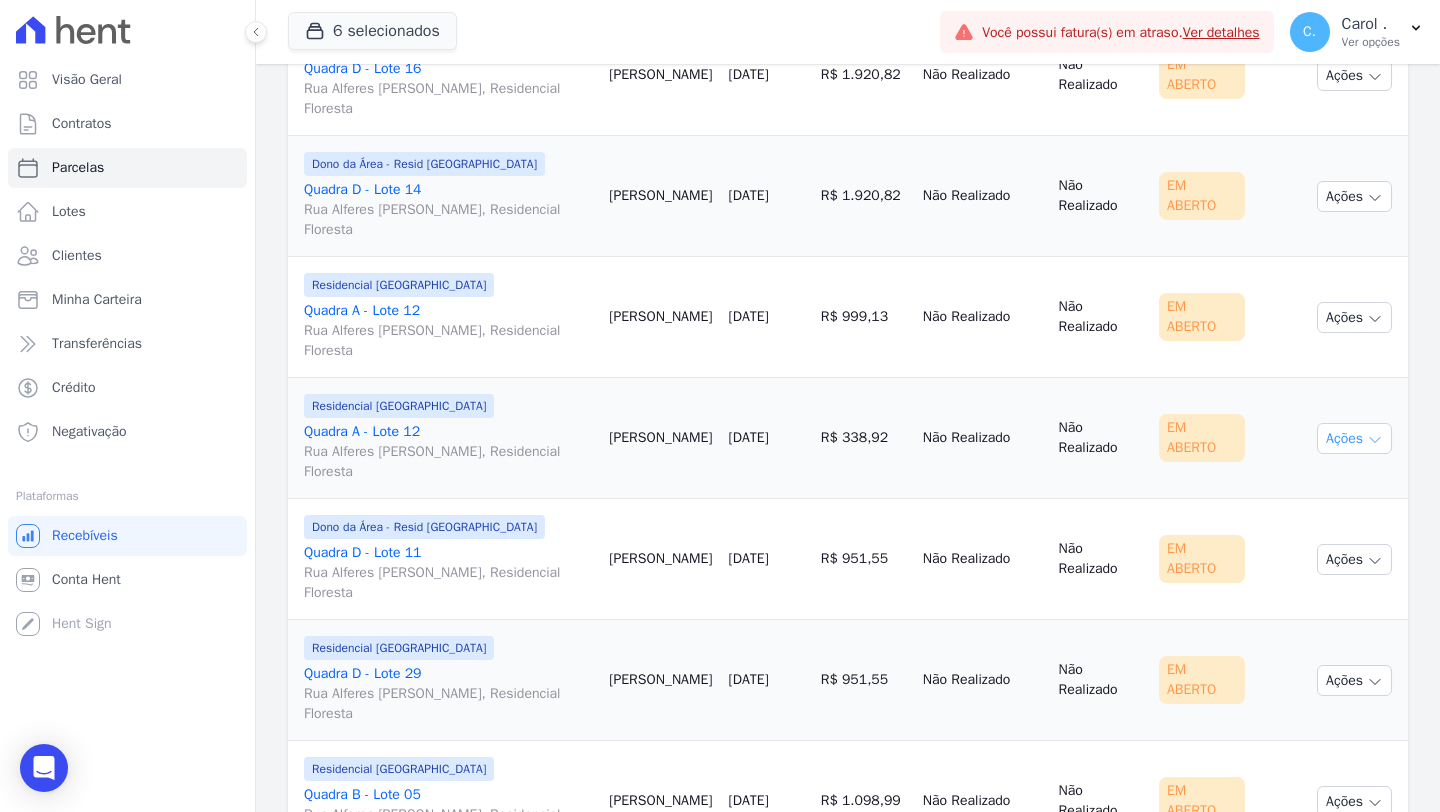 click on "Ações" at bounding box center (1354, 438) 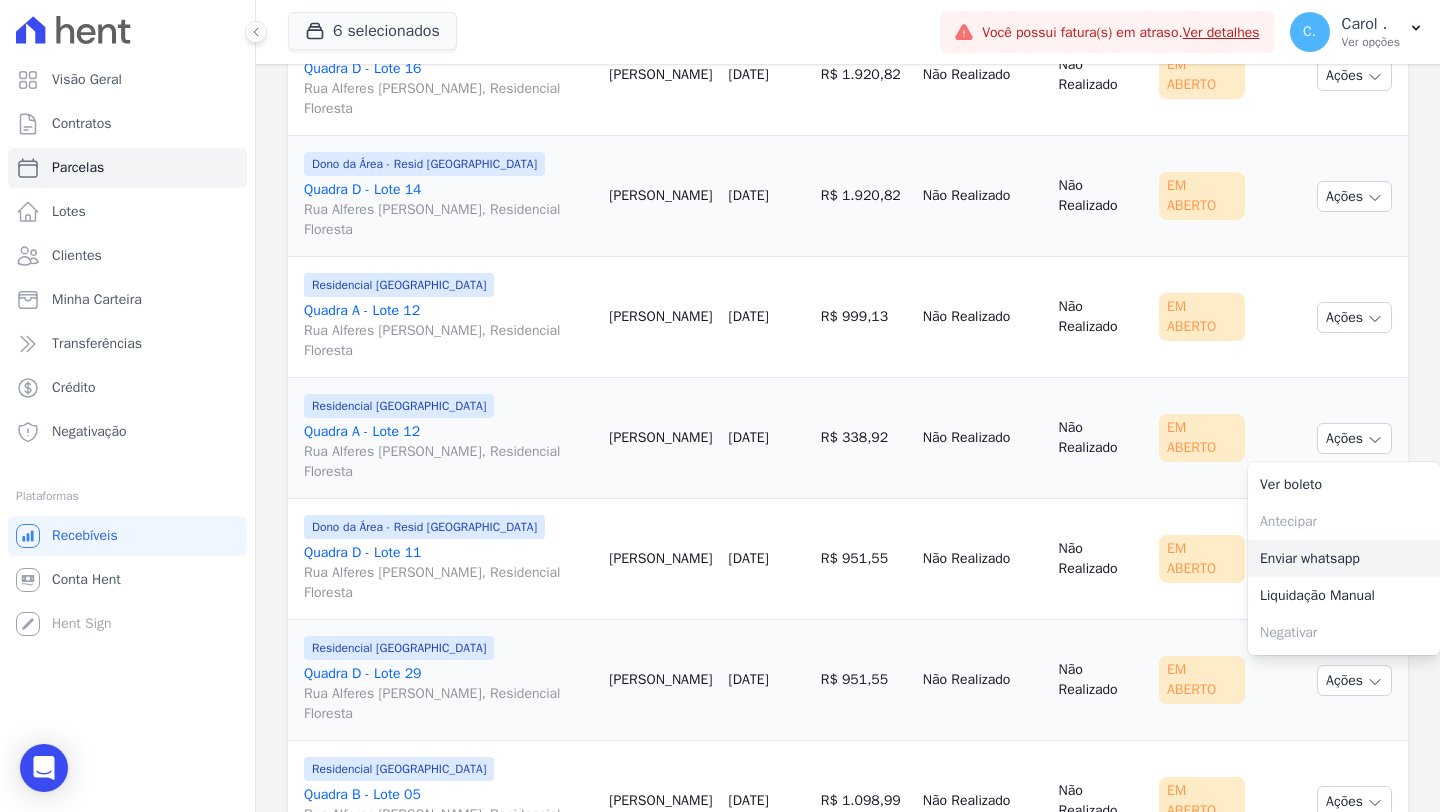 click on "Enviar whatsapp" at bounding box center [1344, 558] 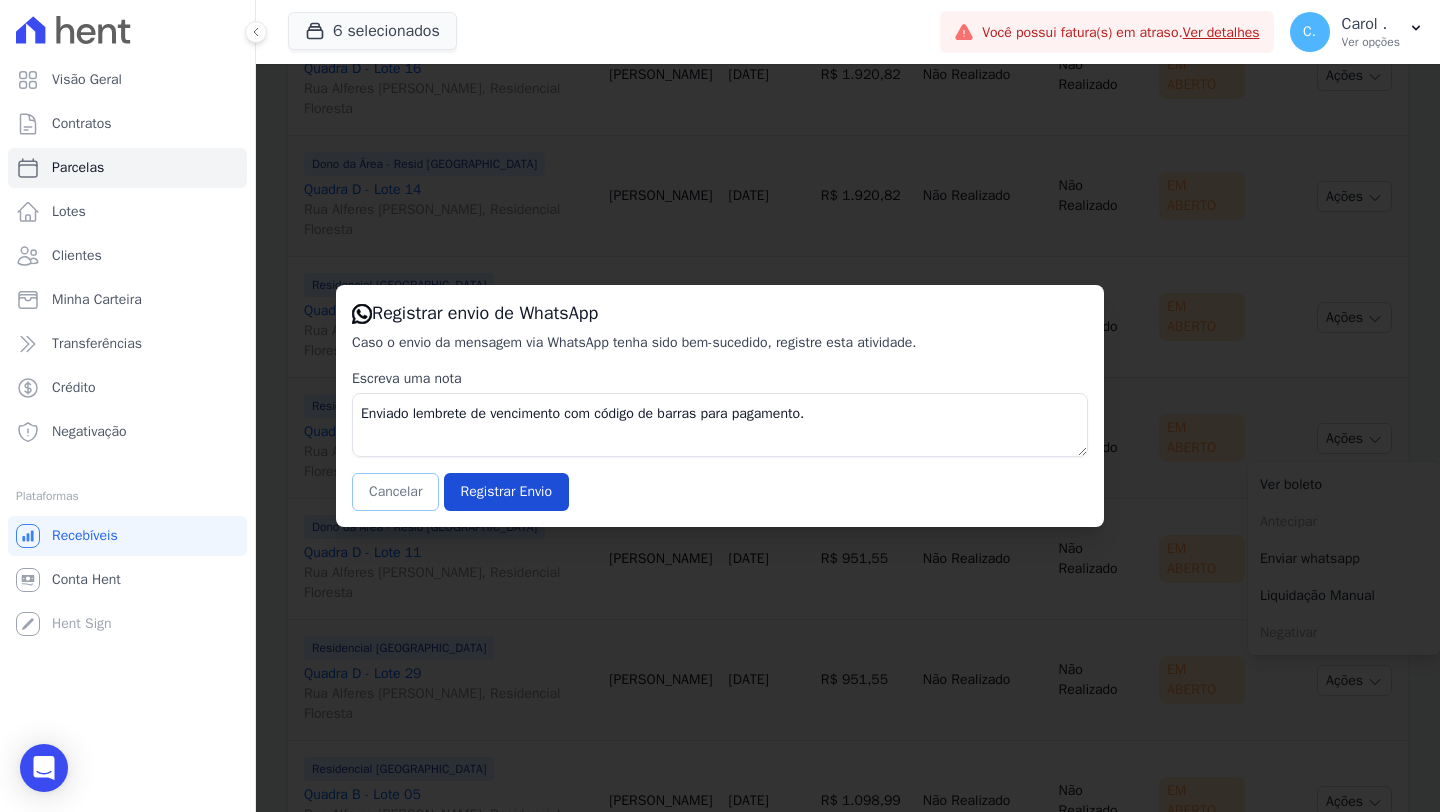 click on "Cancelar" at bounding box center (395, 492) 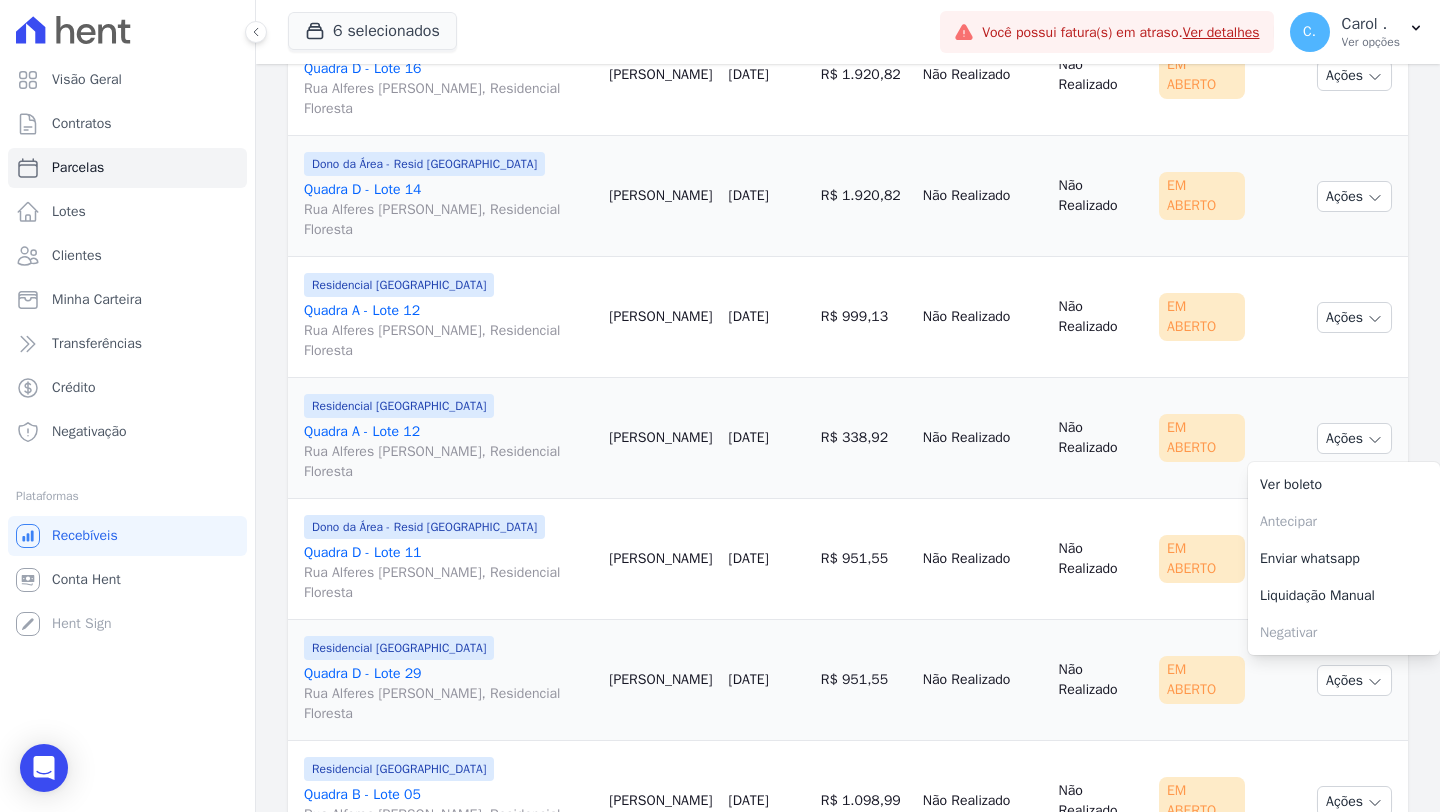 click on "Guilherme Ferreira" at bounding box center [660, 559] 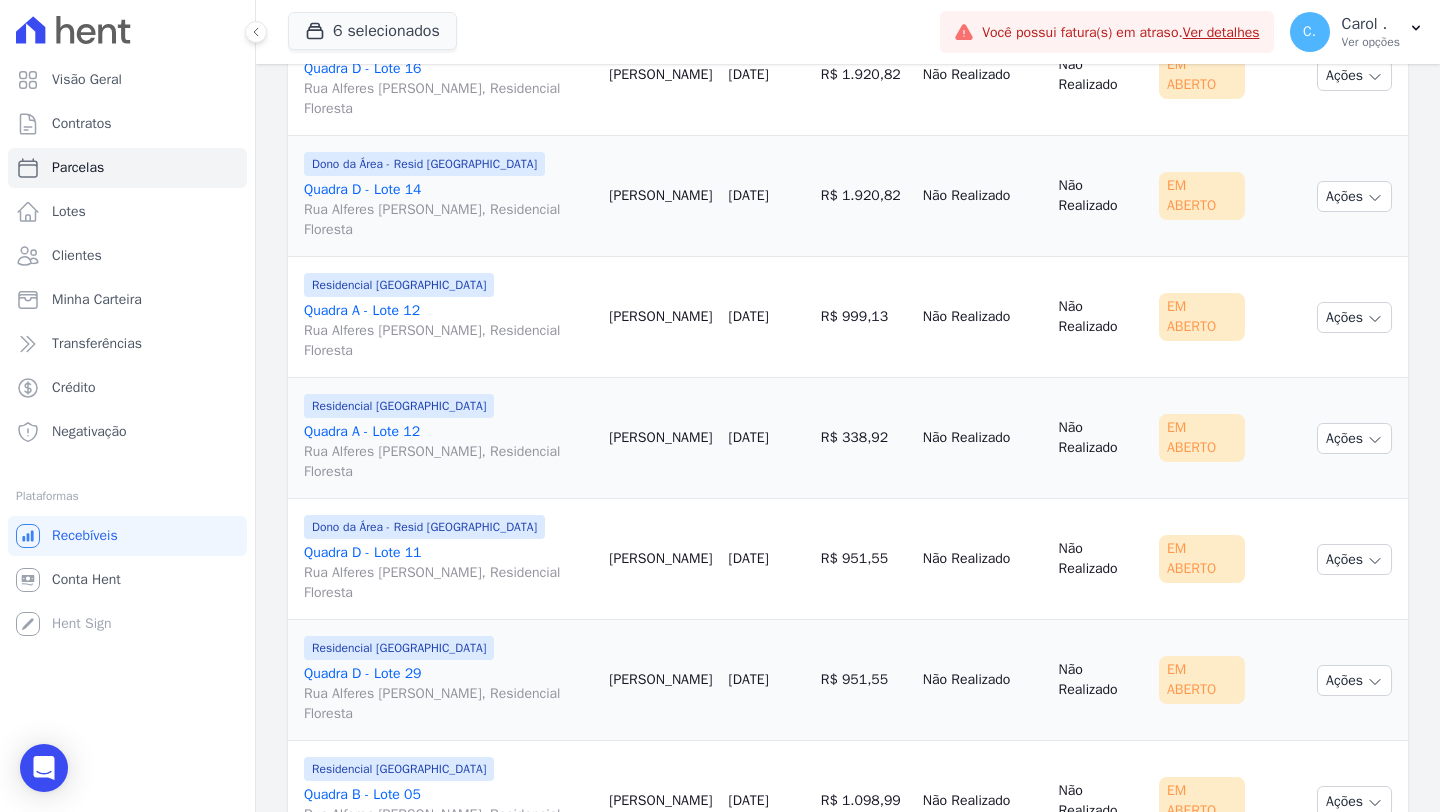 click on "Ações
Ver boleto
Antecipar
Antecipação não disponível
Enviar whatsapp
Registrar envio de WhatsApp
Caso o envio da mensagem via WhatsApp tenha sido bem-sucedido, registre esta atividade.
Escreva uma nota
Enviado lembrete de vencimento com código de barras para pagamento.
Cancelar
Registrar Envio" at bounding box center (1358, 559) 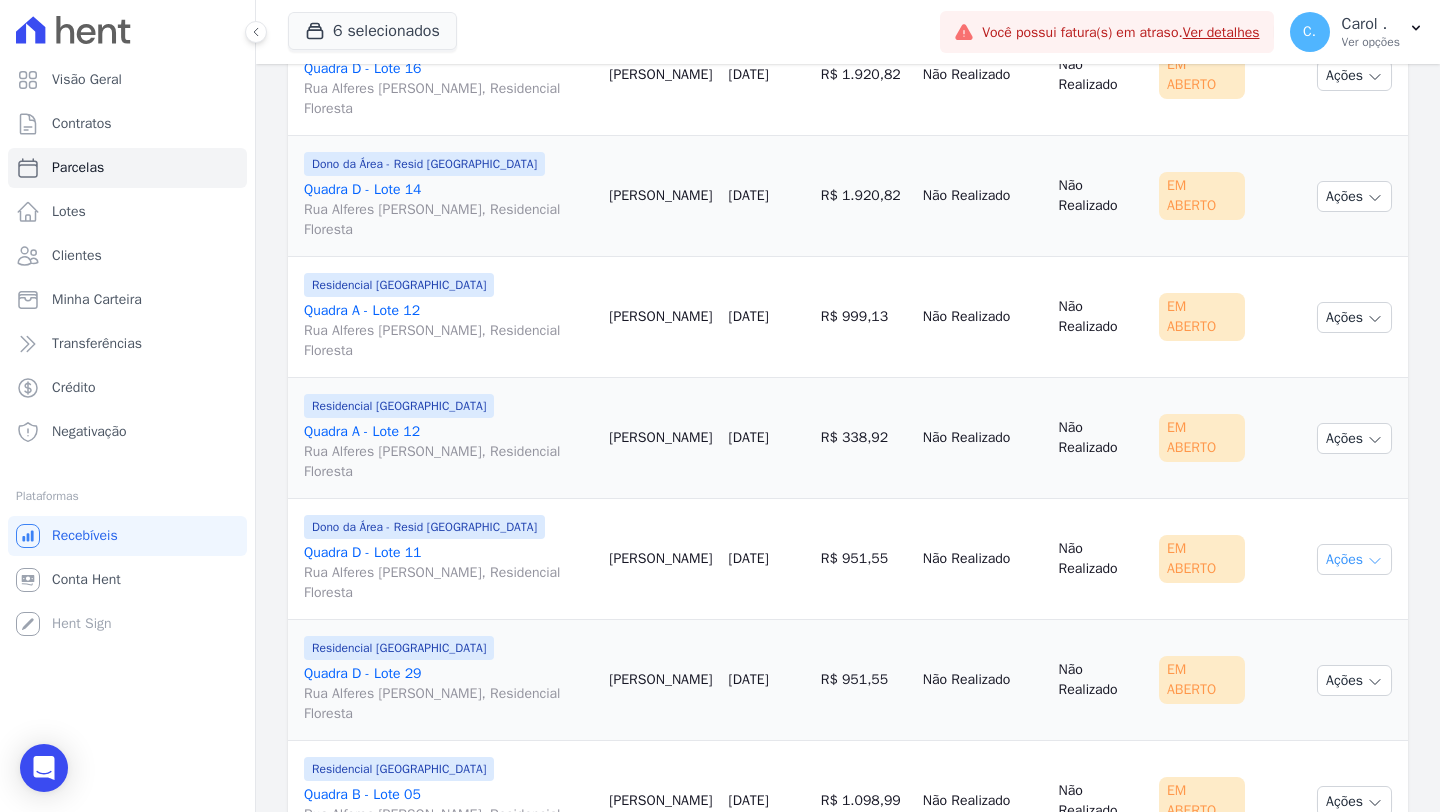click 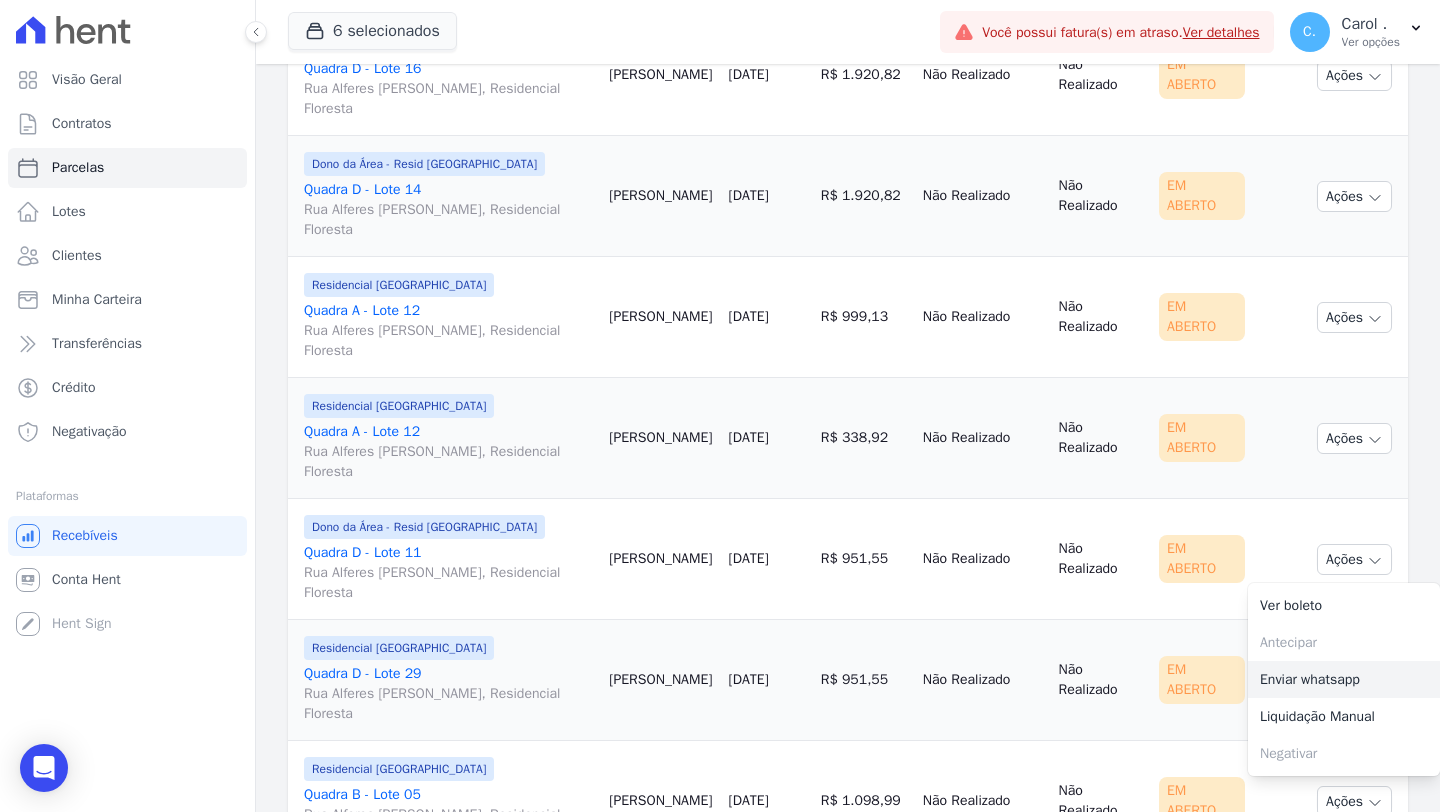click on "Enviar whatsapp" at bounding box center (1344, 679) 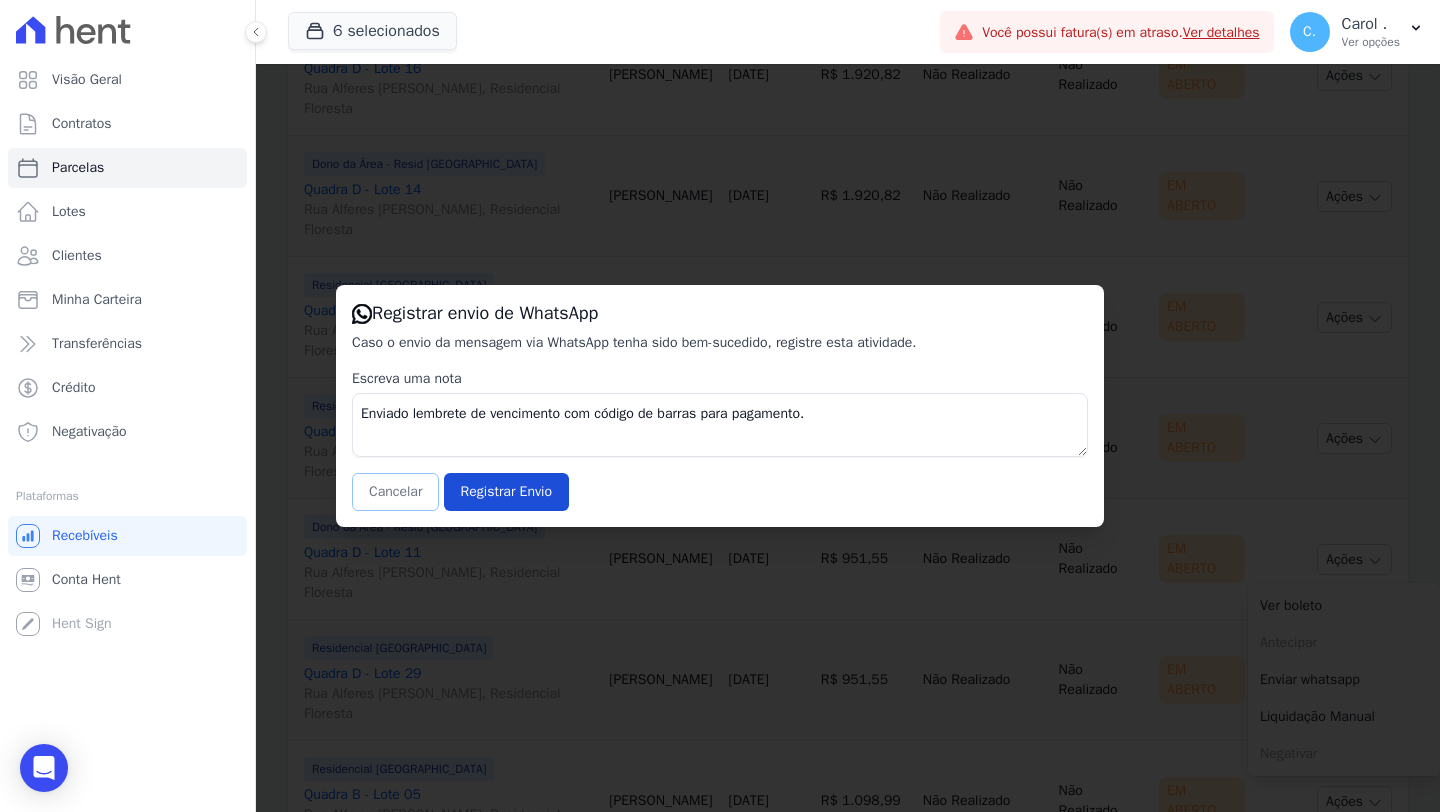 click on "Cancelar" at bounding box center (395, 492) 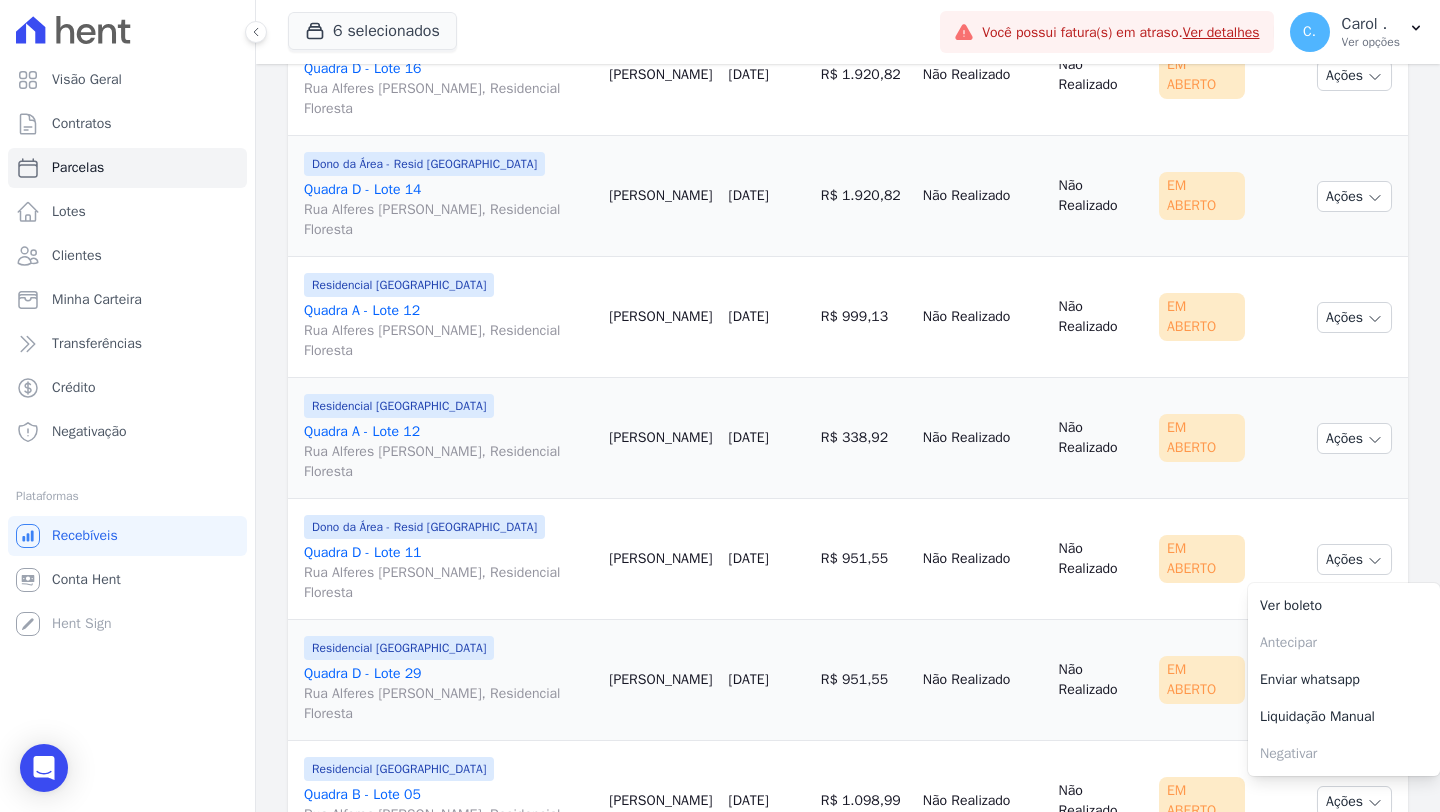 click on "15/07/2025" at bounding box center [766, 680] 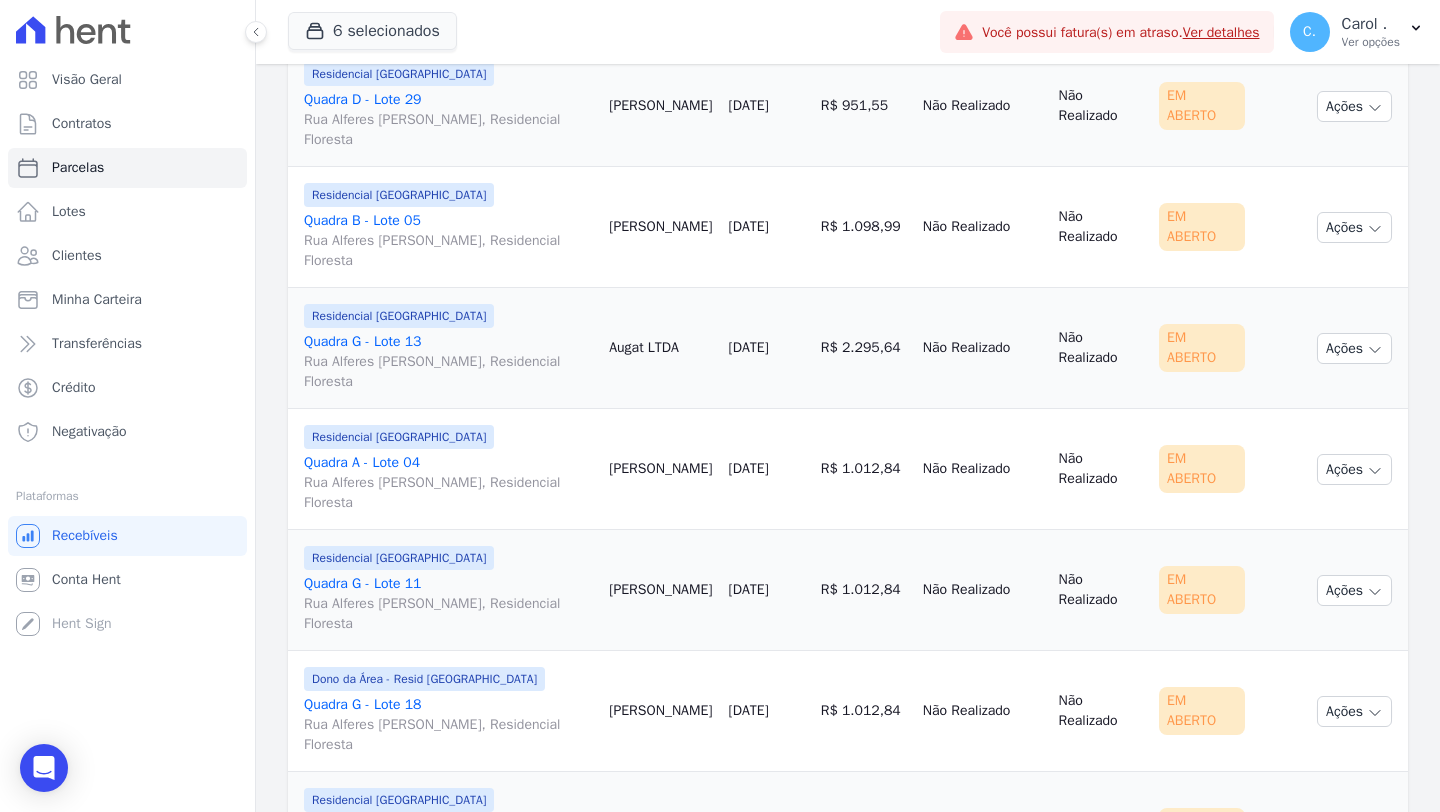scroll, scrollTop: 1440, scrollLeft: 0, axis: vertical 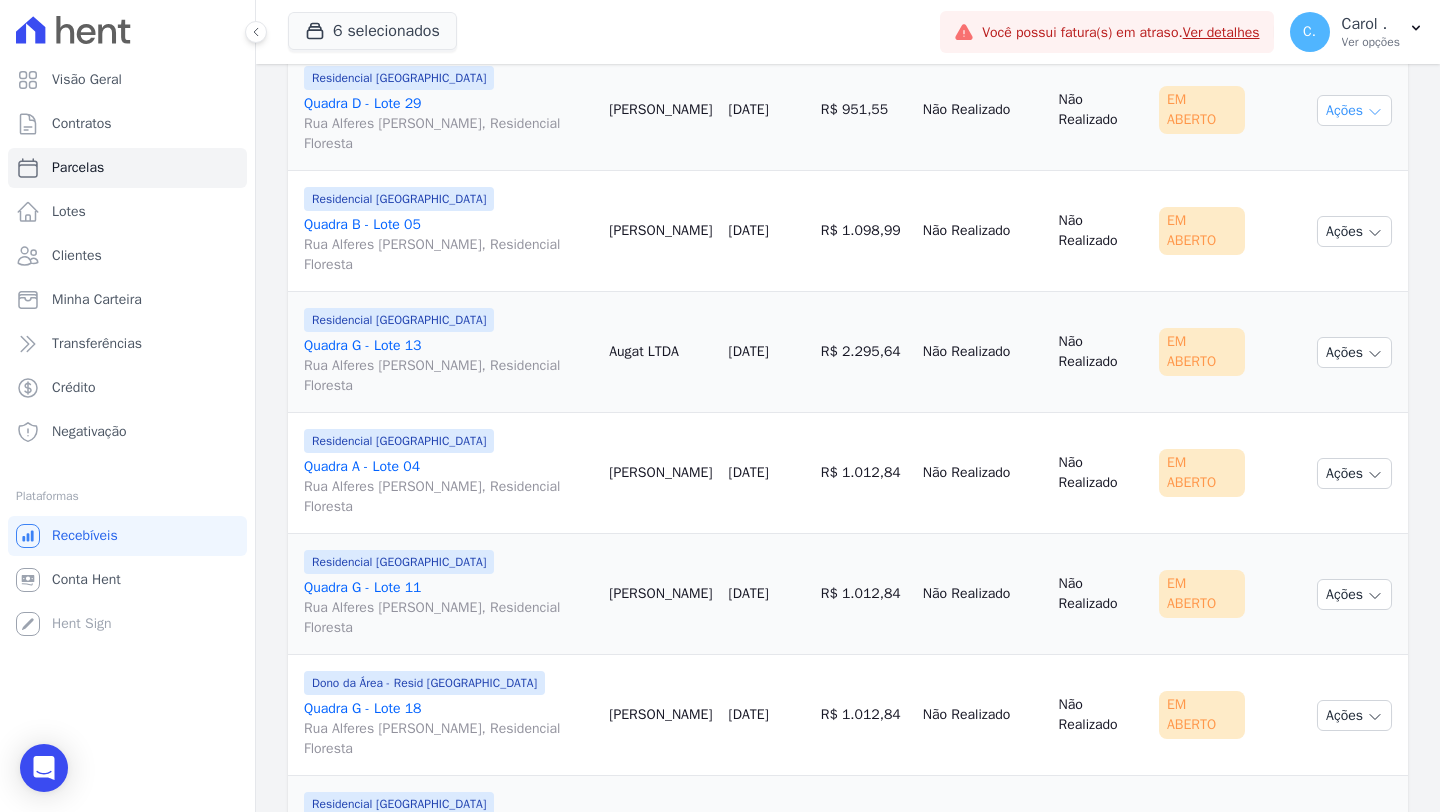 click on "Ações" at bounding box center (1354, 110) 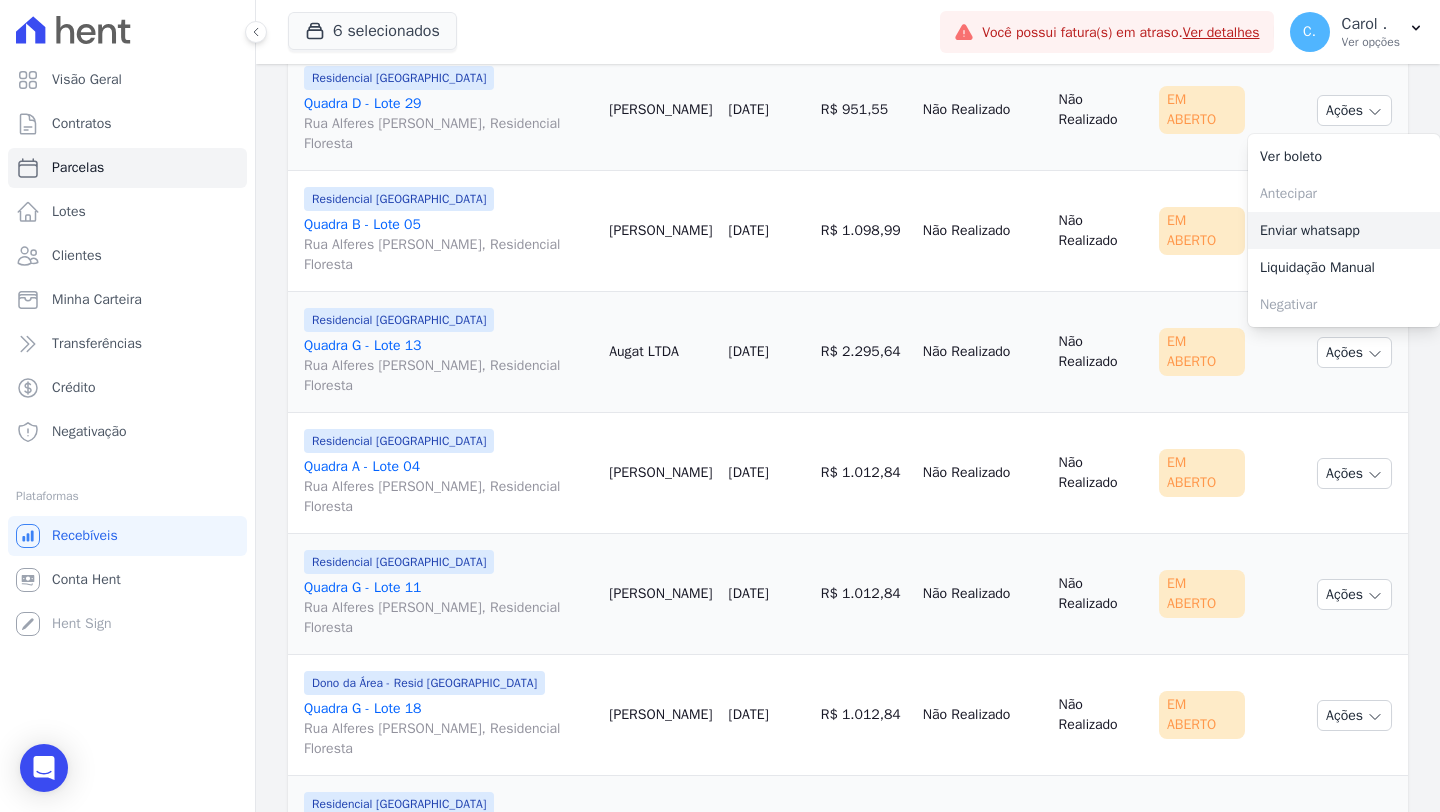 click on "Enviar whatsapp" at bounding box center (1344, 230) 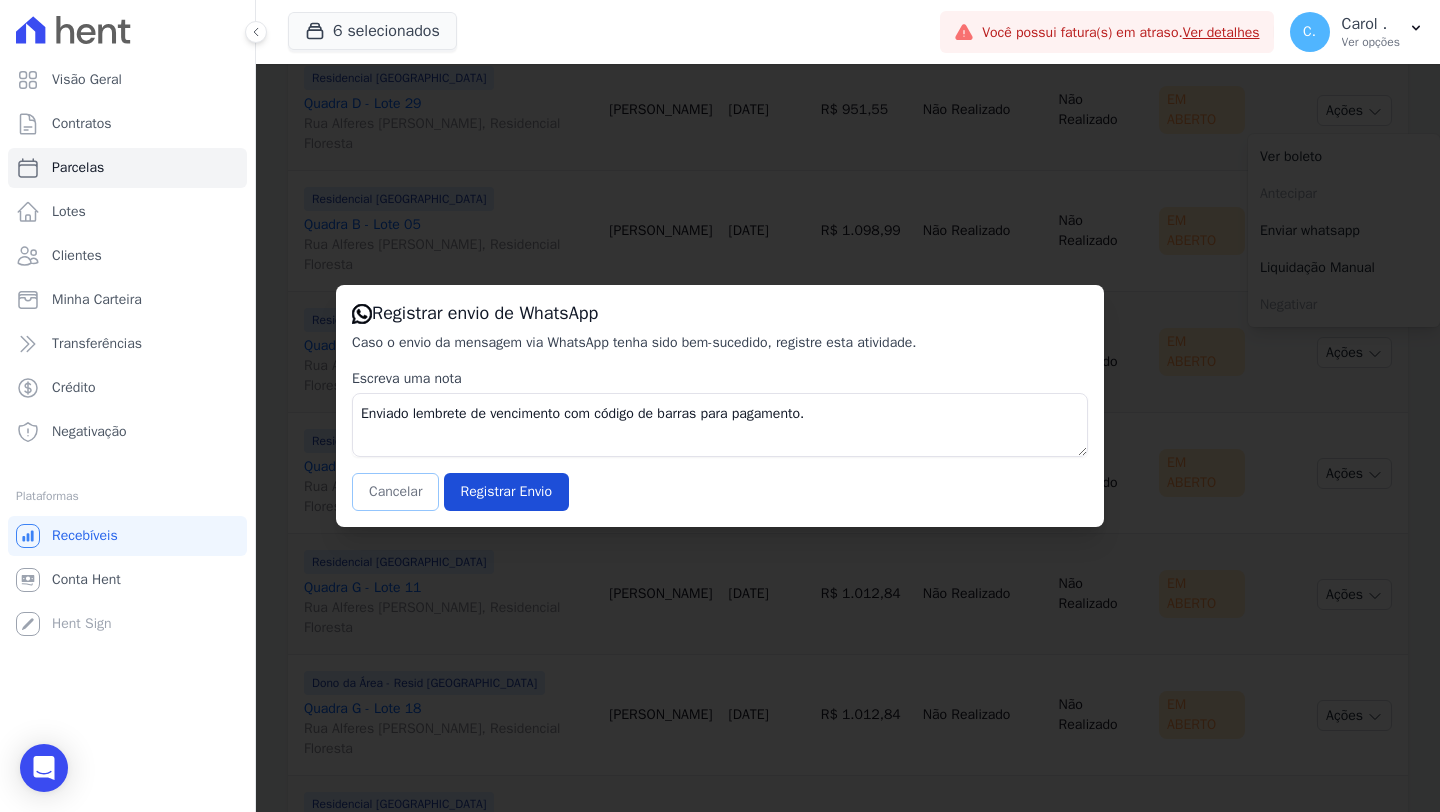 click on "Cancelar" at bounding box center (395, 492) 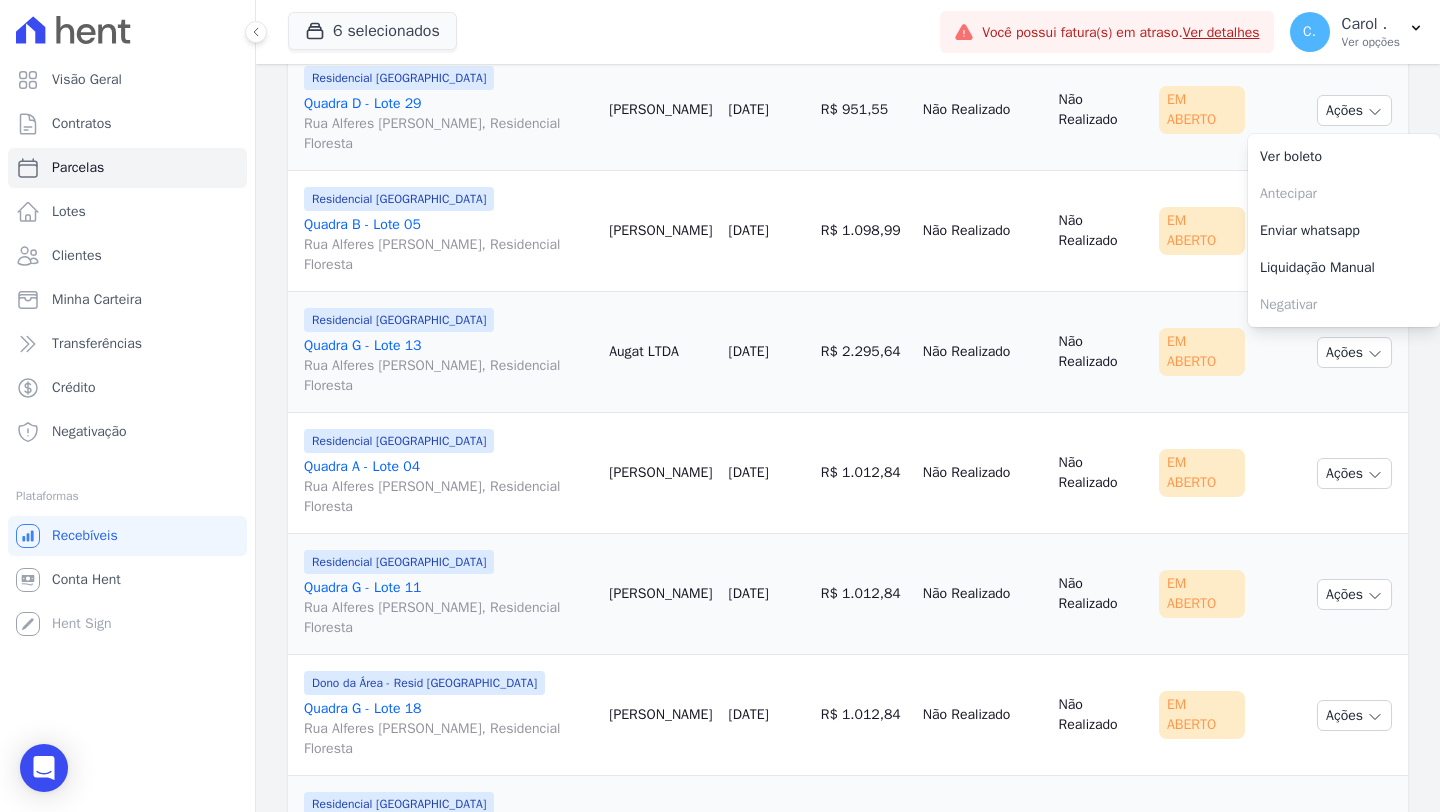 click on "Julio Souza" at bounding box center [660, 231] 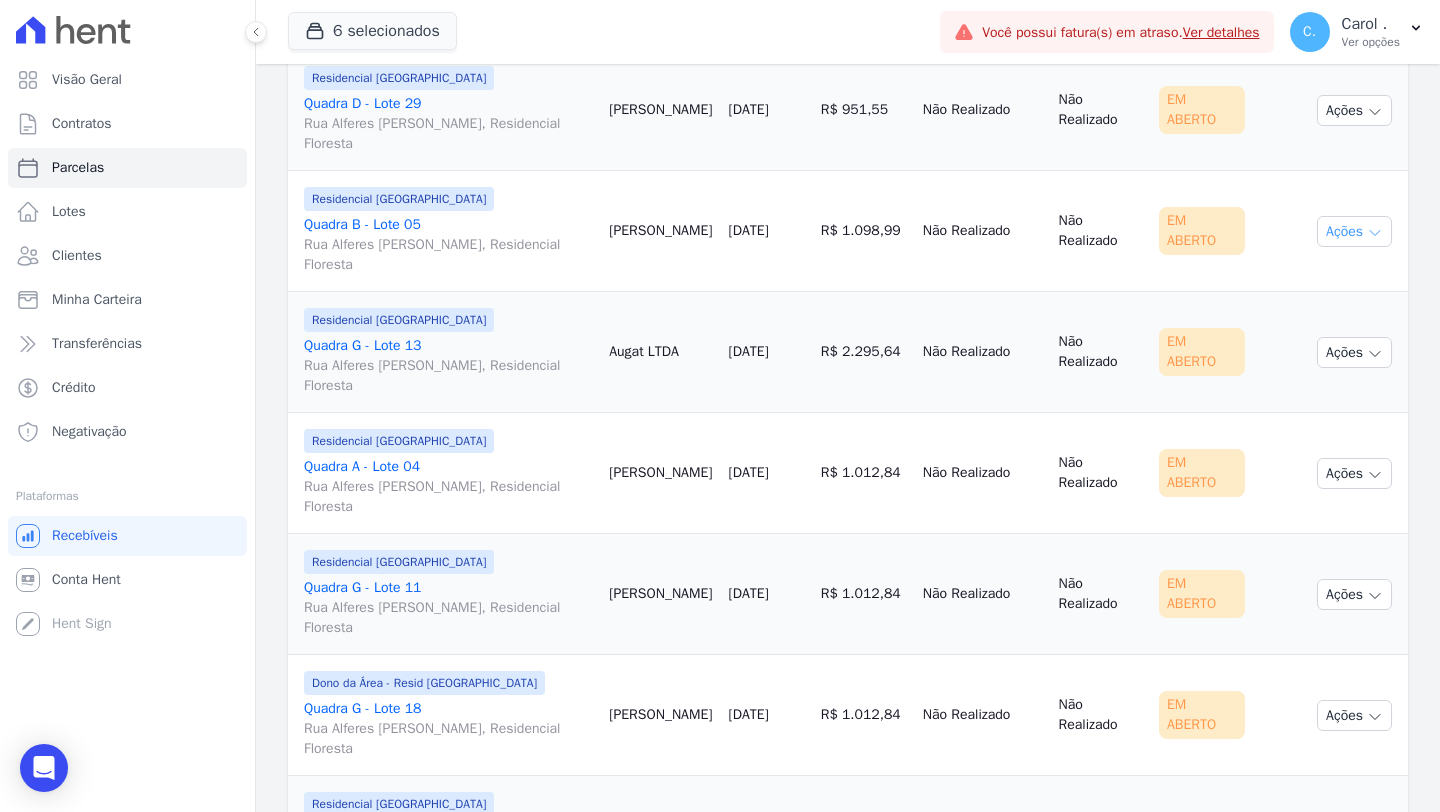 click on "Ações" at bounding box center [1354, 231] 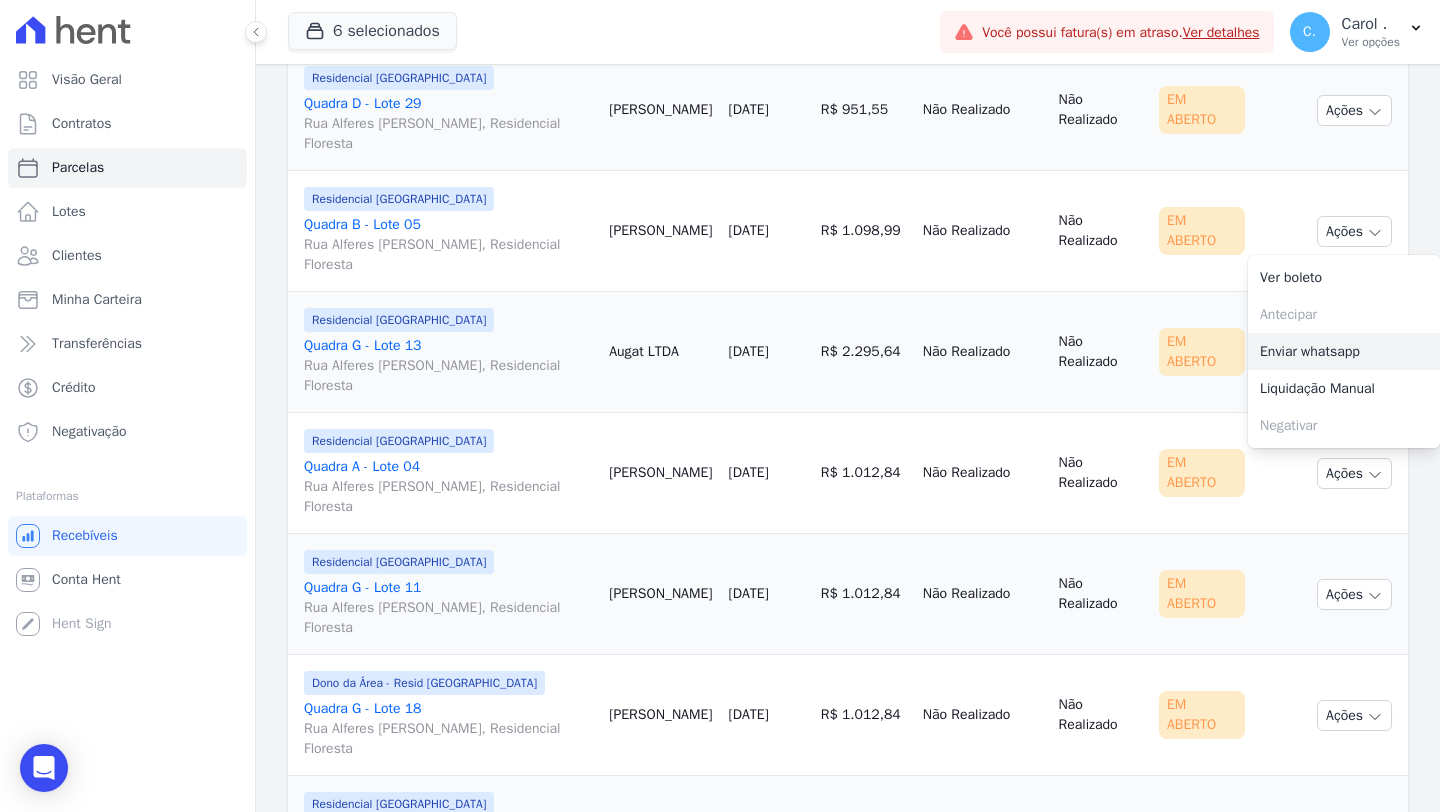 click on "Enviar whatsapp" at bounding box center [1344, 351] 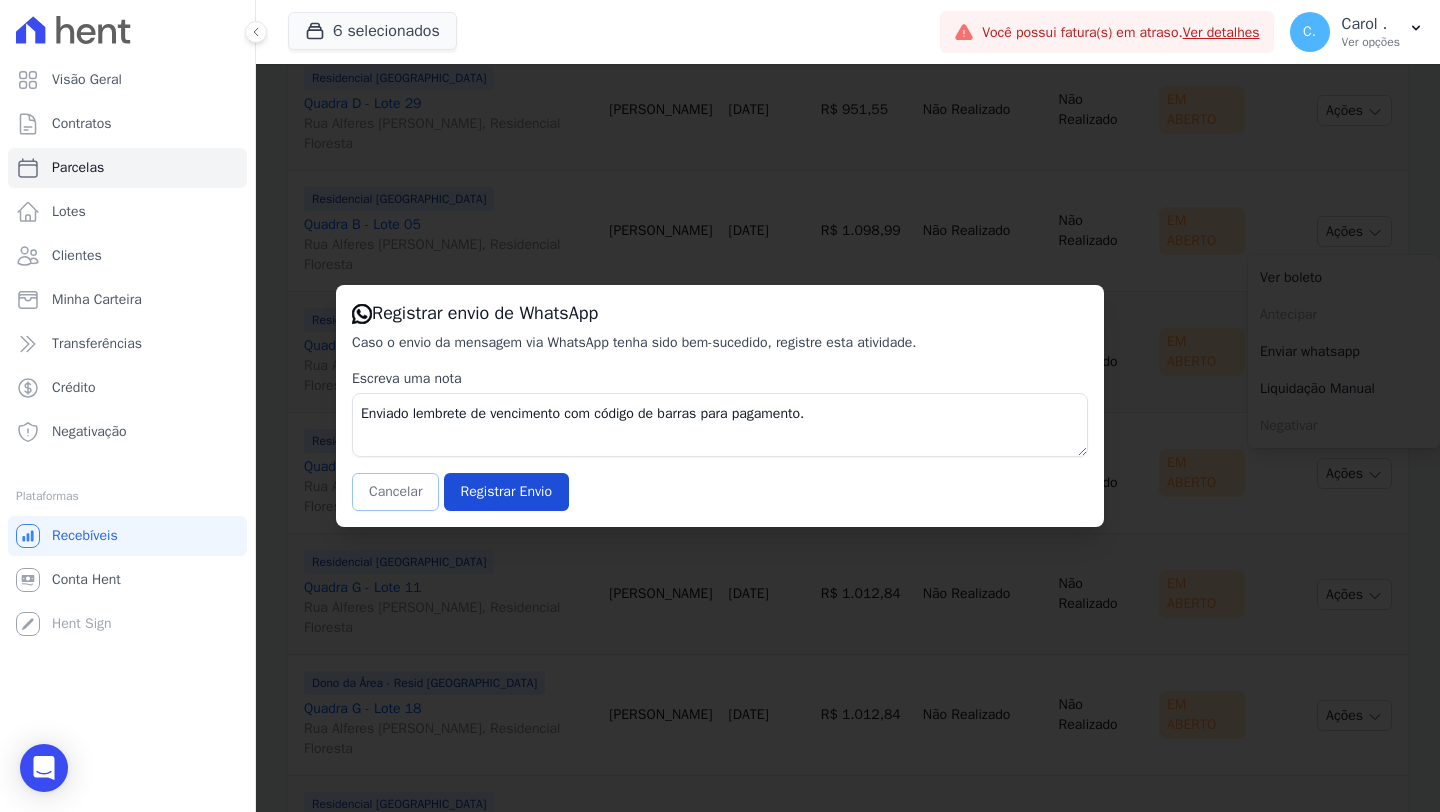 click on "Cancelar" at bounding box center [395, 492] 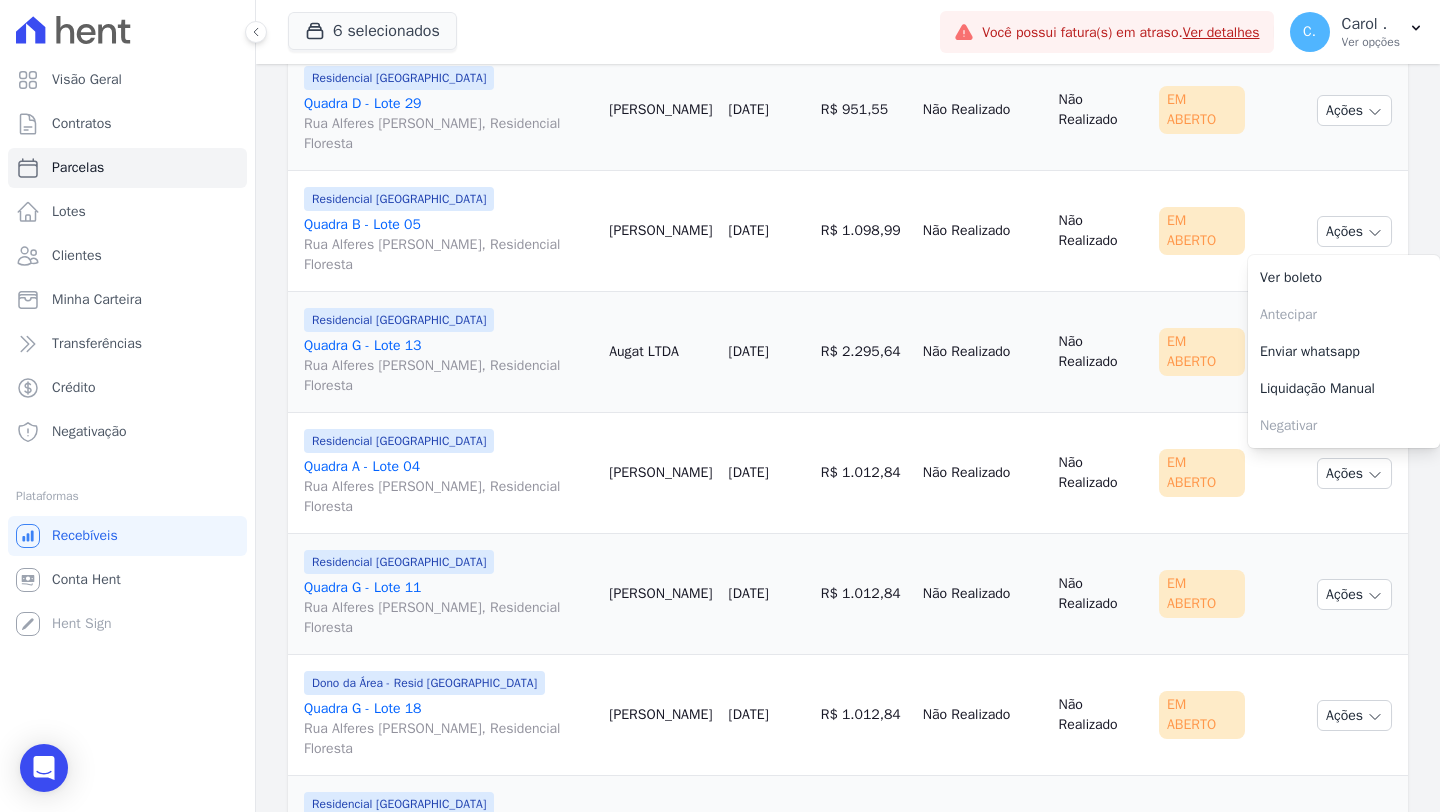 click on "Augat LTDA" at bounding box center [660, 352] 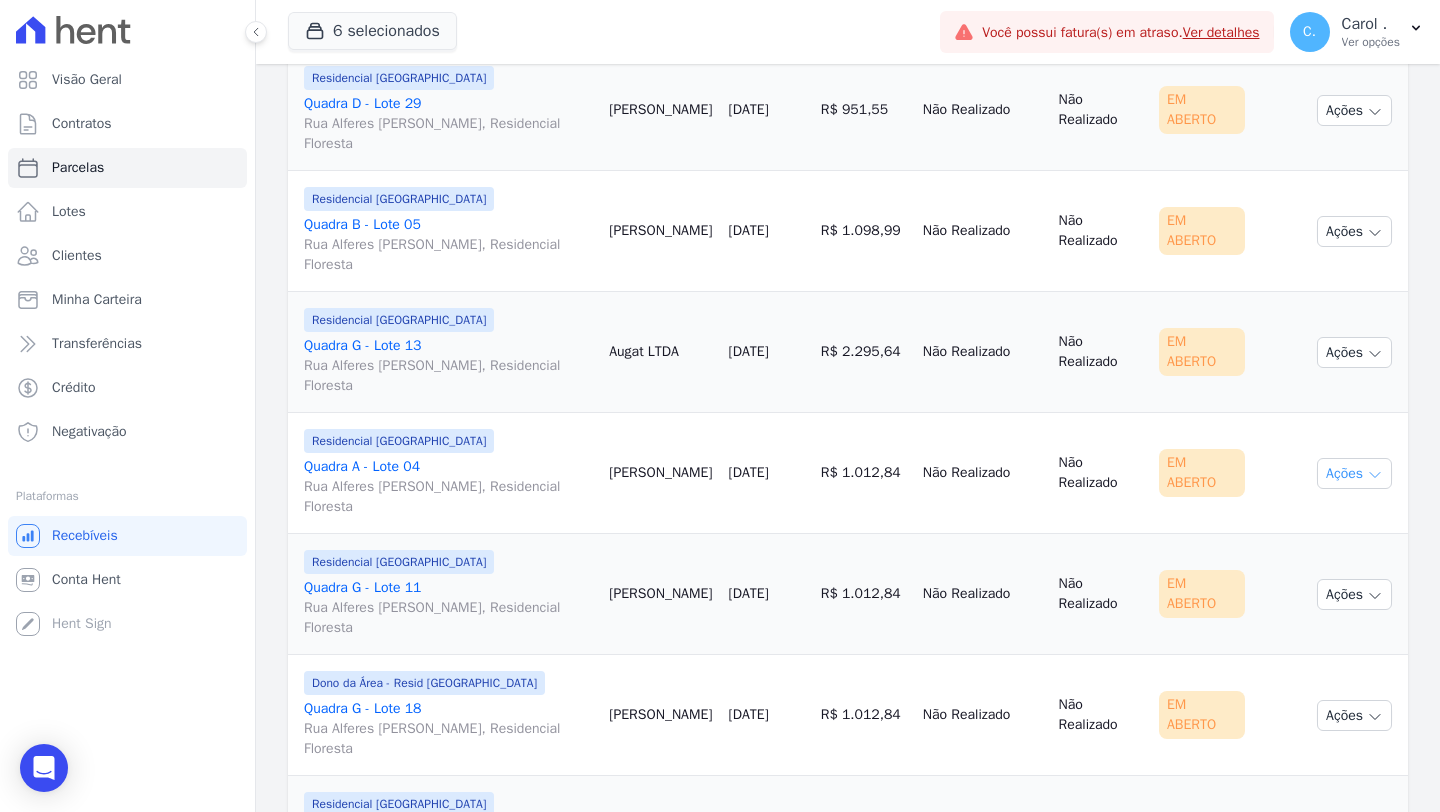click on "Ações" at bounding box center [1354, 473] 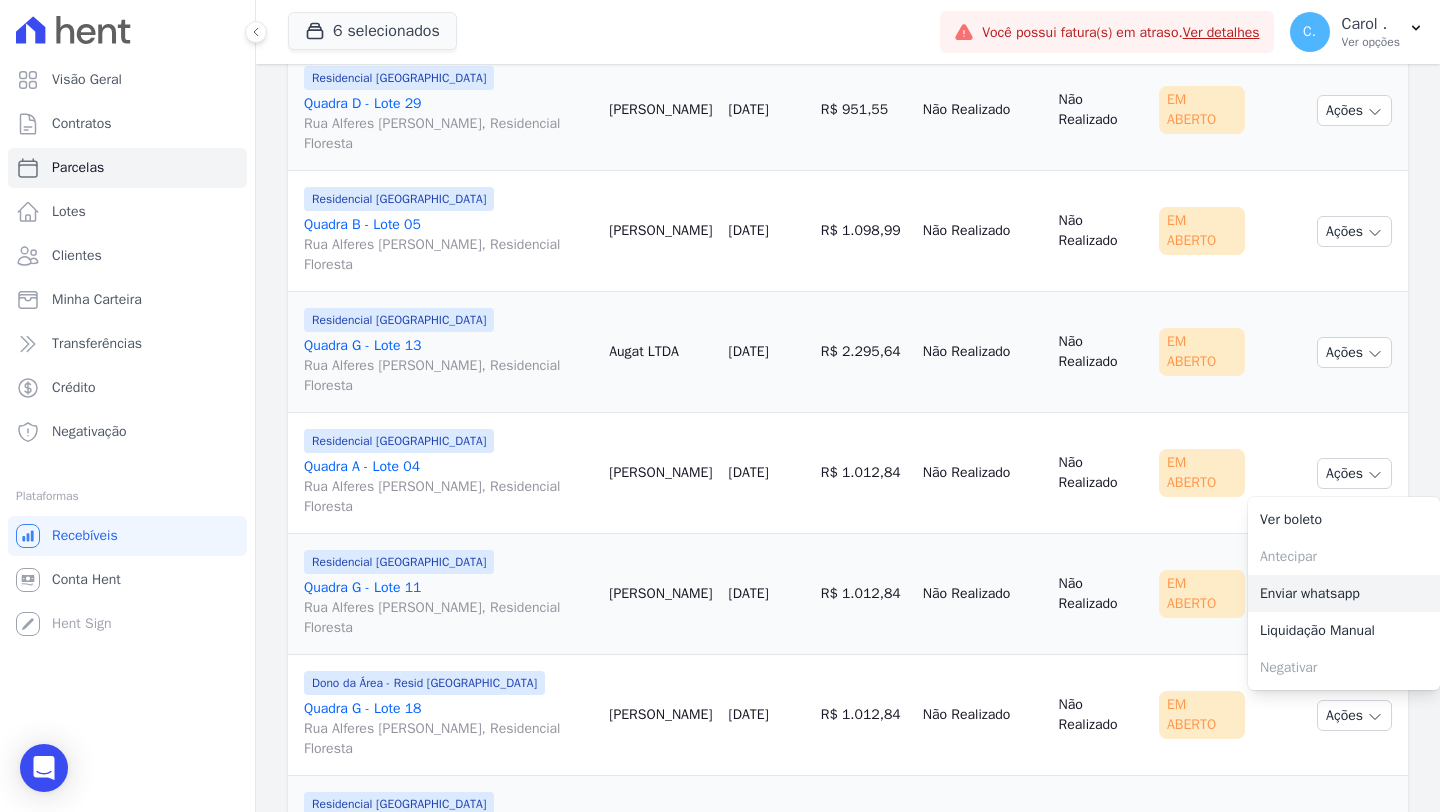 click on "Enviar whatsapp" at bounding box center [1344, 593] 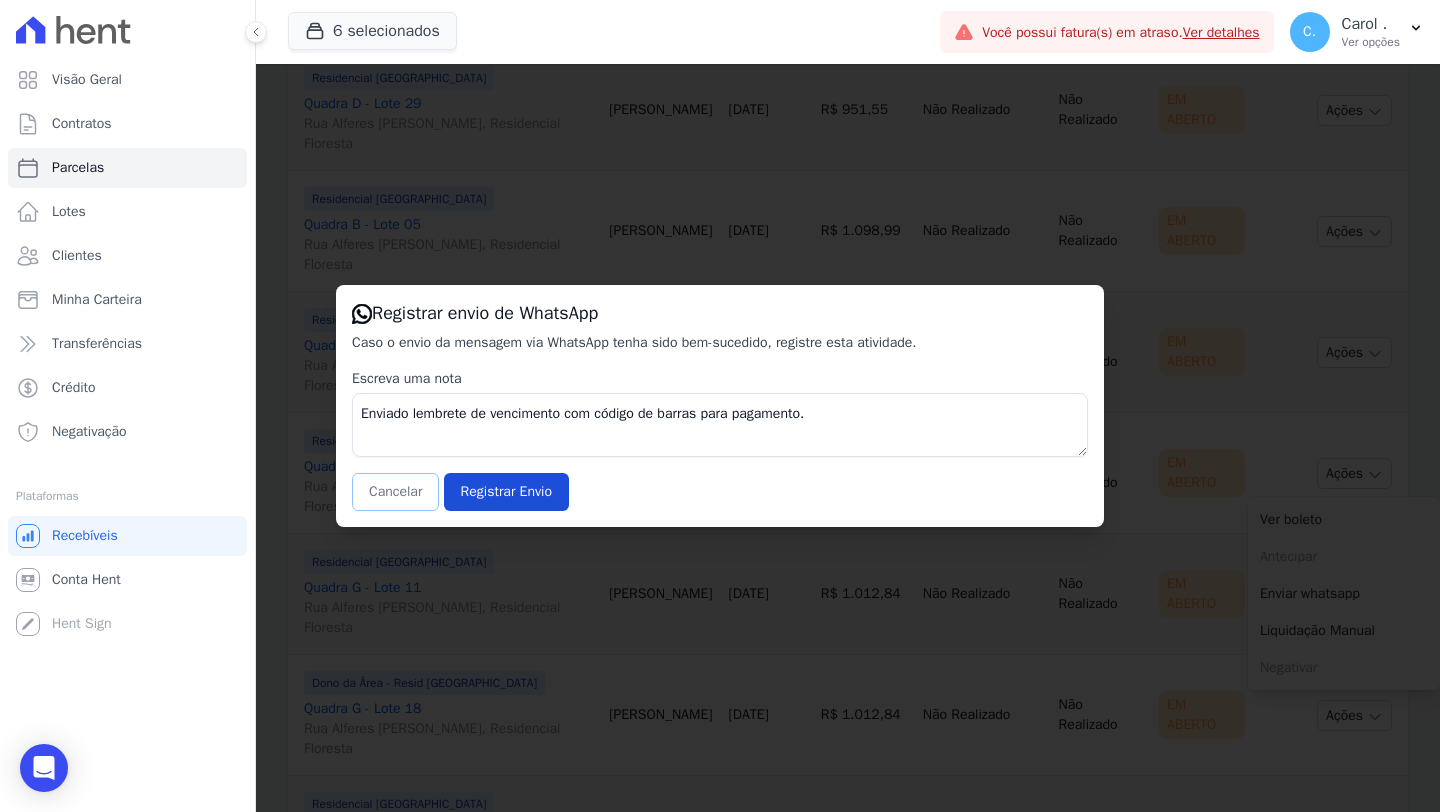 click on "Cancelar" at bounding box center (395, 492) 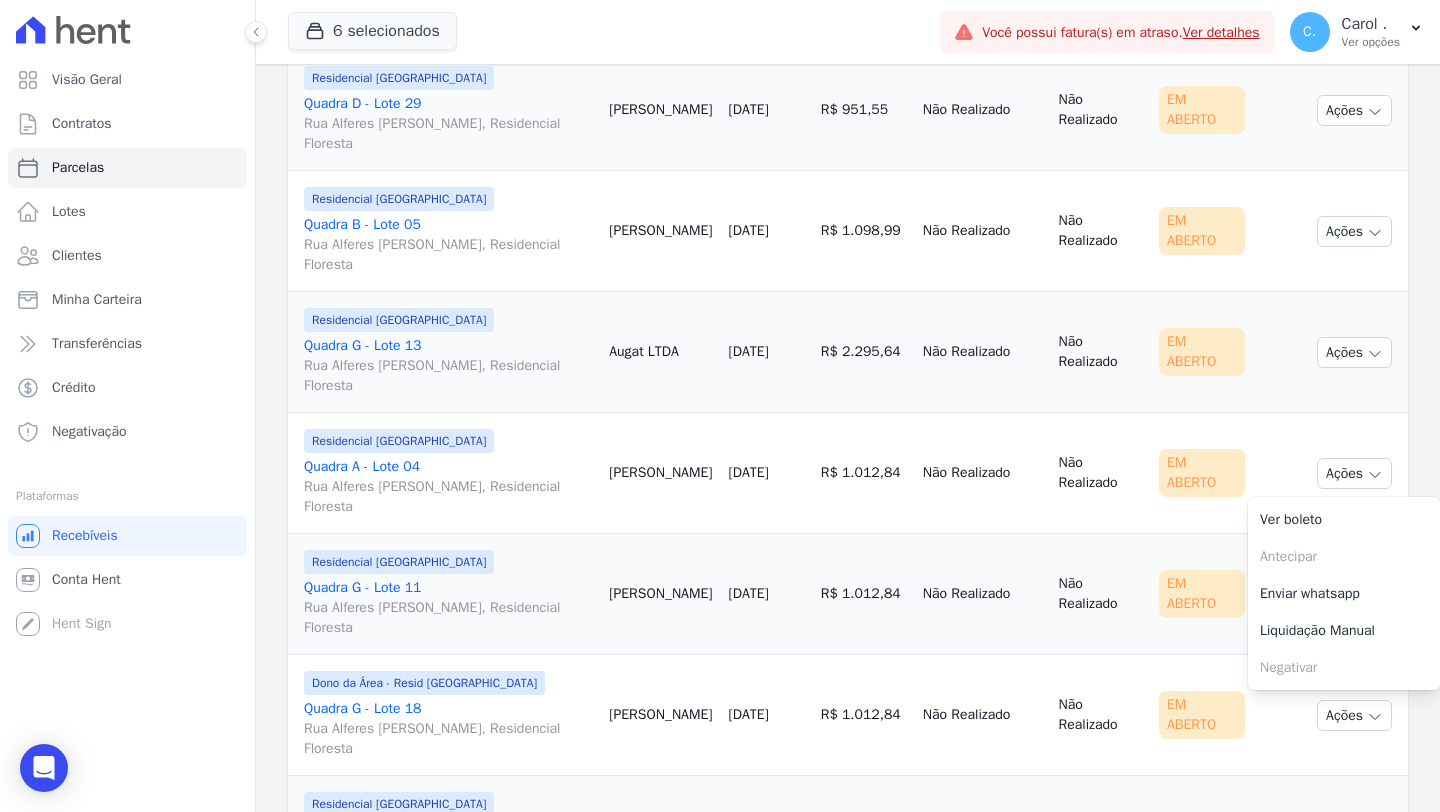 drag, startPoint x: 713, startPoint y: 602, endPoint x: 748, endPoint y: 594, distance: 35.902645 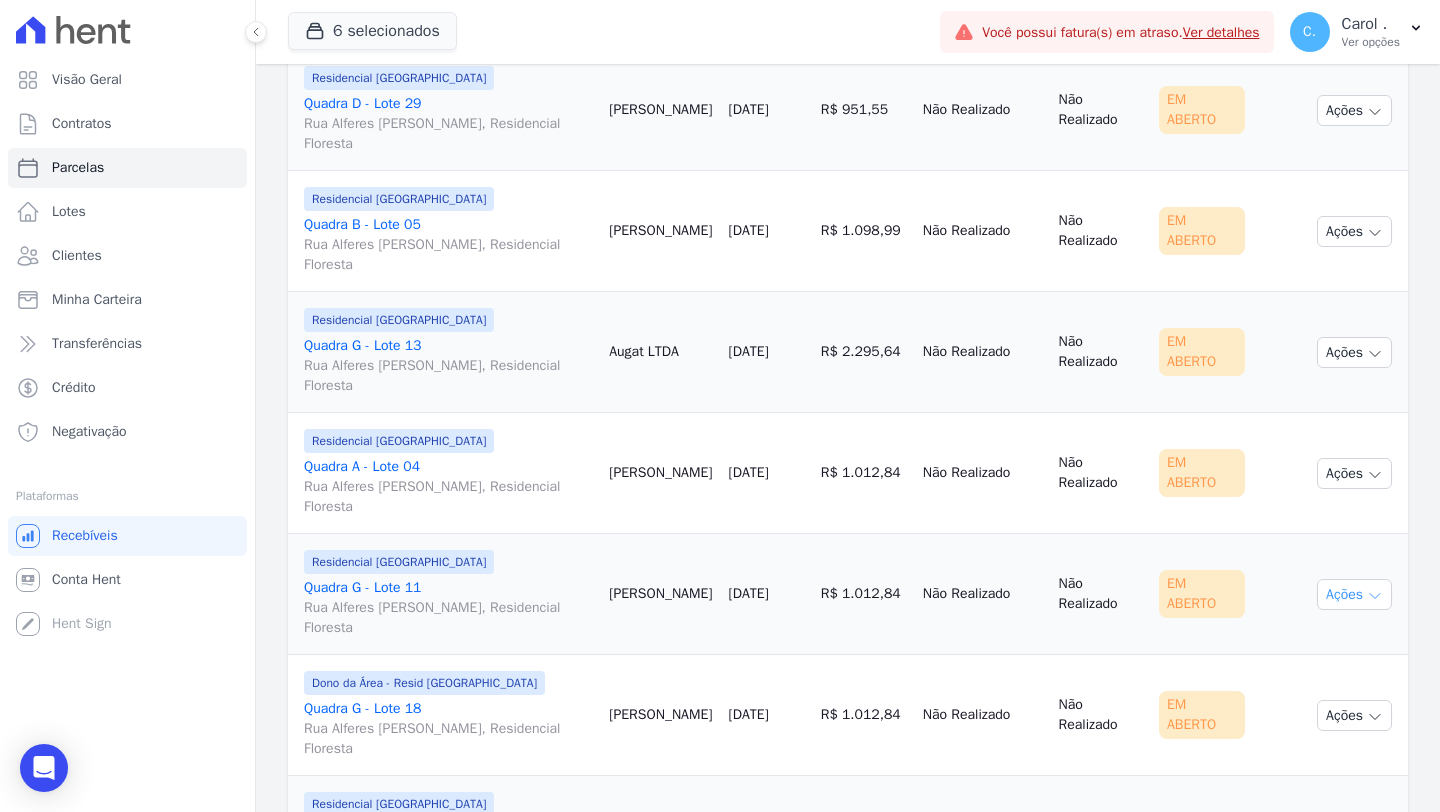 click on "Ações" at bounding box center (1354, 594) 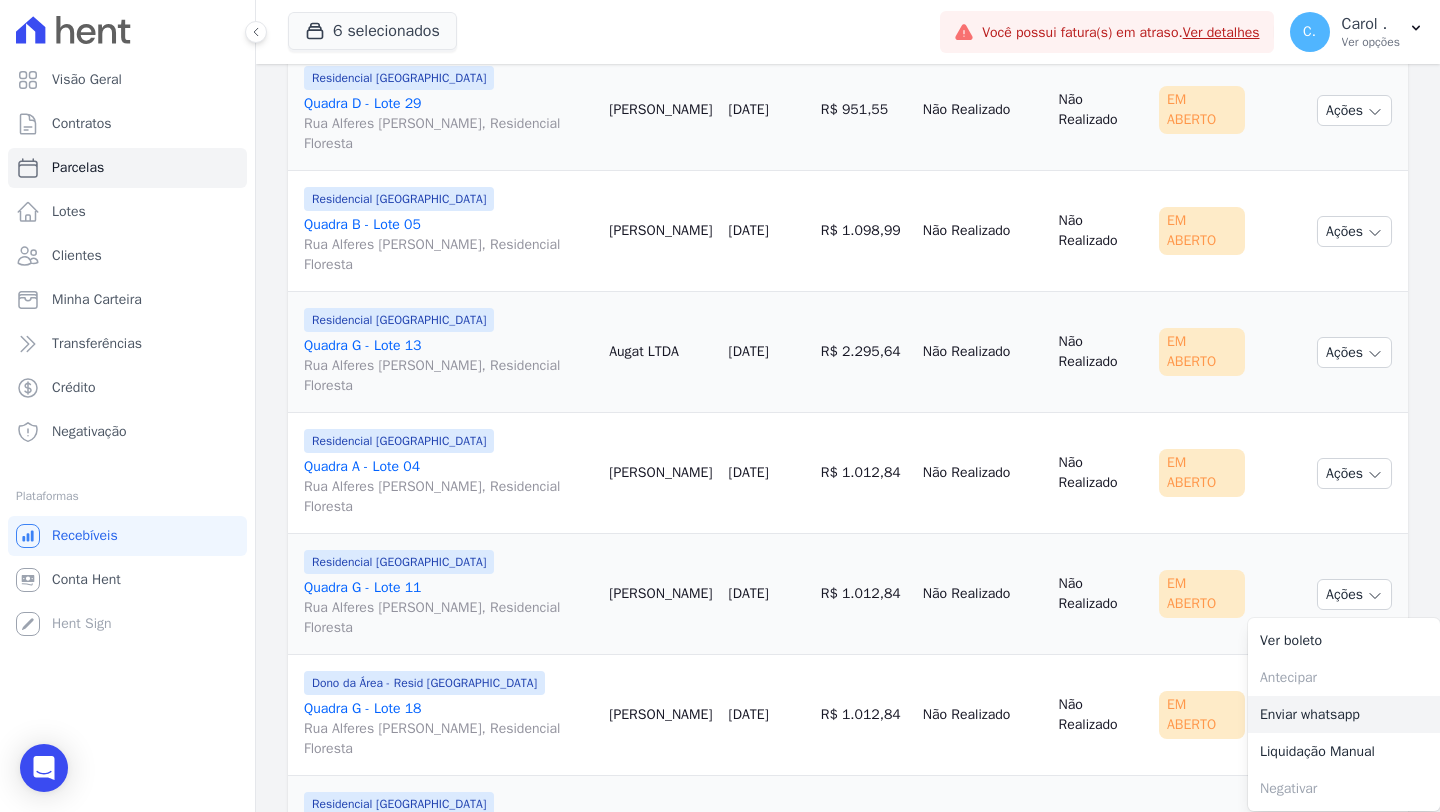 click on "Enviar whatsapp" at bounding box center (1344, 714) 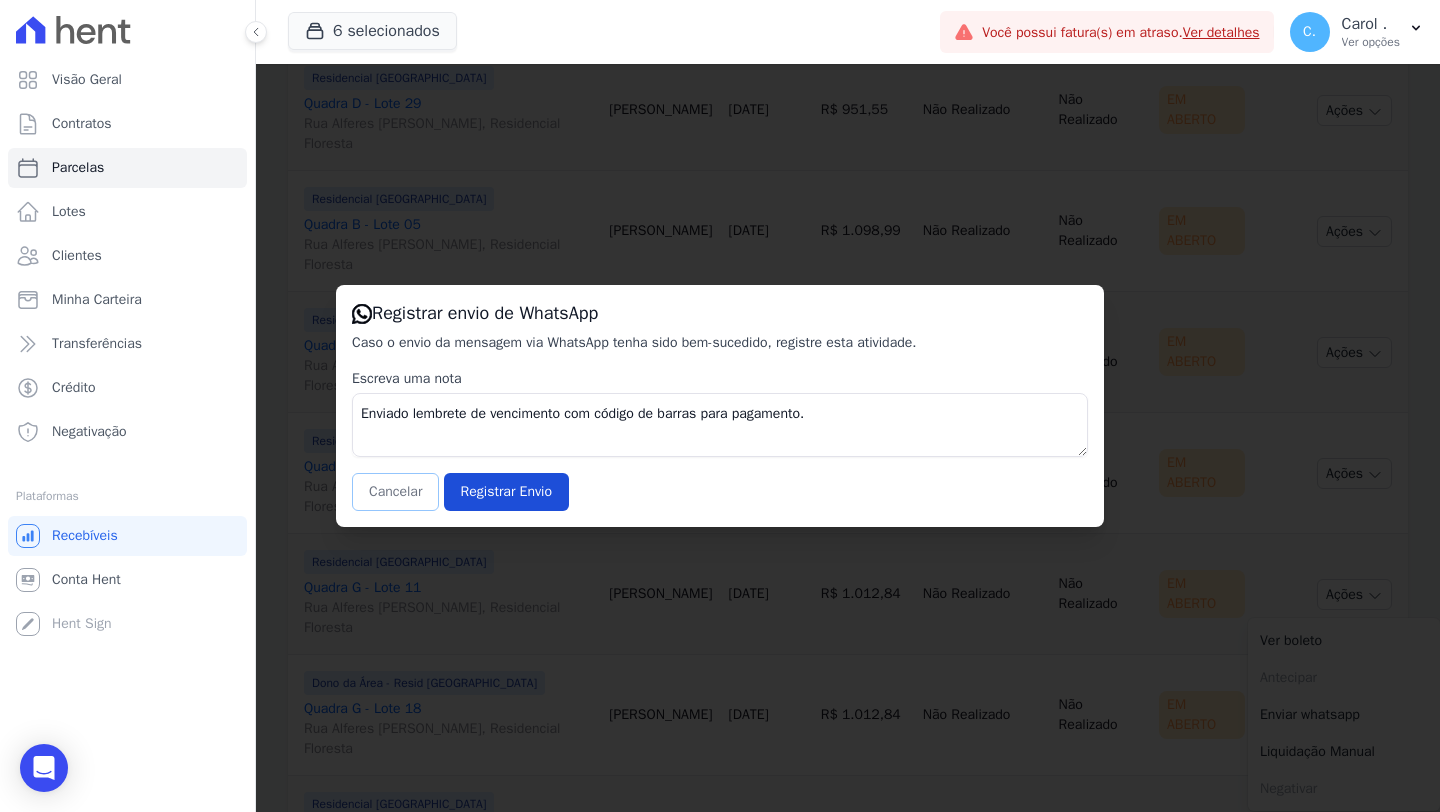 click on "Cancelar" at bounding box center [395, 492] 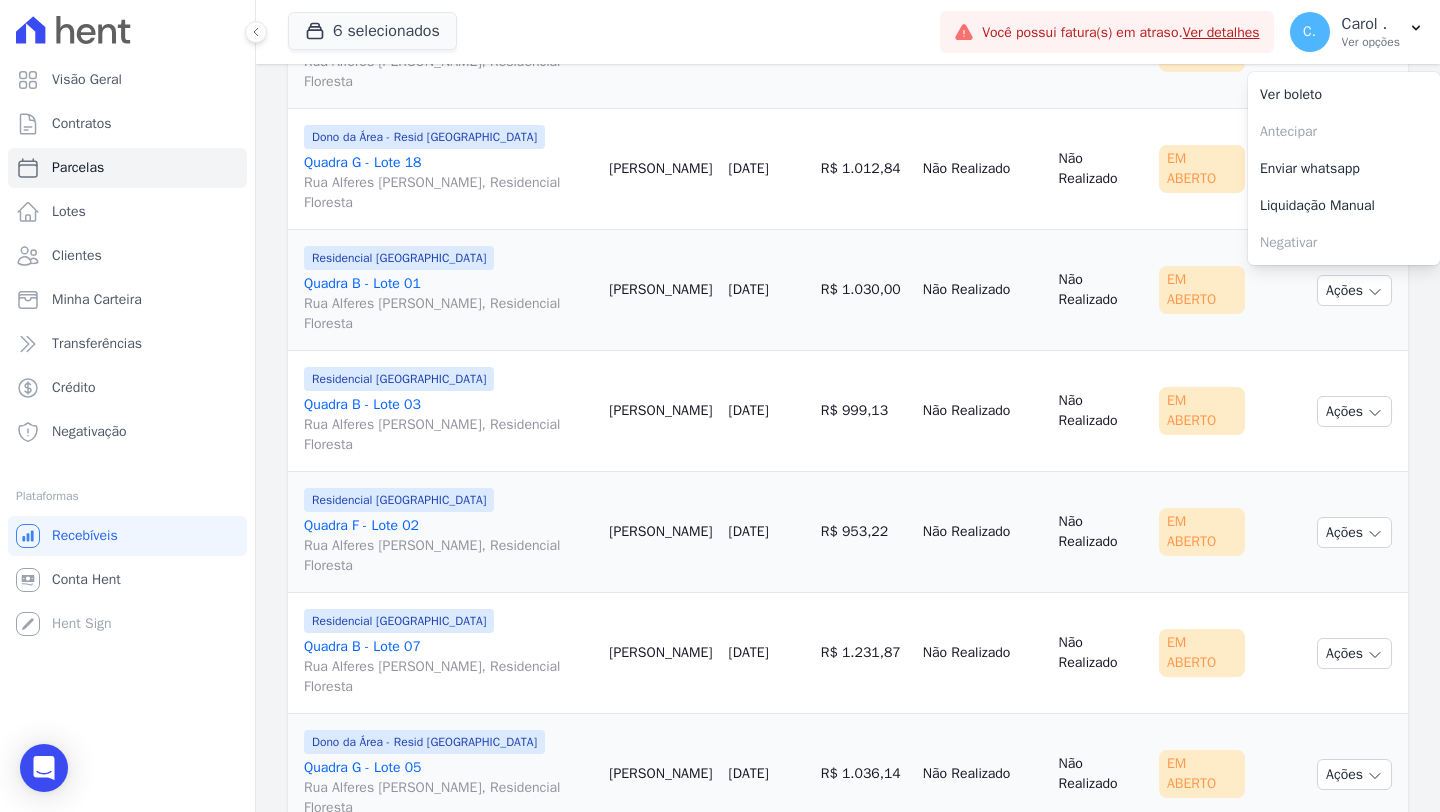 scroll, scrollTop: 1972, scrollLeft: 0, axis: vertical 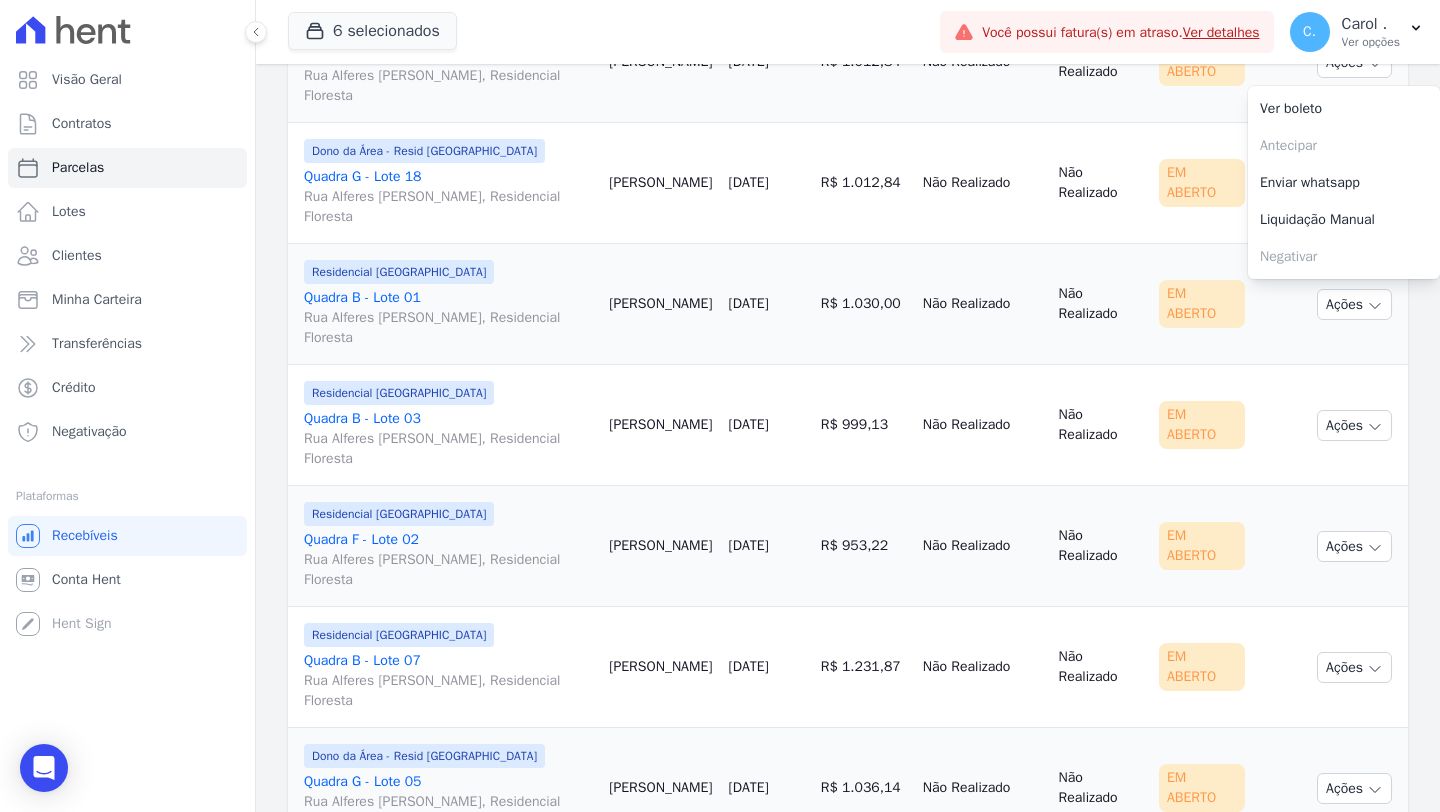 click on "Não Realizado" at bounding box center [1101, 304] 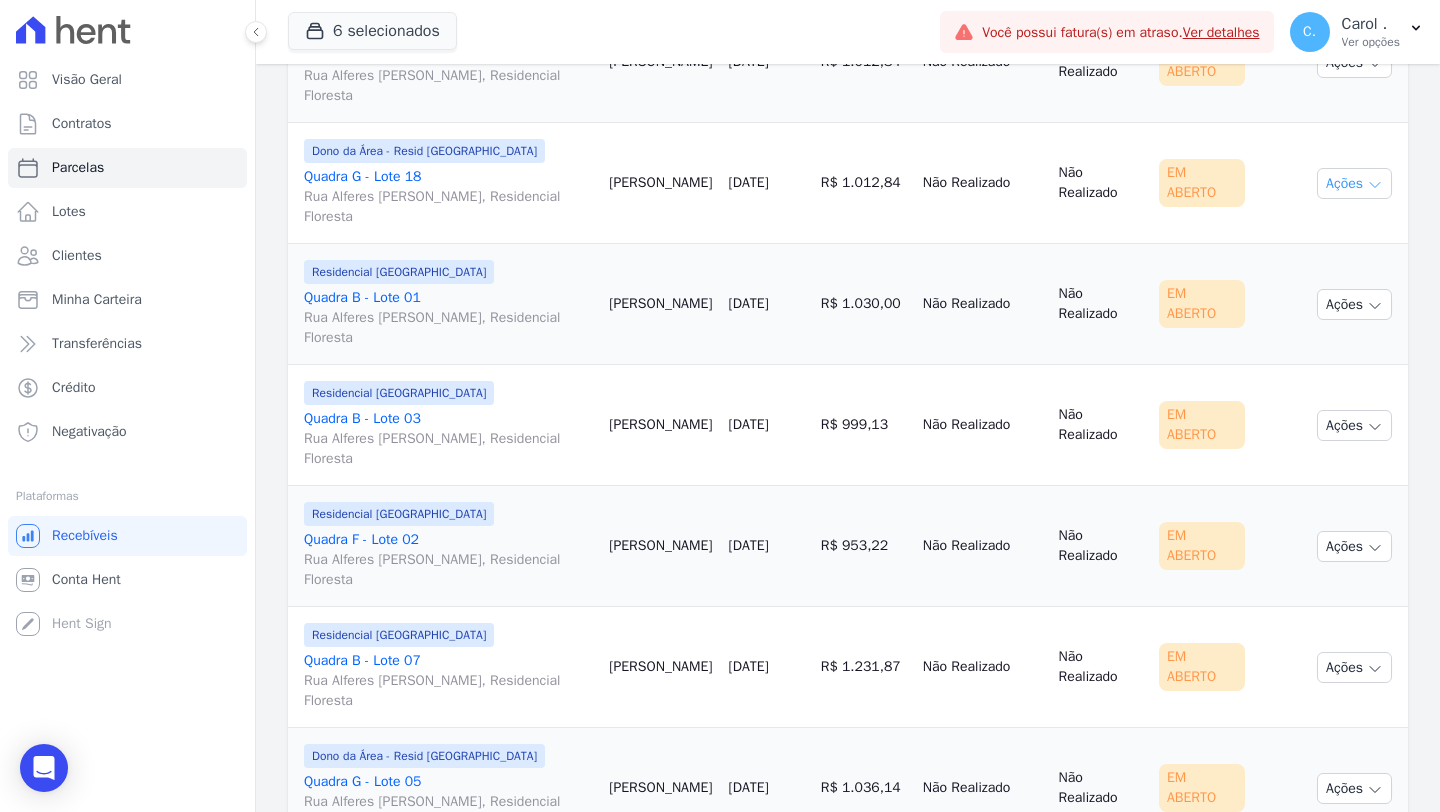 click on "Ações" at bounding box center (1354, 183) 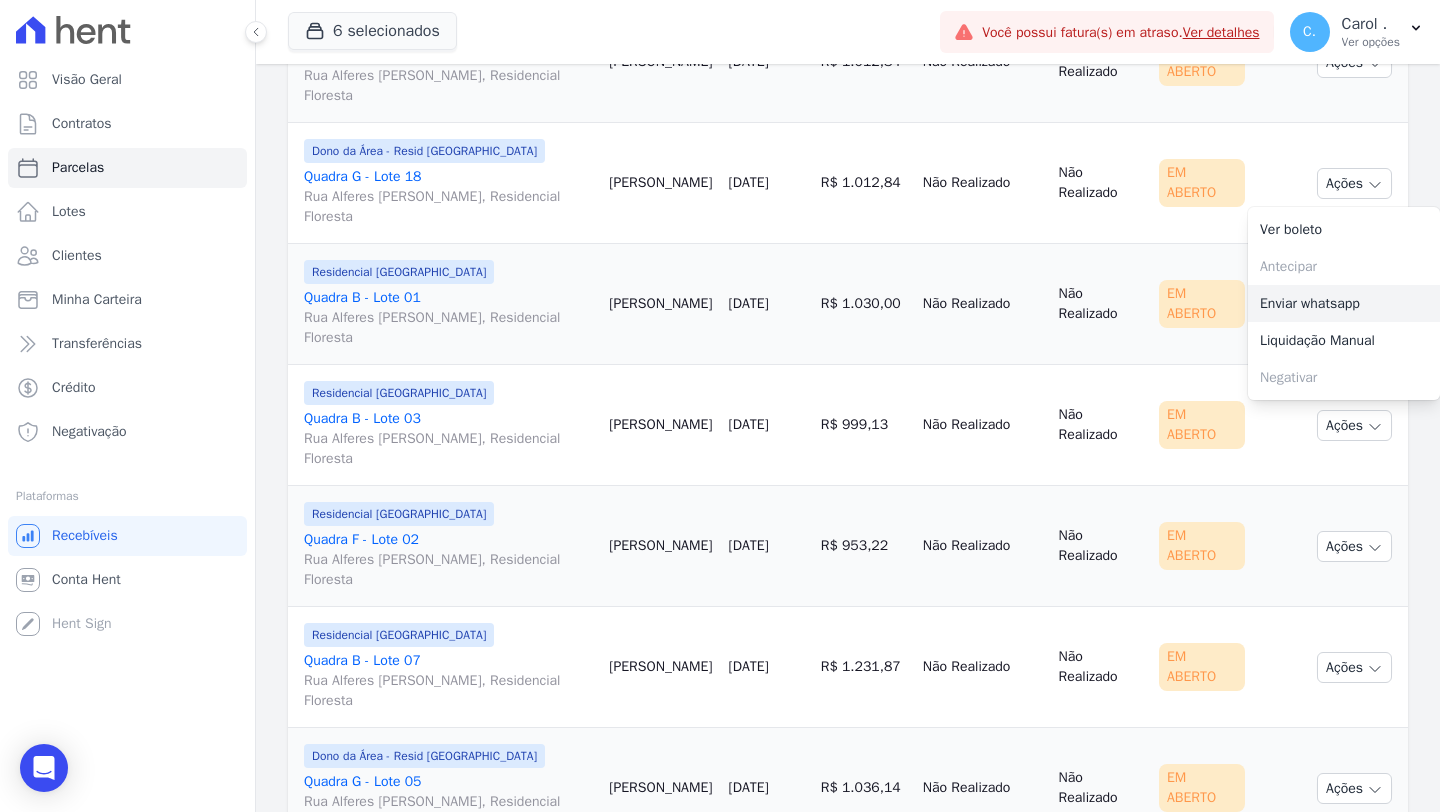 click on "Enviar whatsapp" at bounding box center [1344, 303] 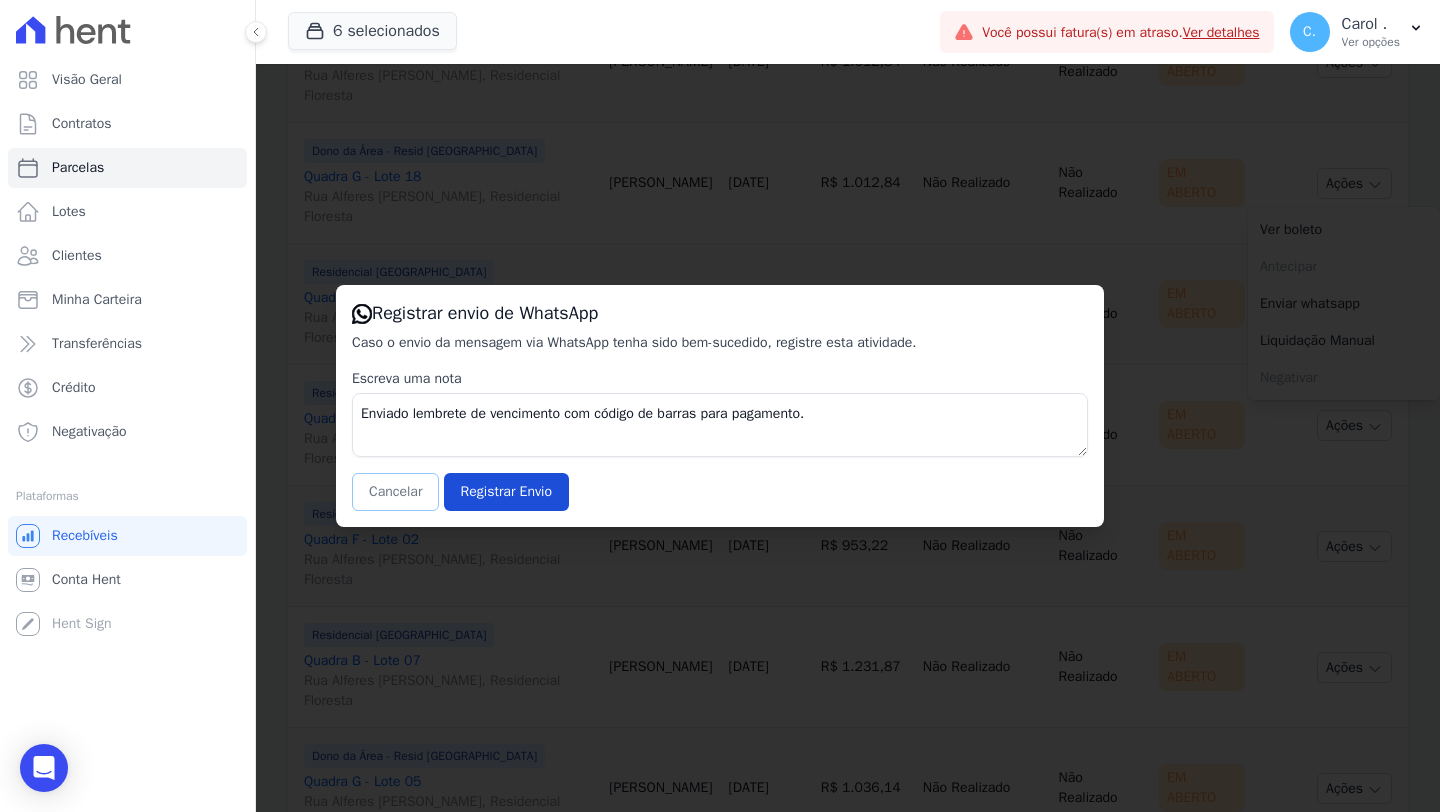 click on "Cancelar" at bounding box center [395, 492] 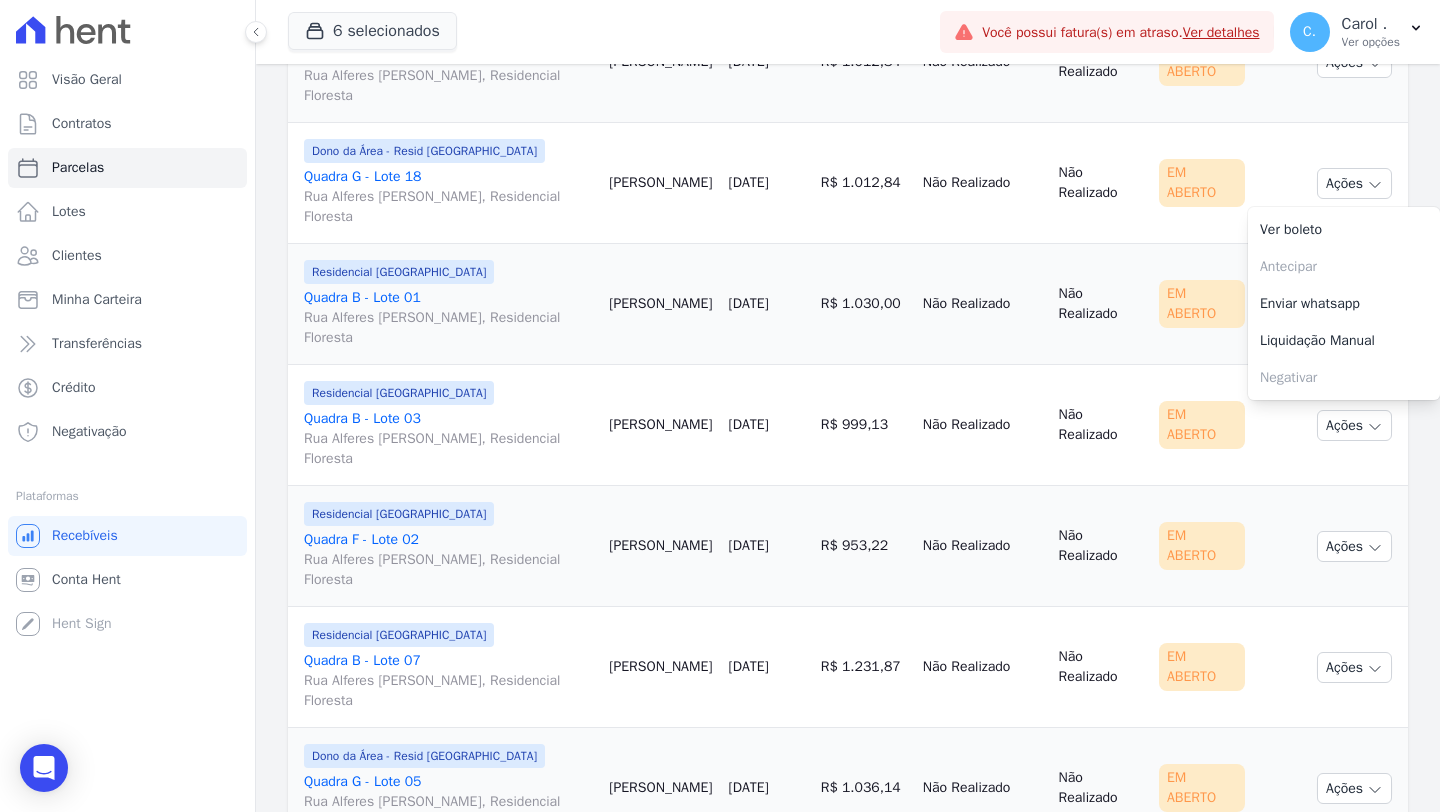 click on "15/07/2025" at bounding box center [766, 304] 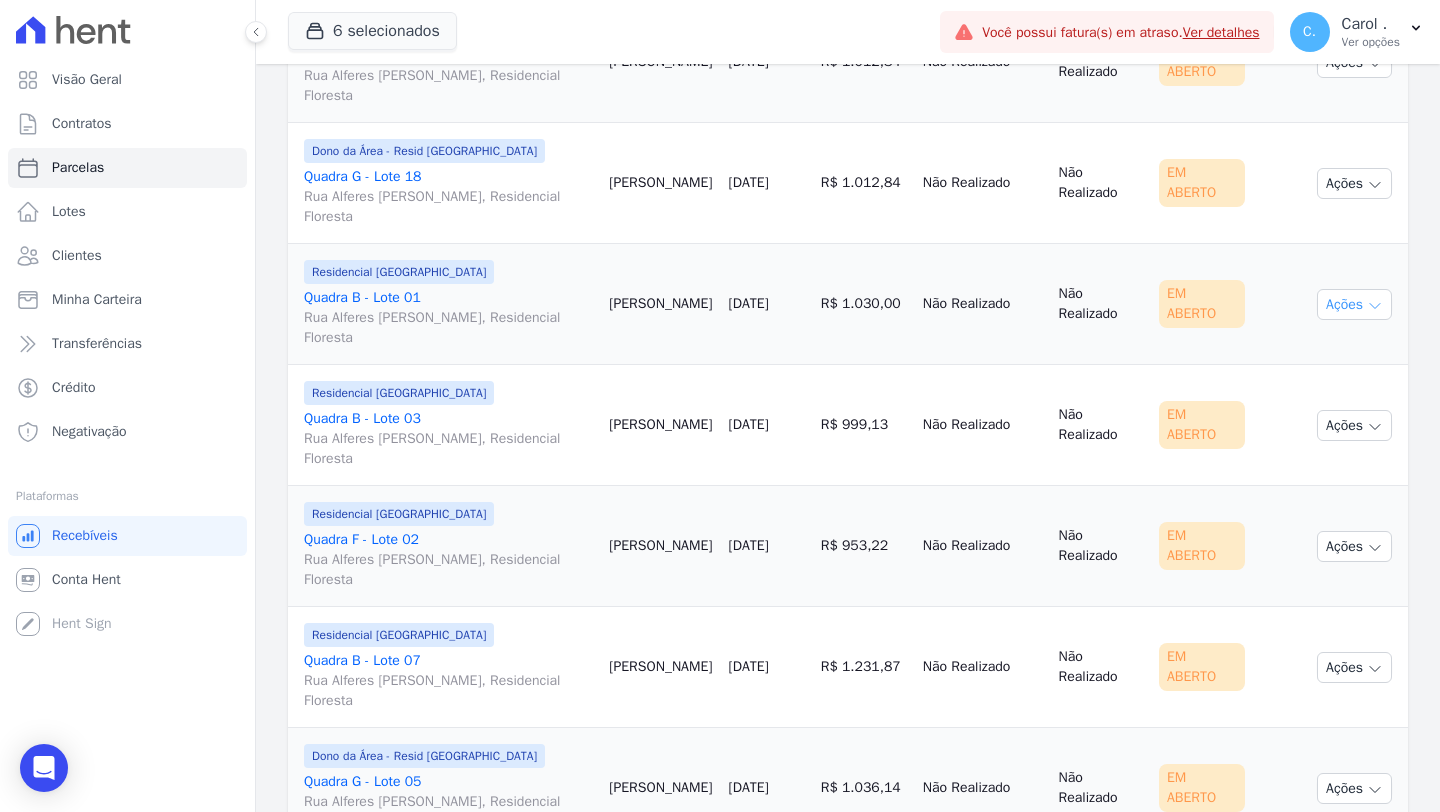 click on "Ações" at bounding box center (1354, 304) 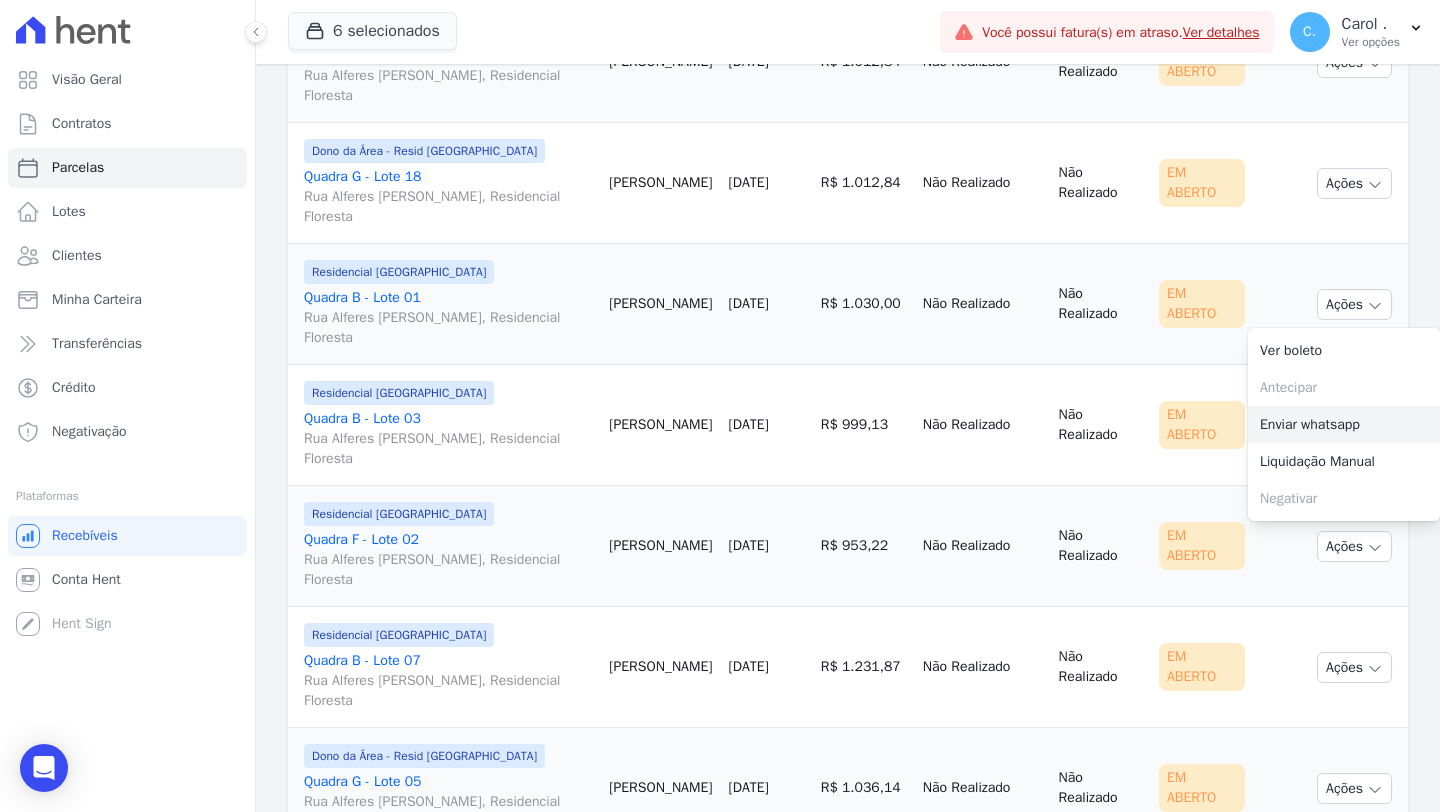 click on "Enviar whatsapp" at bounding box center [1344, 424] 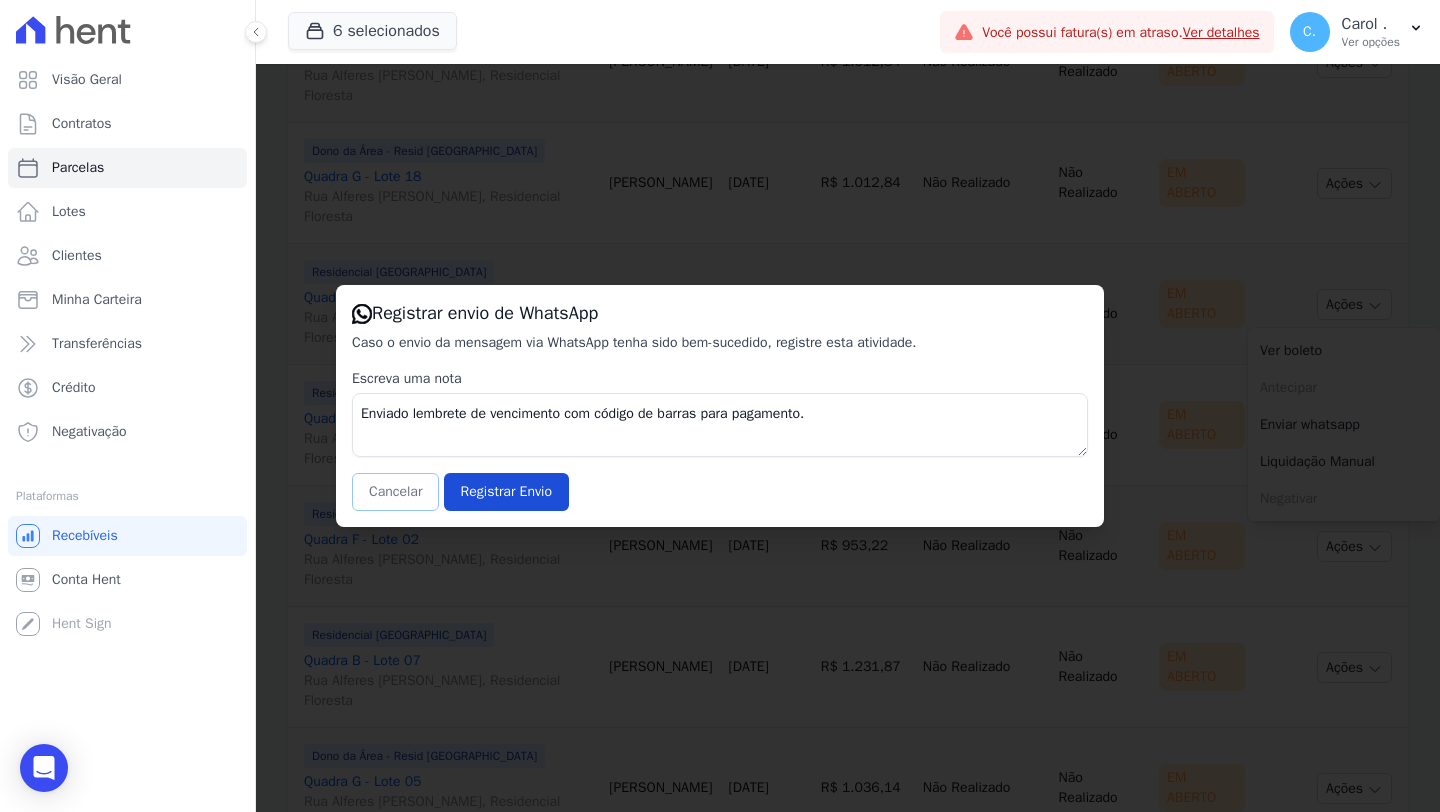 click on "Cancelar" at bounding box center [395, 492] 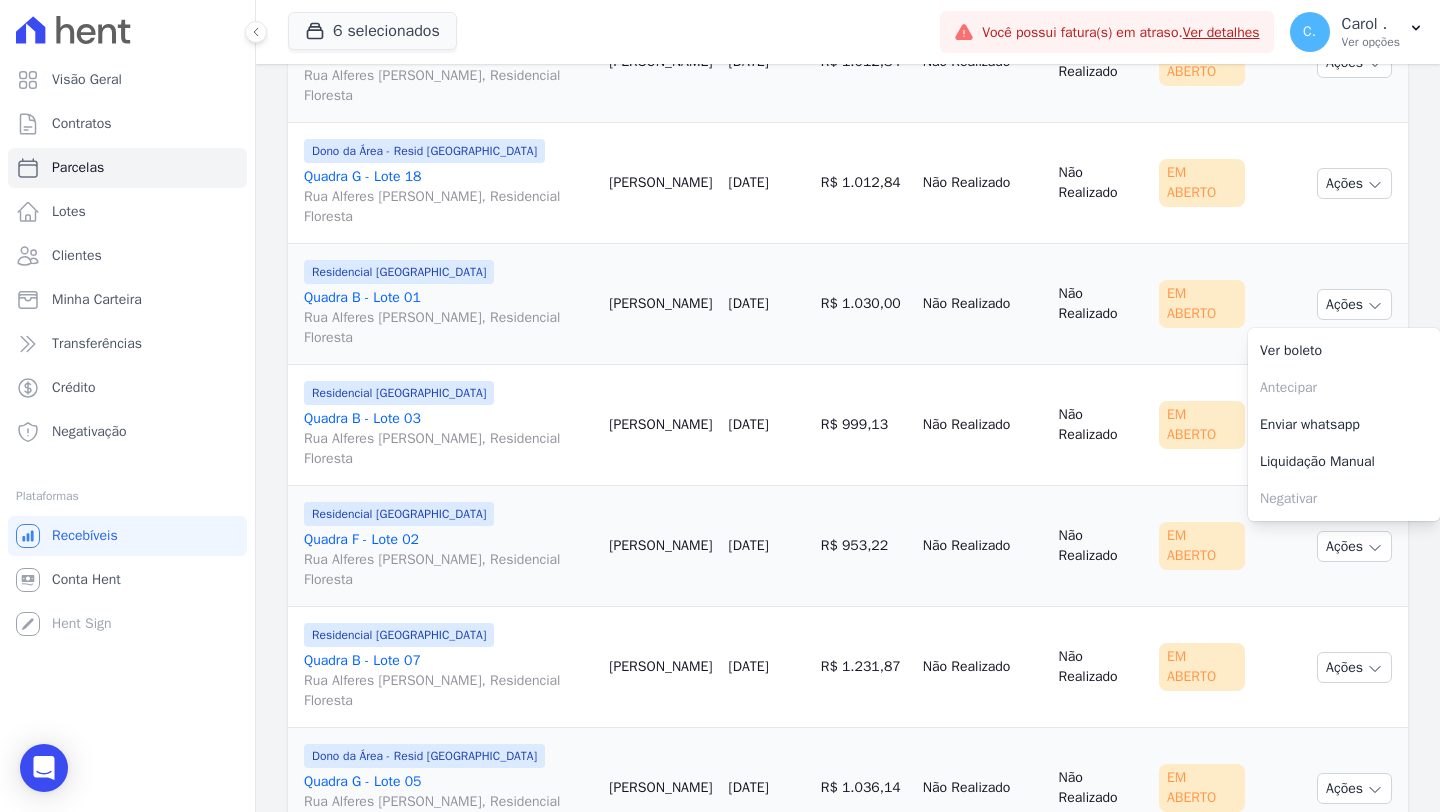 click on "Alexandre Barbosa" at bounding box center [660, 425] 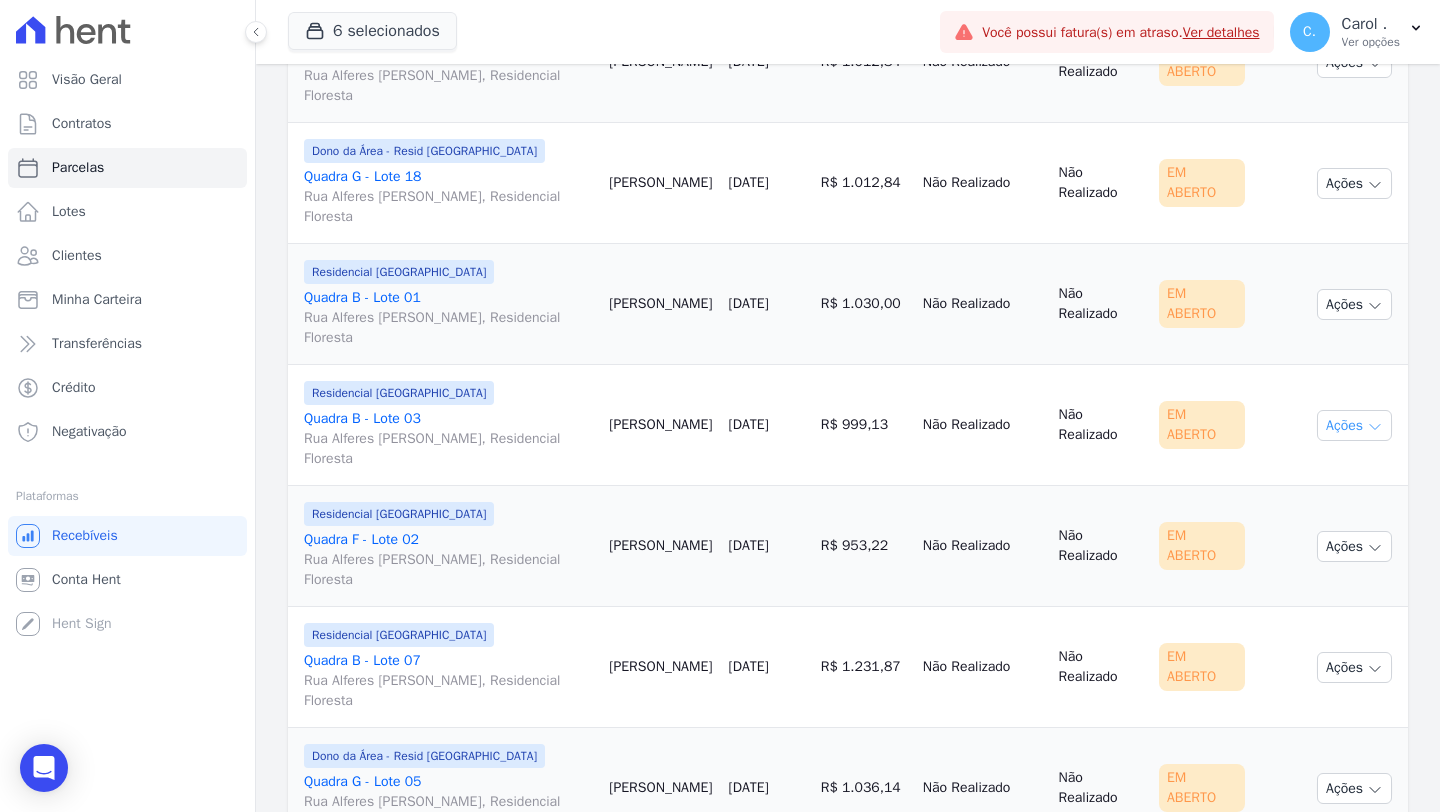 click 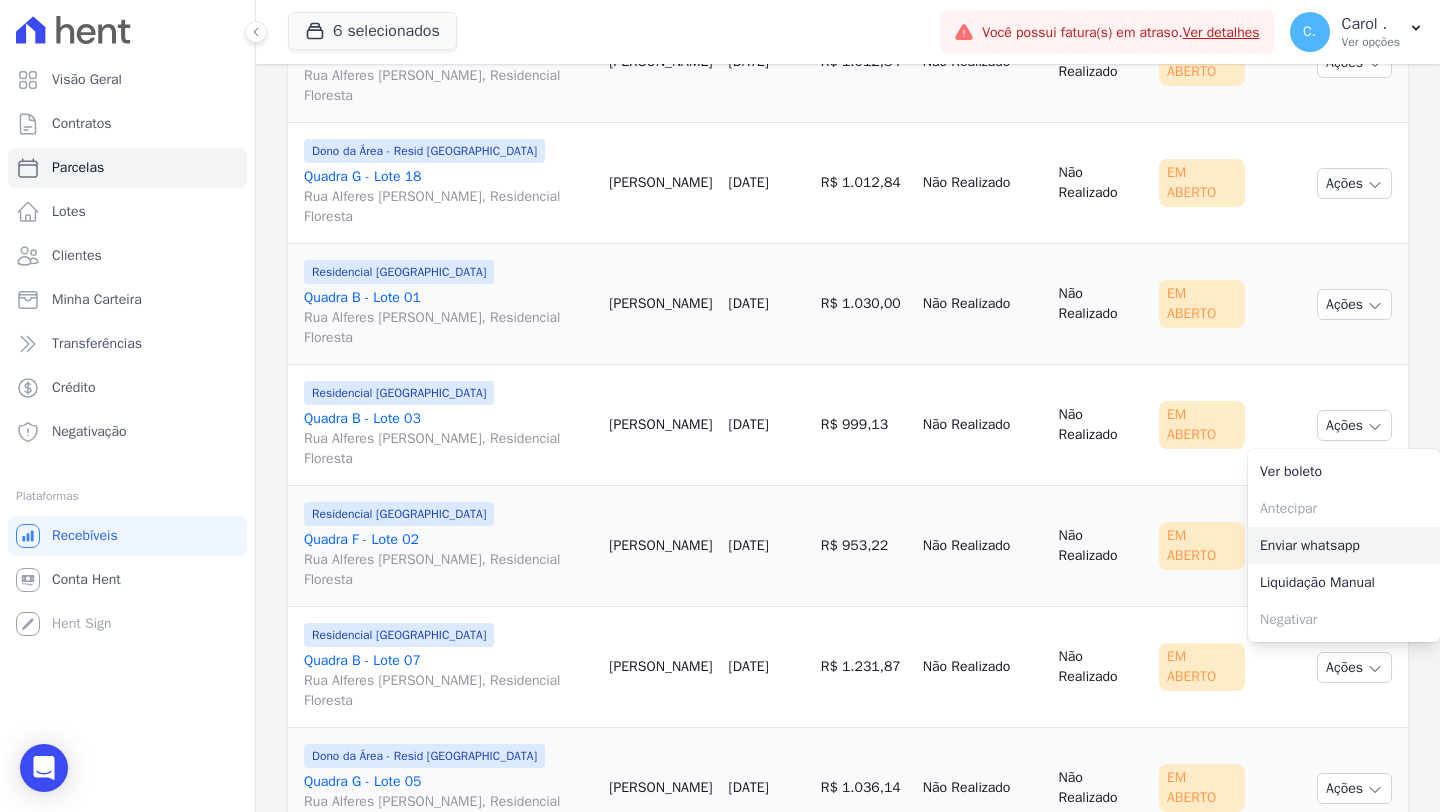 click on "Enviar whatsapp" at bounding box center [1344, 545] 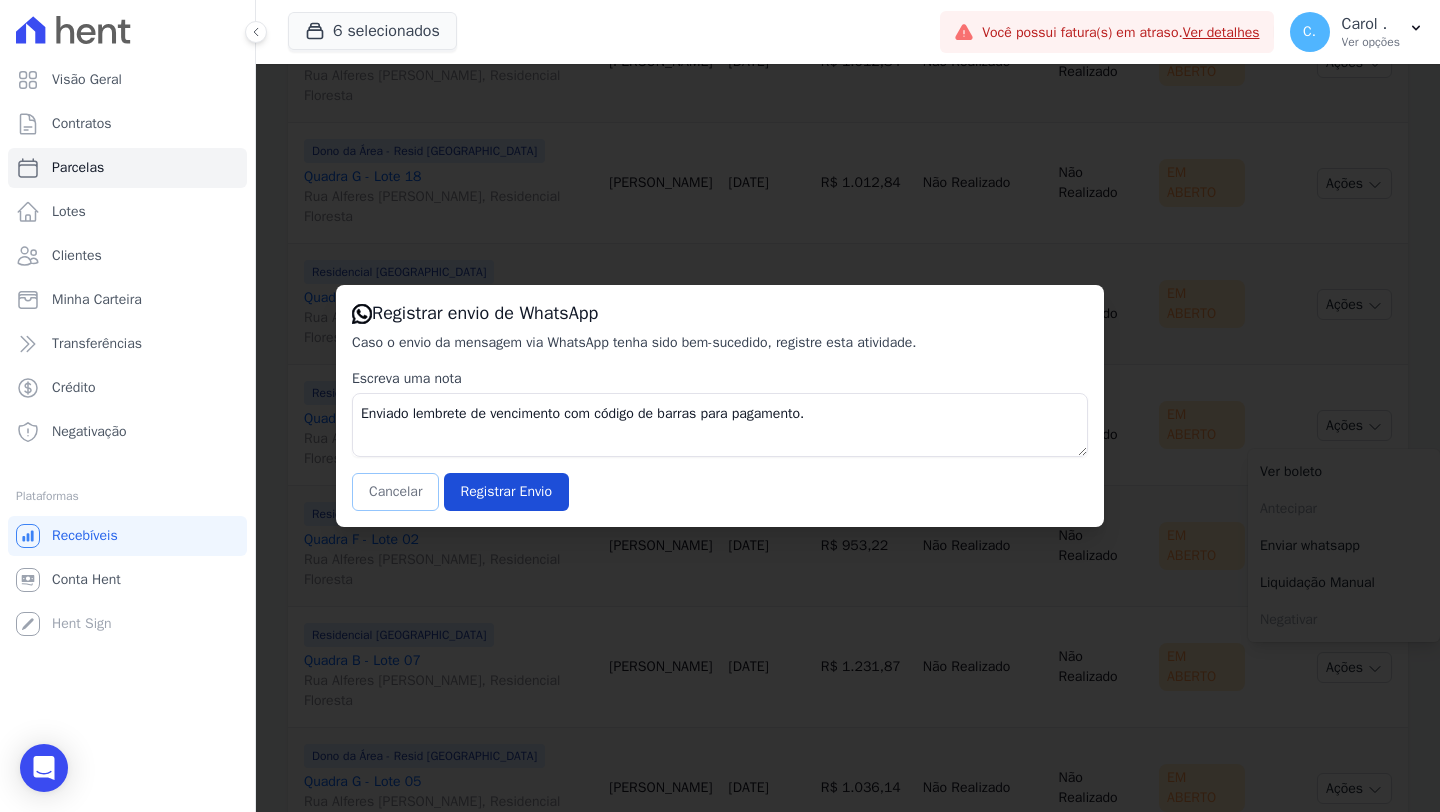 click on "Cancelar" at bounding box center [395, 492] 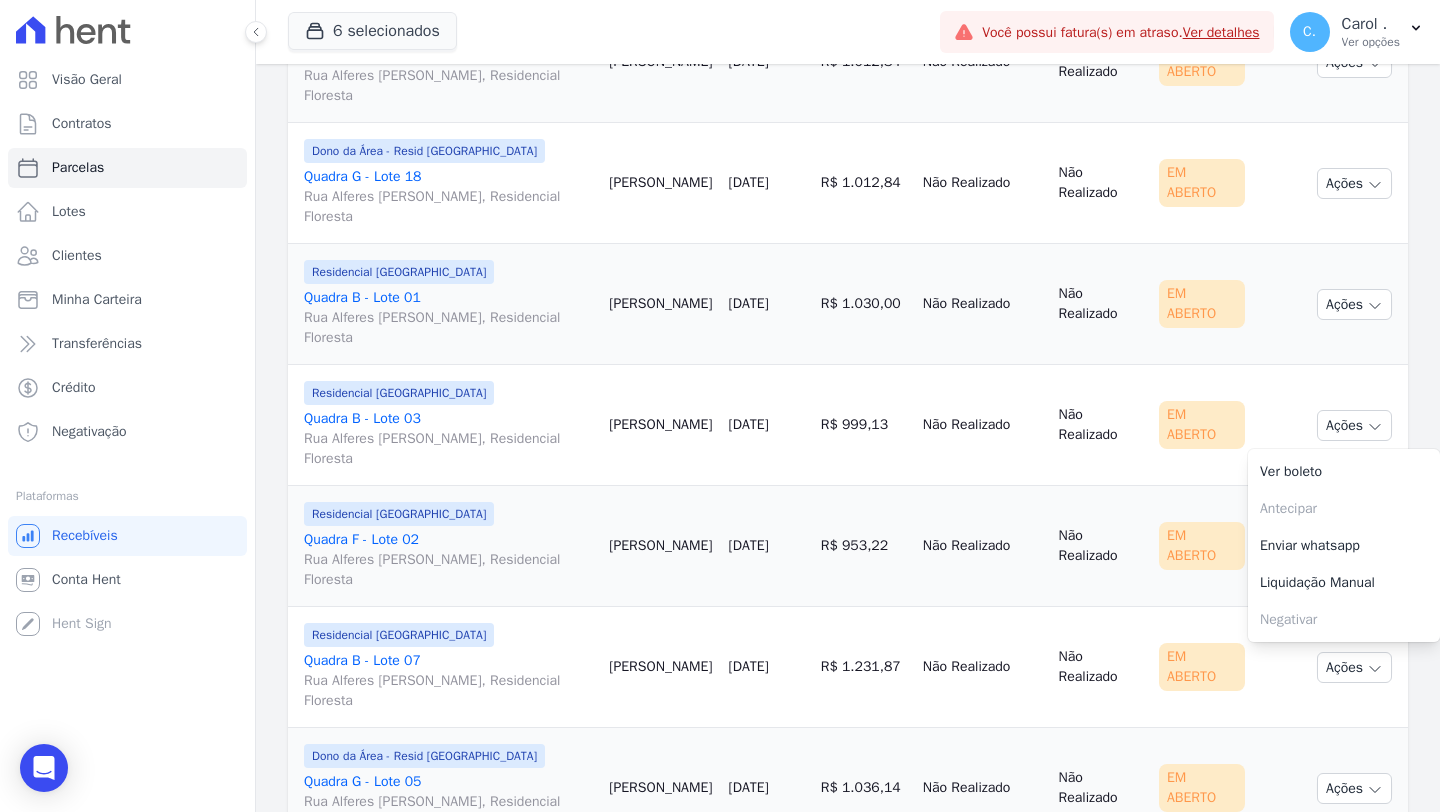 click on "R$ 953,22" at bounding box center (864, 546) 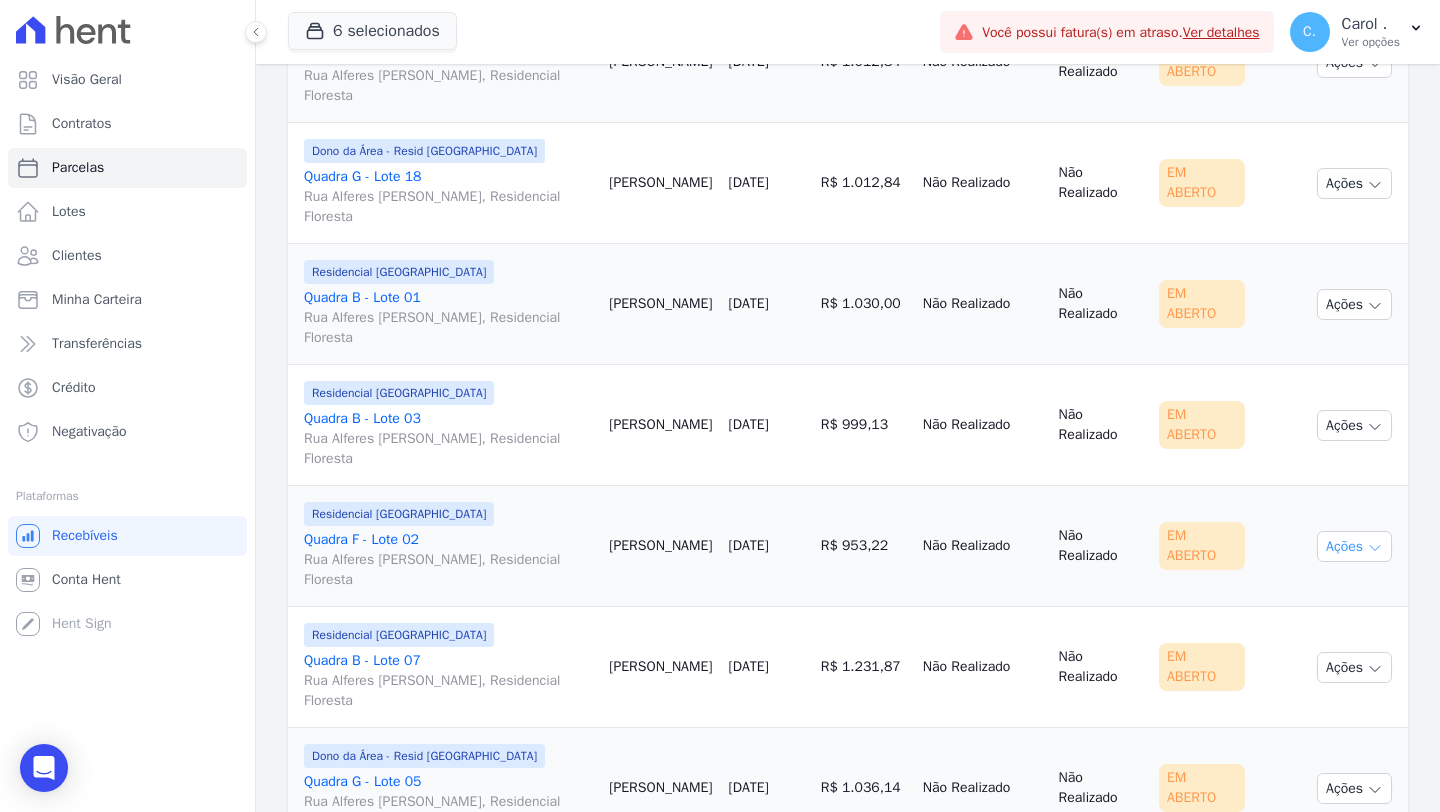click on "Ações" at bounding box center [1354, 546] 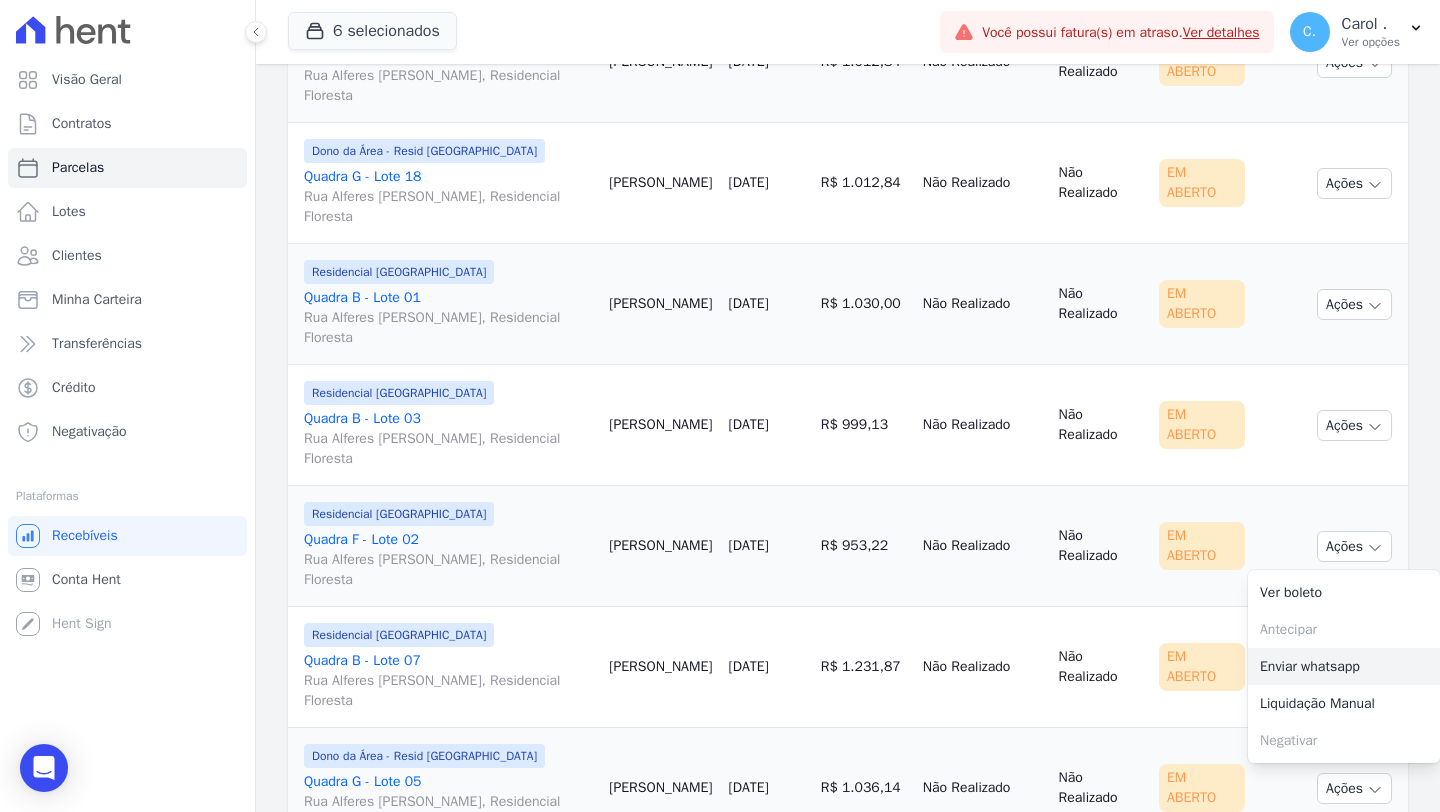 click on "Enviar whatsapp" at bounding box center [1344, 666] 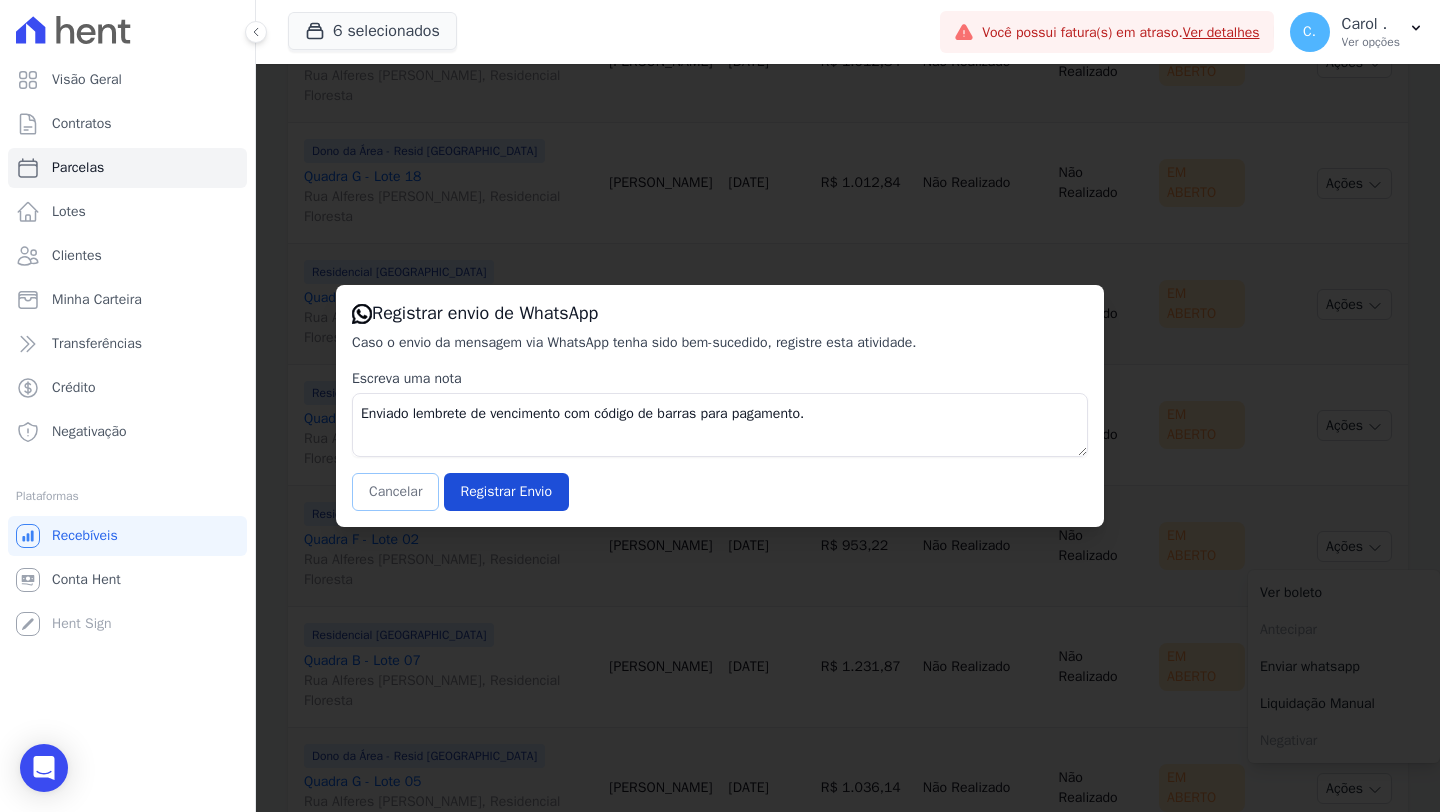 click on "Cancelar" at bounding box center (395, 492) 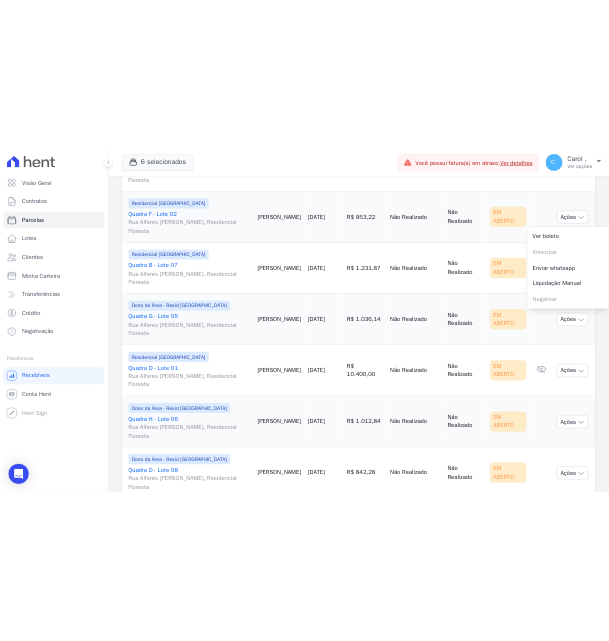 scroll, scrollTop: 2391, scrollLeft: 0, axis: vertical 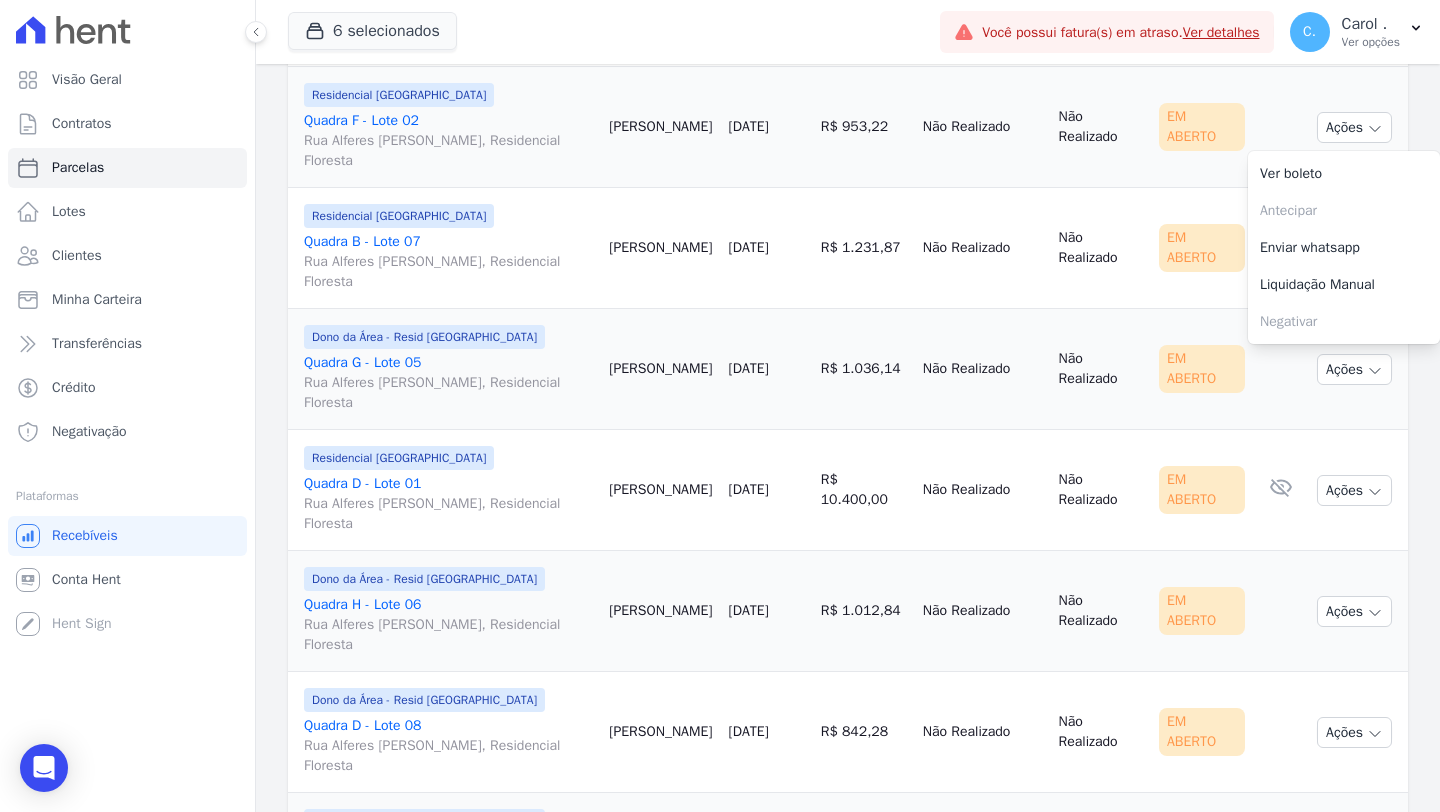 click on "Não Realizado" at bounding box center [983, 248] 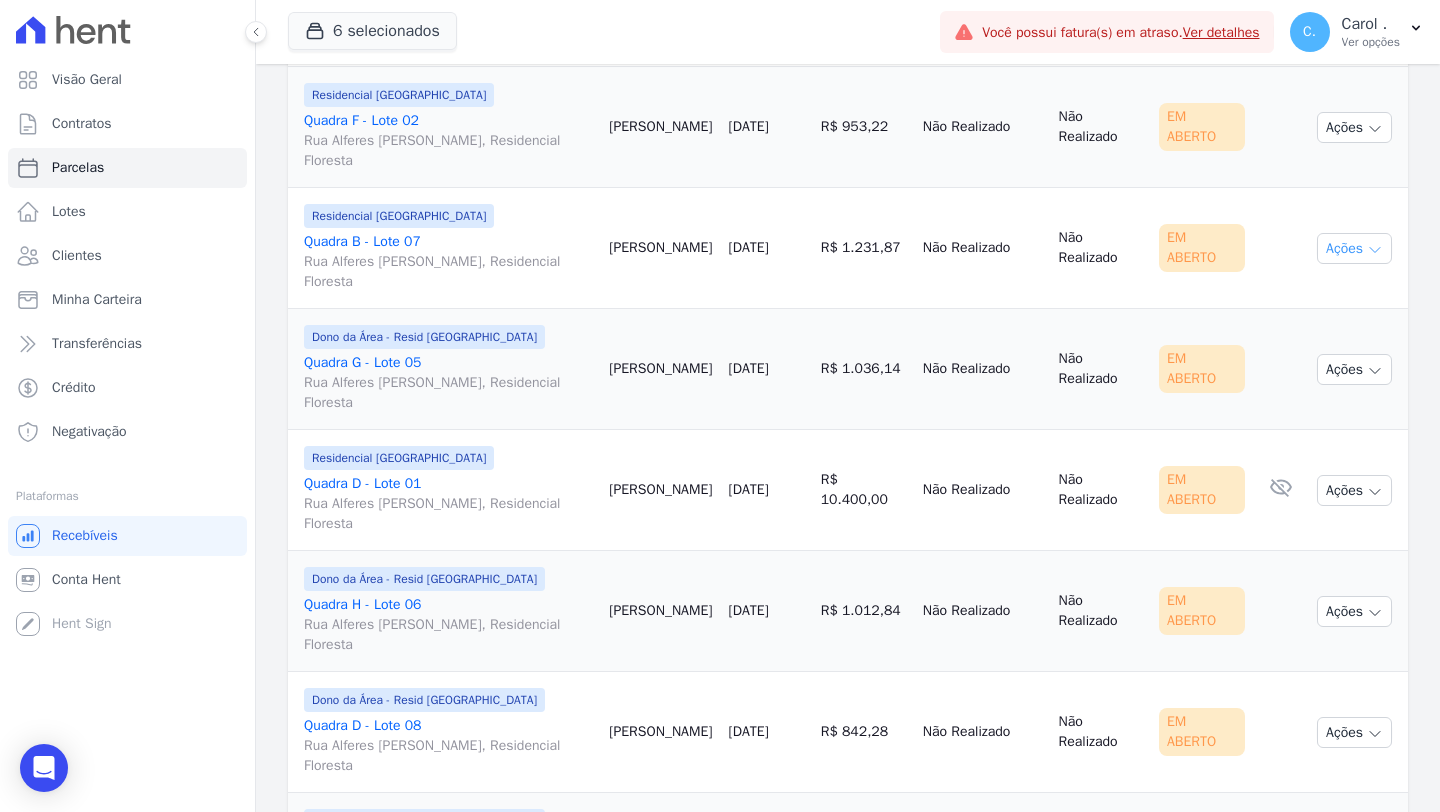 click 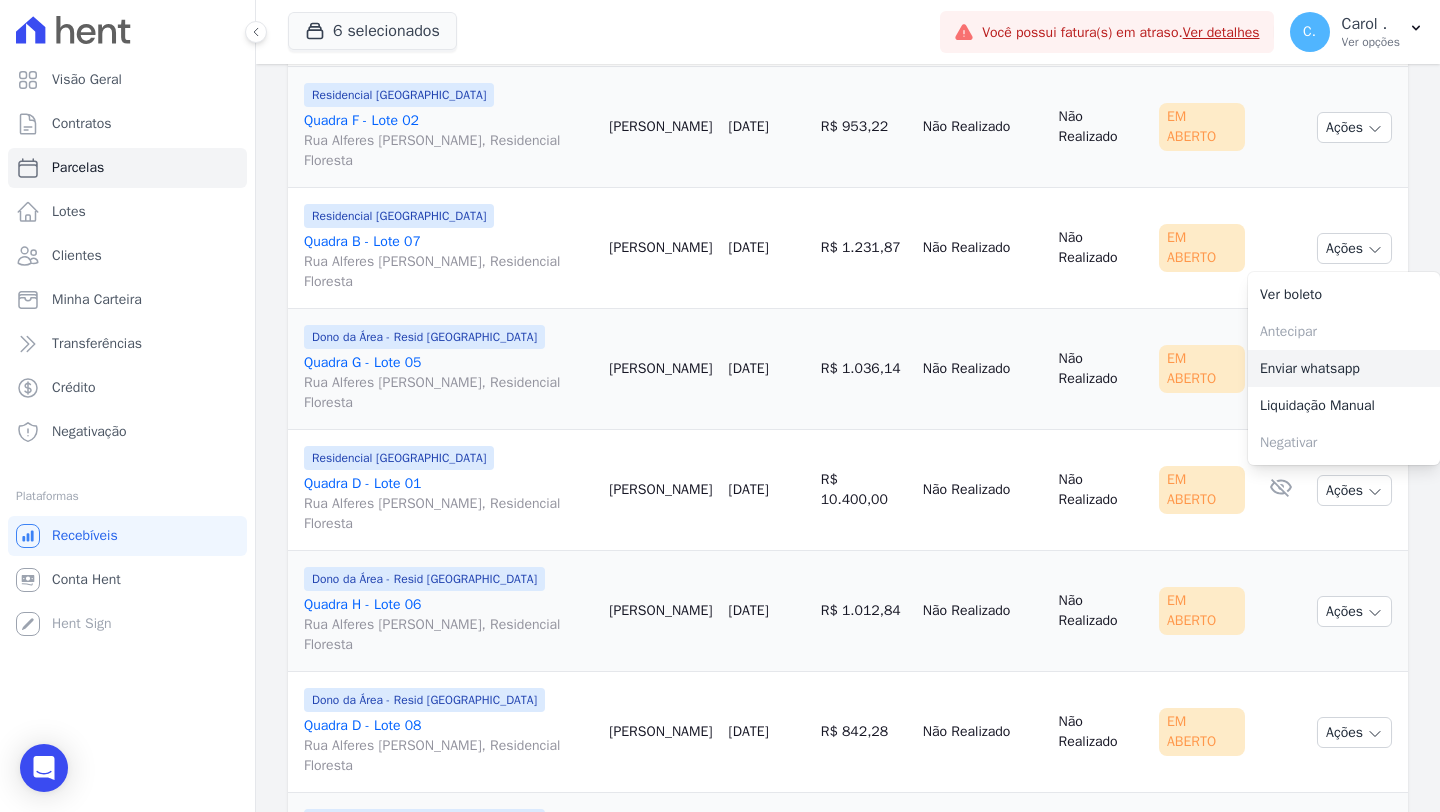 click on "Enviar whatsapp" at bounding box center [1344, 368] 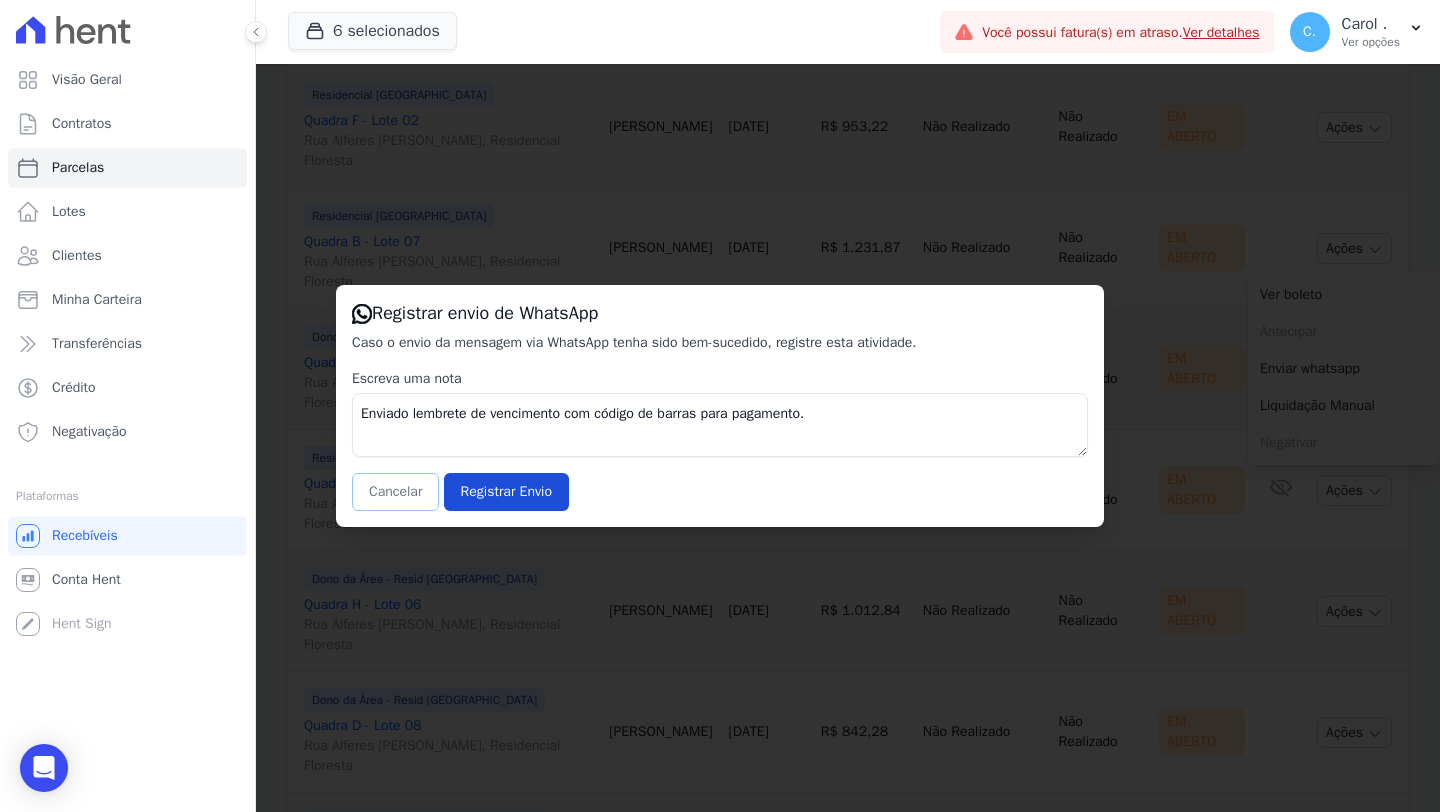 click on "Cancelar" at bounding box center (395, 492) 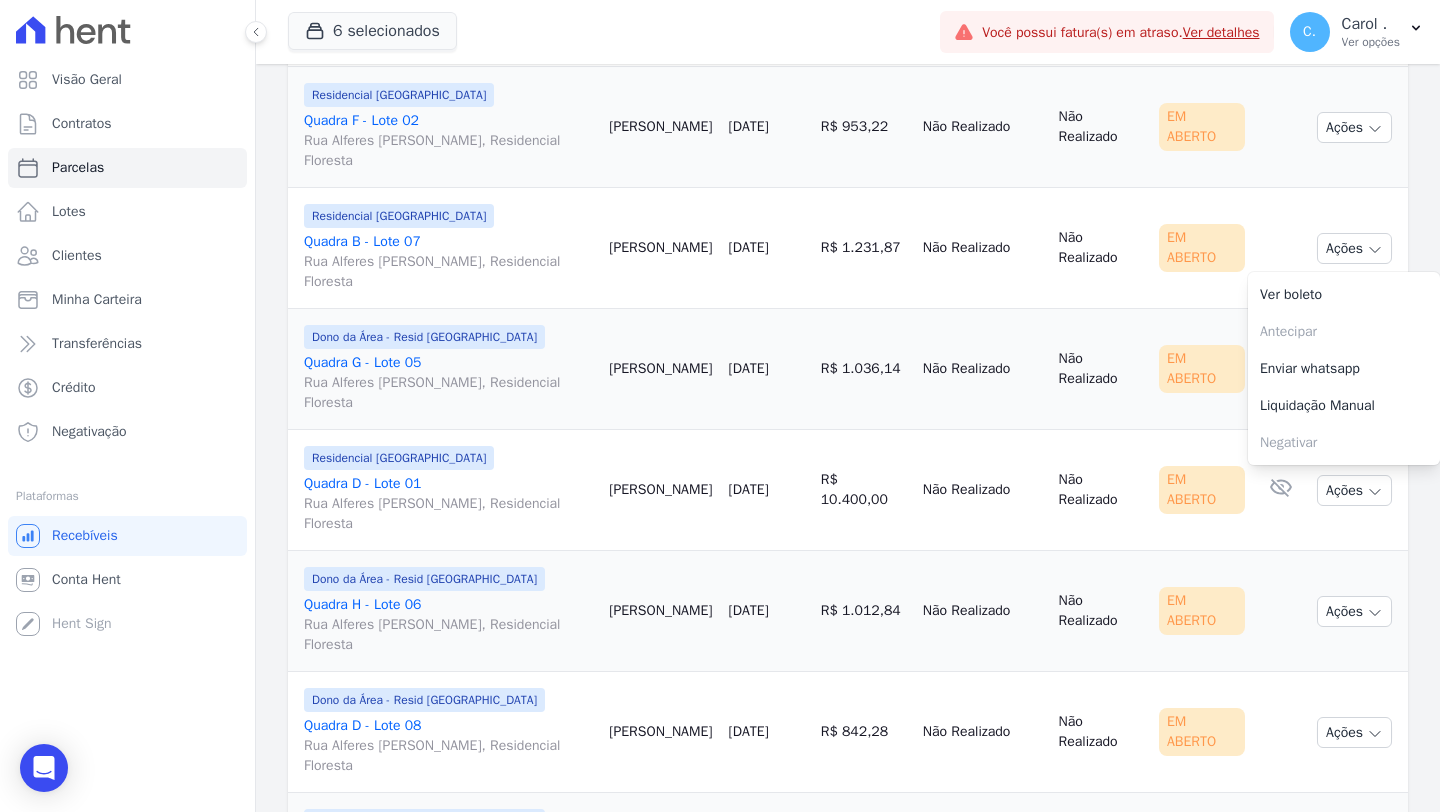 click on "Não Realizado" at bounding box center (983, 369) 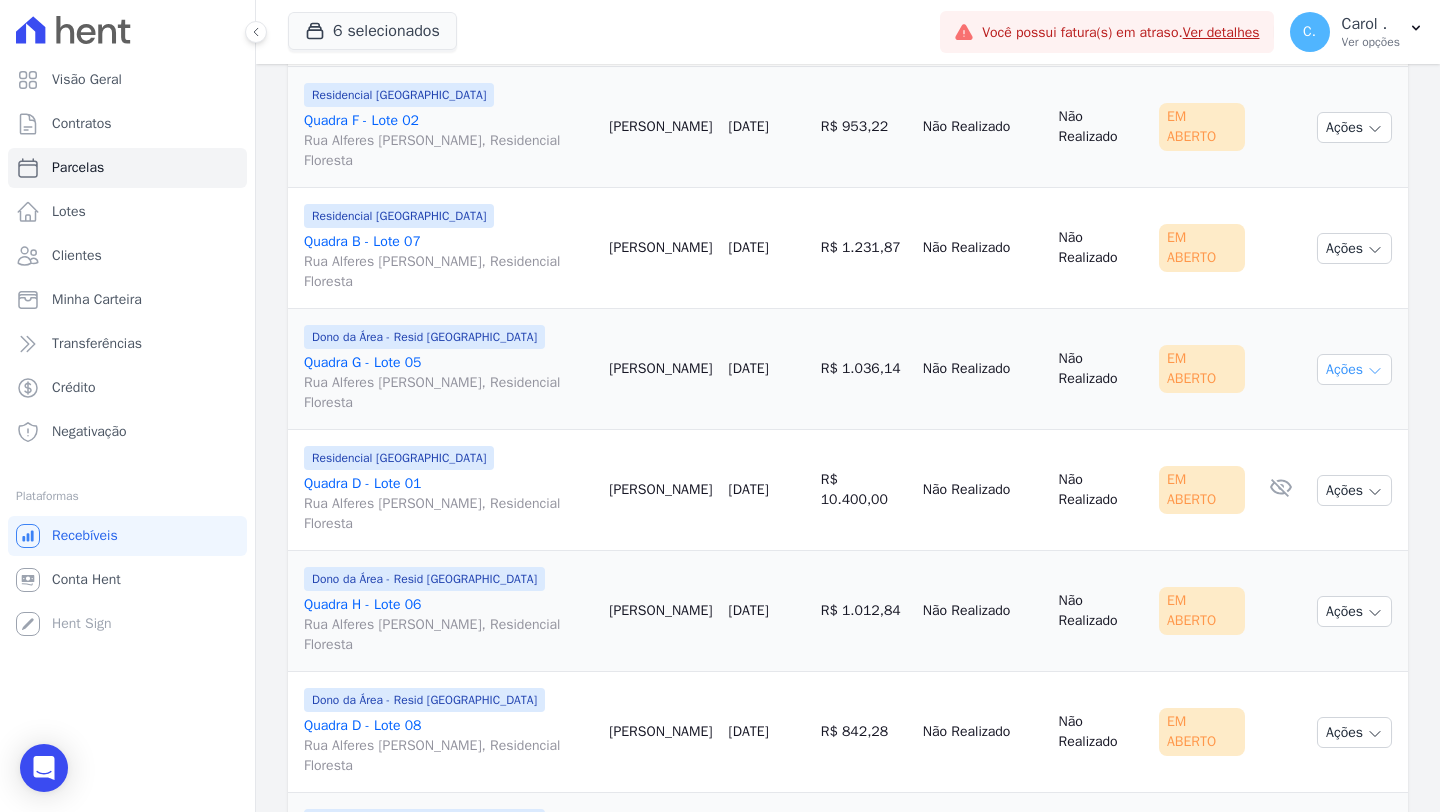 click on "Ações" at bounding box center (1354, 369) 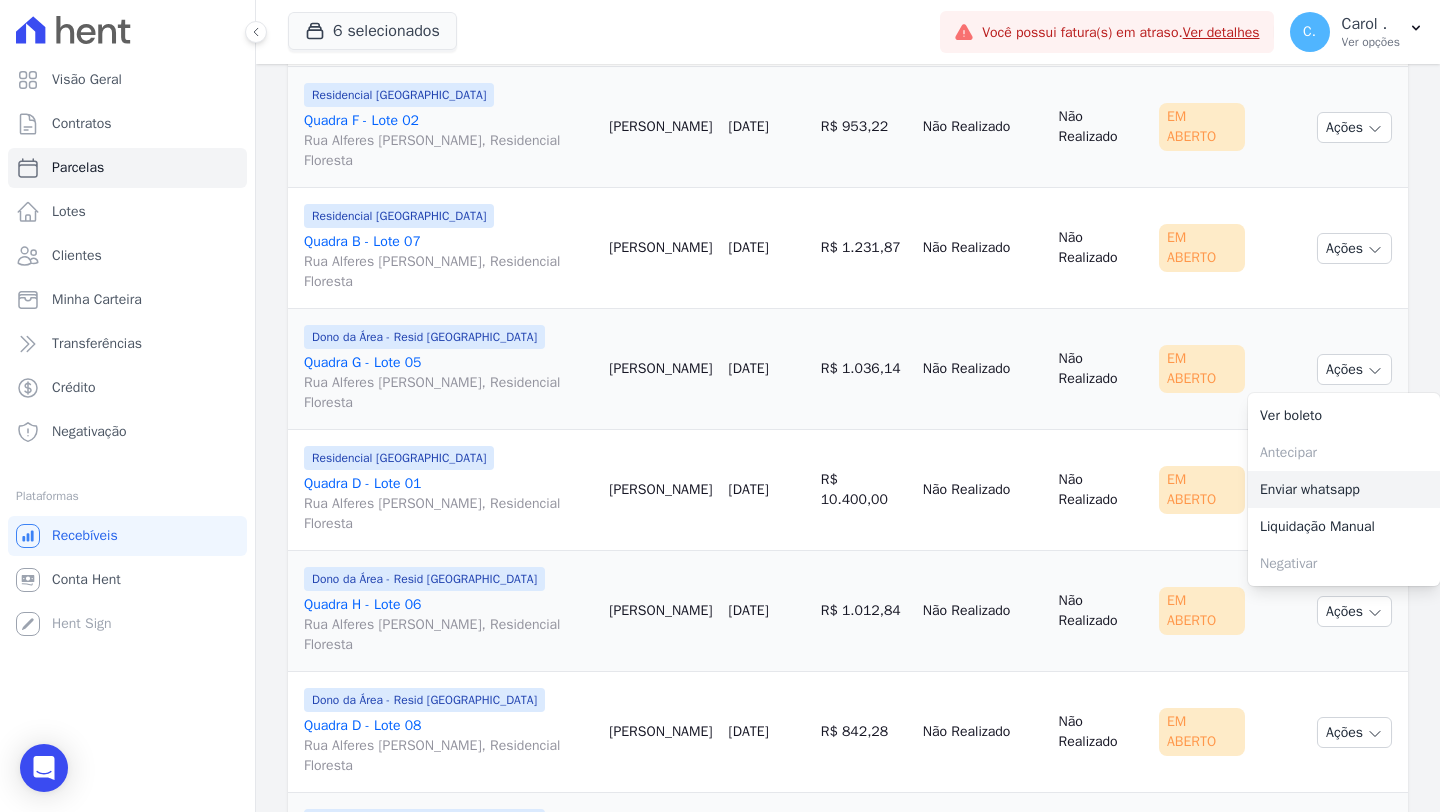 click on "Enviar whatsapp" at bounding box center [1344, 489] 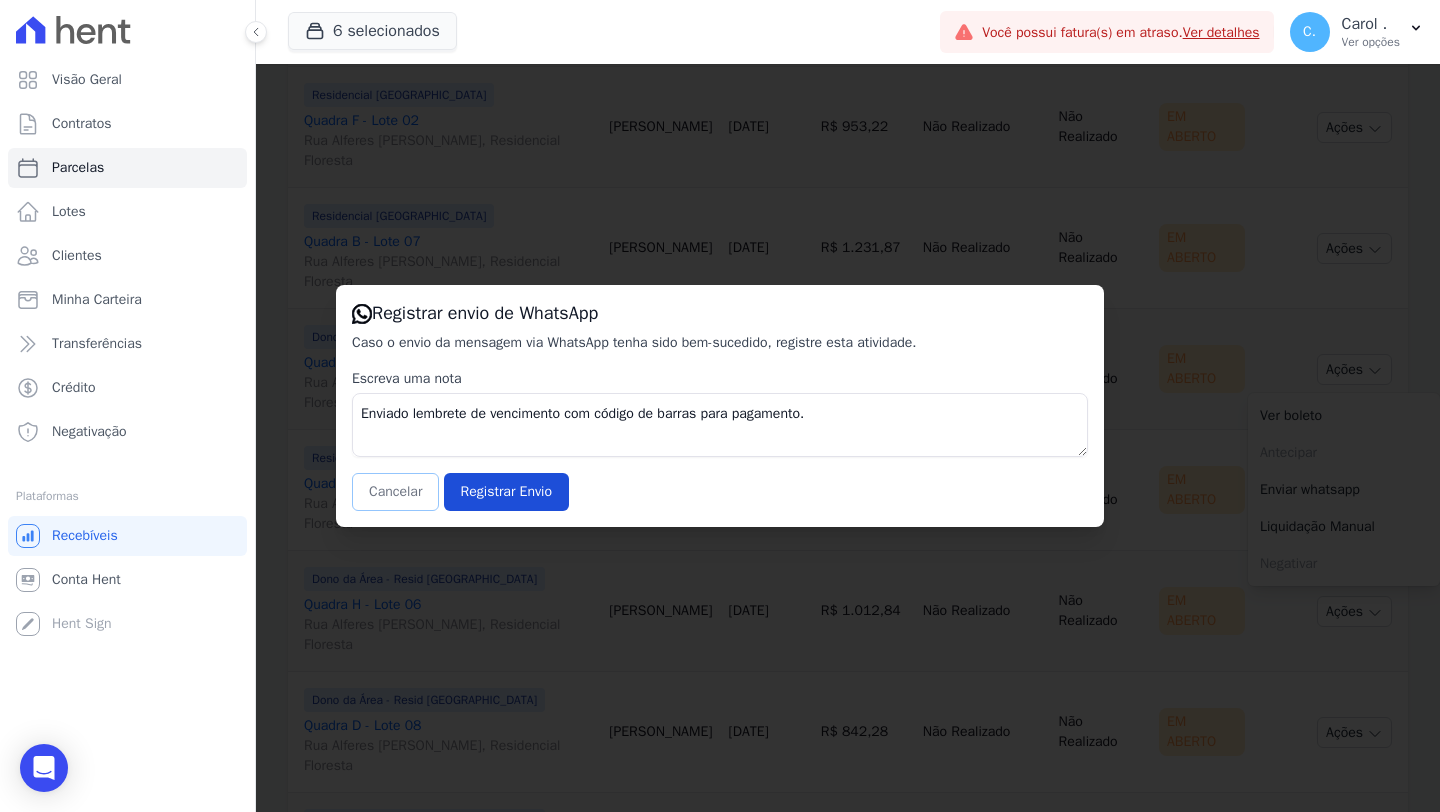 click on "Cancelar" at bounding box center [395, 492] 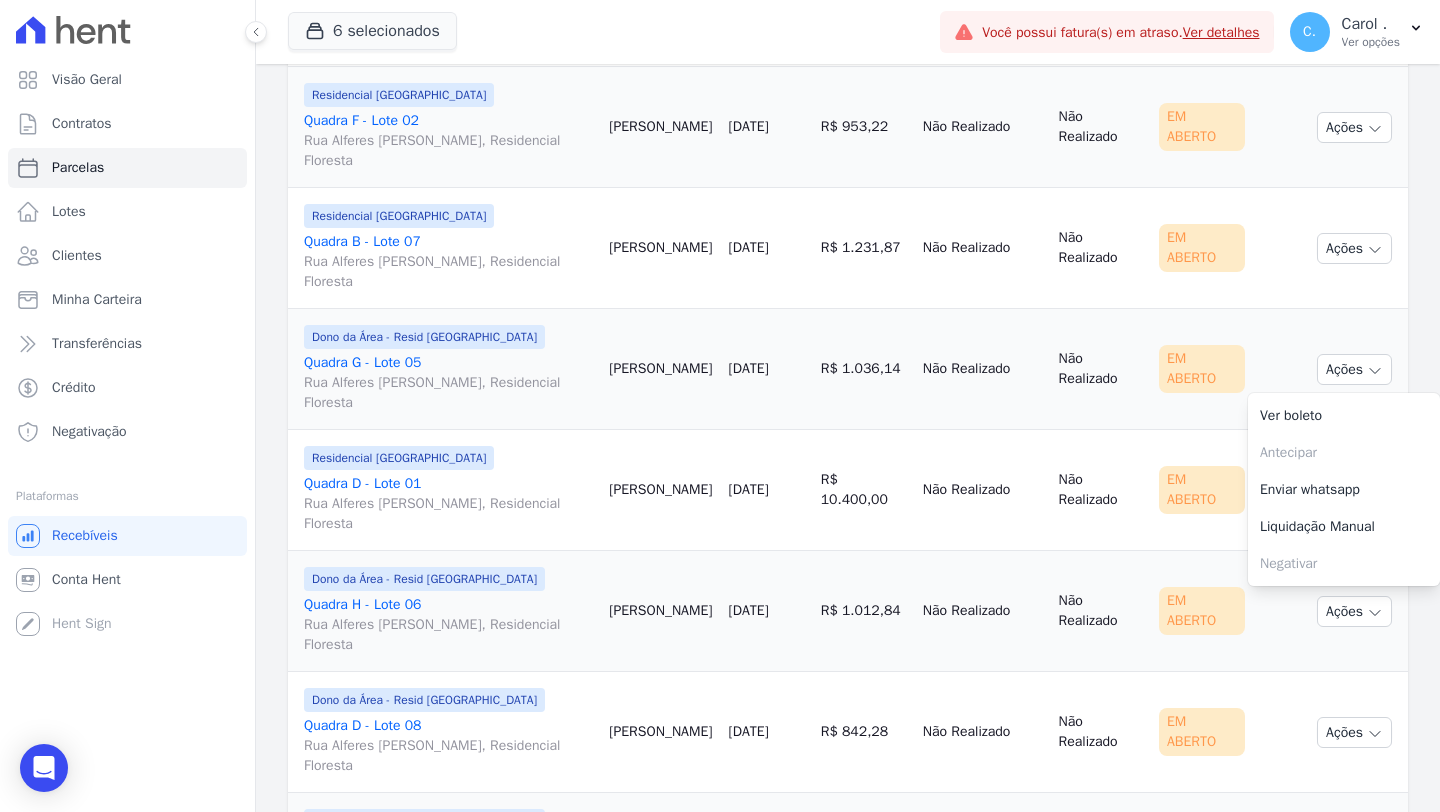 click on "Quadra G - Lote 05
Rua Alferes Domingos Vieira e Silva, Residencial Floresta" at bounding box center (448, 383) 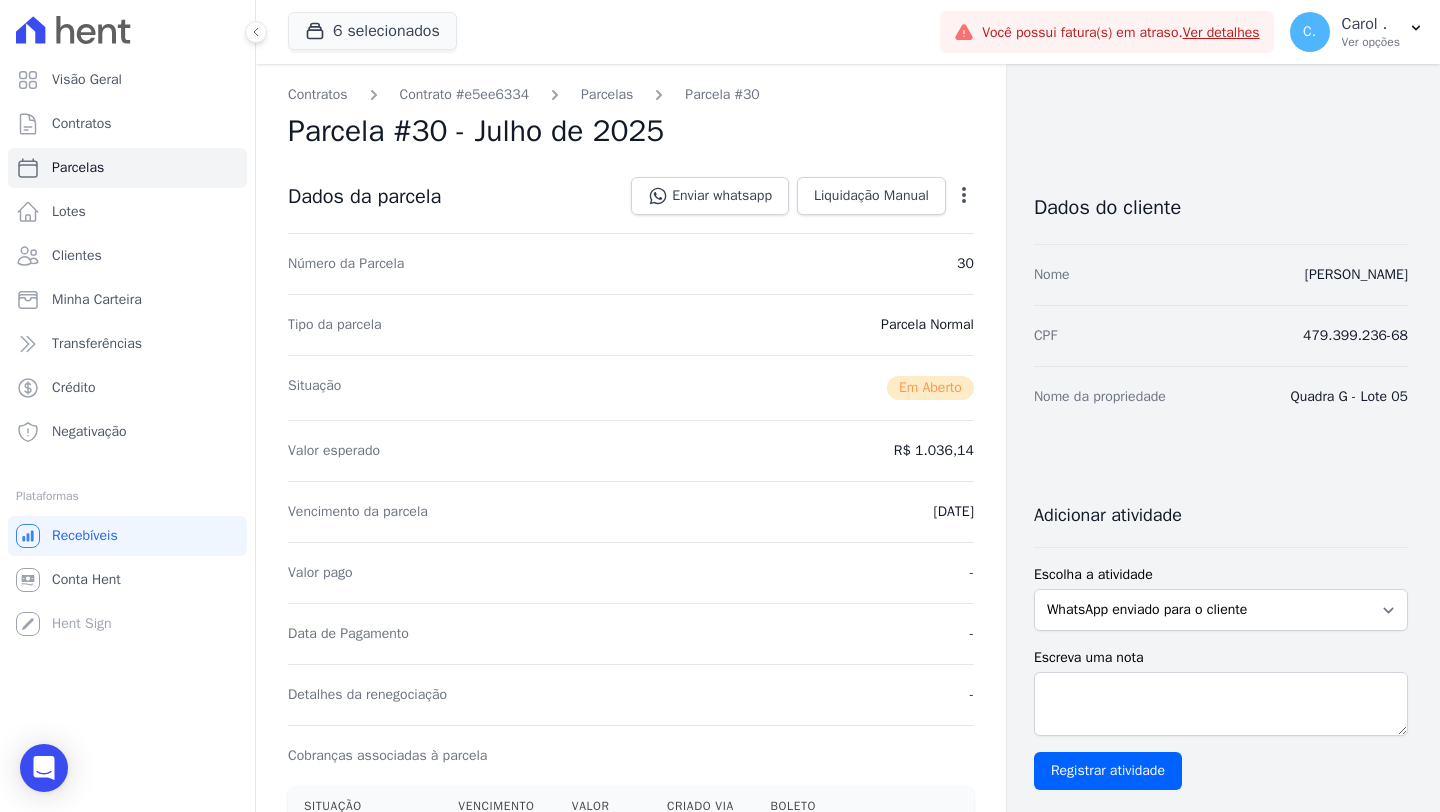 click on "Contratos
Contrato
#e5ee6334
Parcelas
Parcela
#30
Parcela #30 - Julho de 2025
Dados da parcela
Enviar whatsapp
Registrar envio de WhatsApp
Caso o envio da mensagem via WhatsApp tenha sido bem-sucedido, registre esta atividade.
Escreva uma nota" at bounding box center (631, 709) 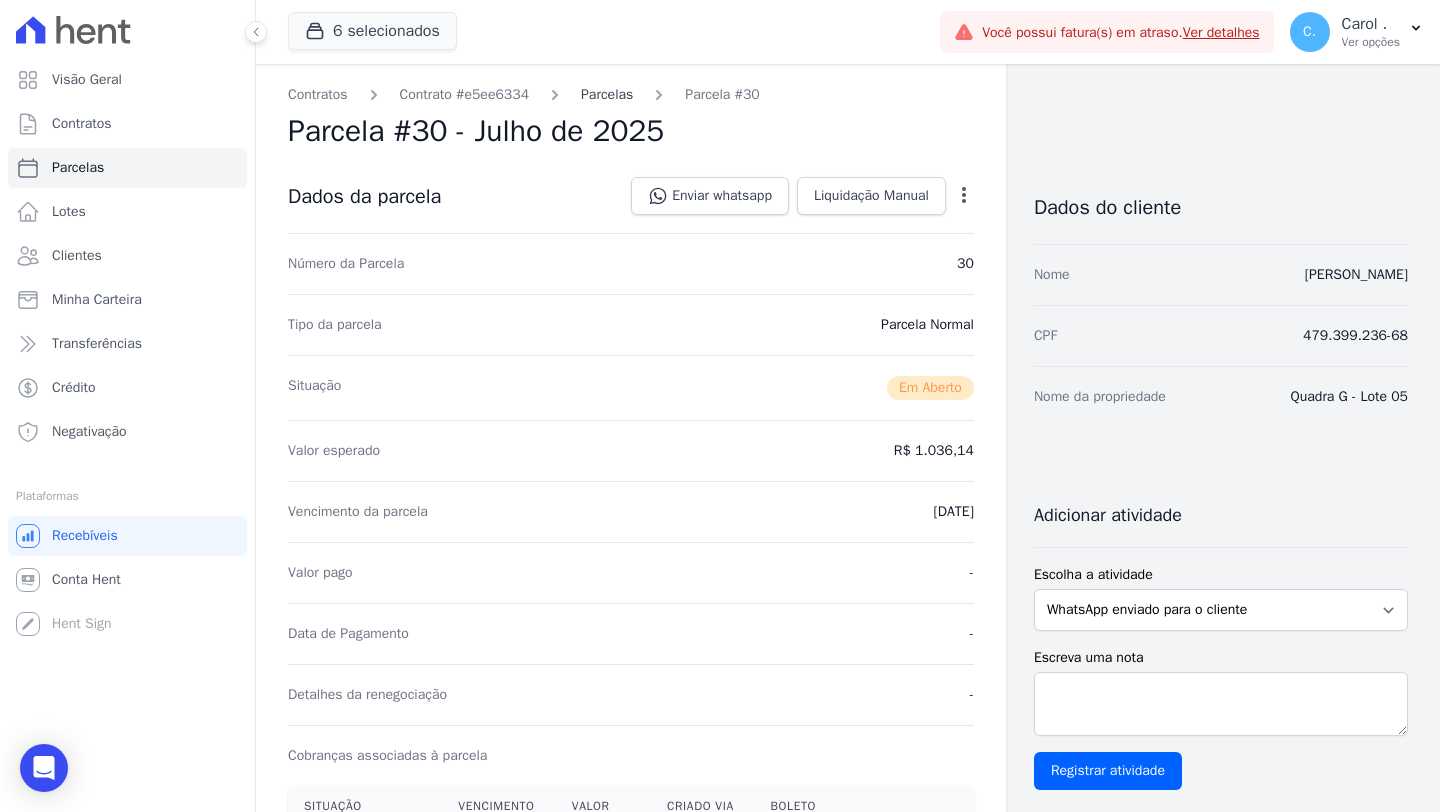 click on "Parcelas" at bounding box center (607, 94) 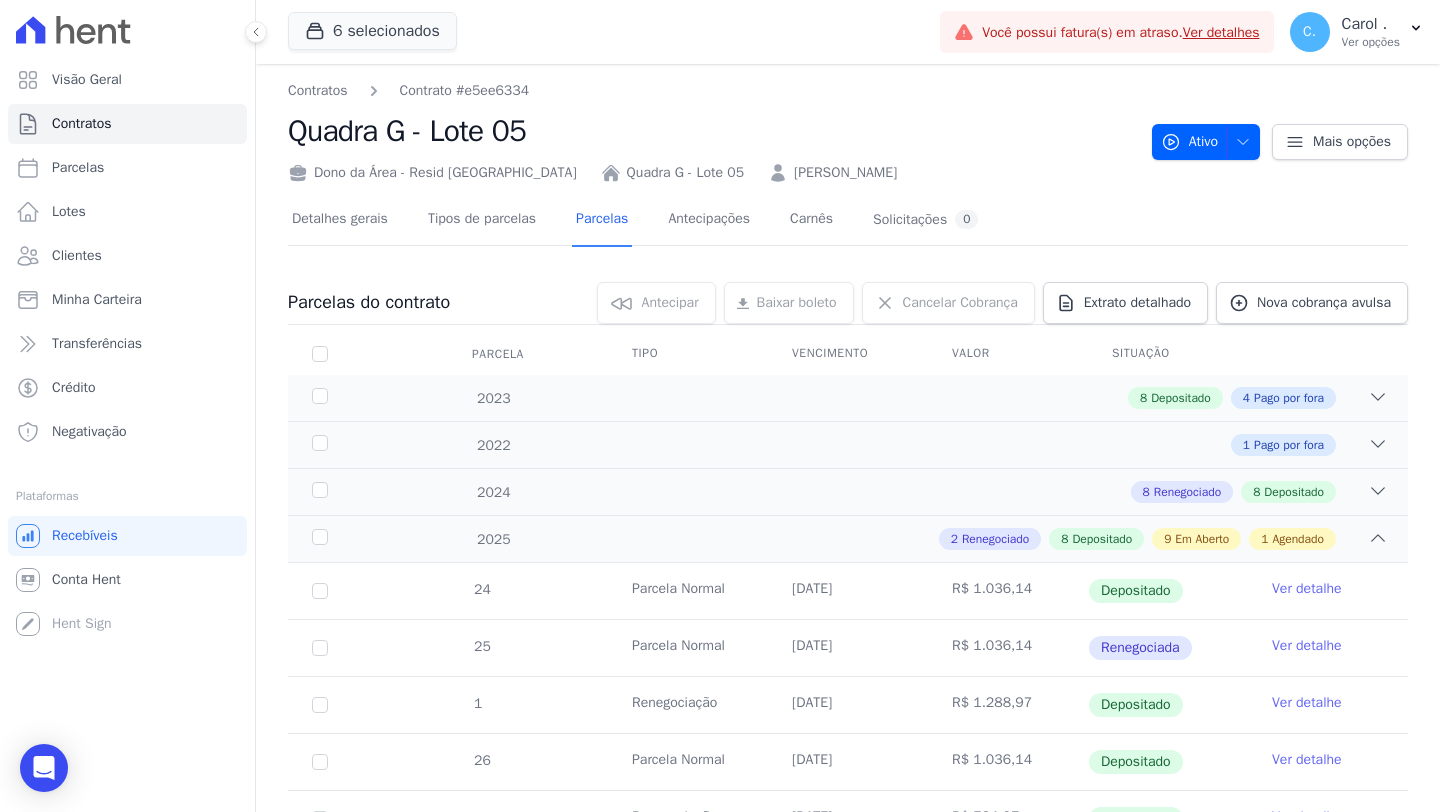 click on "Paulo Henrique Silva" at bounding box center (845, 172) 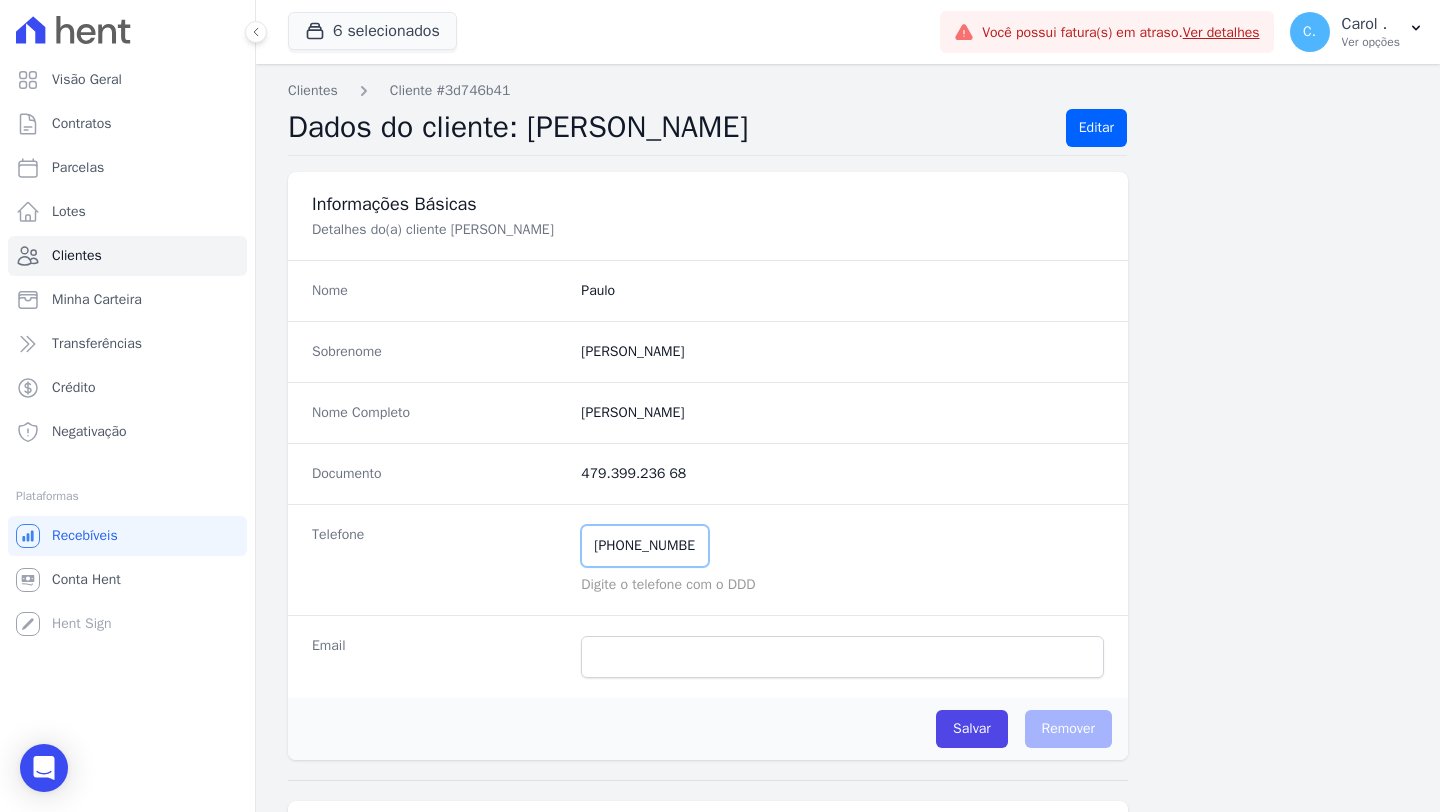 click on "(35) 98805-1318" at bounding box center (645, 546) 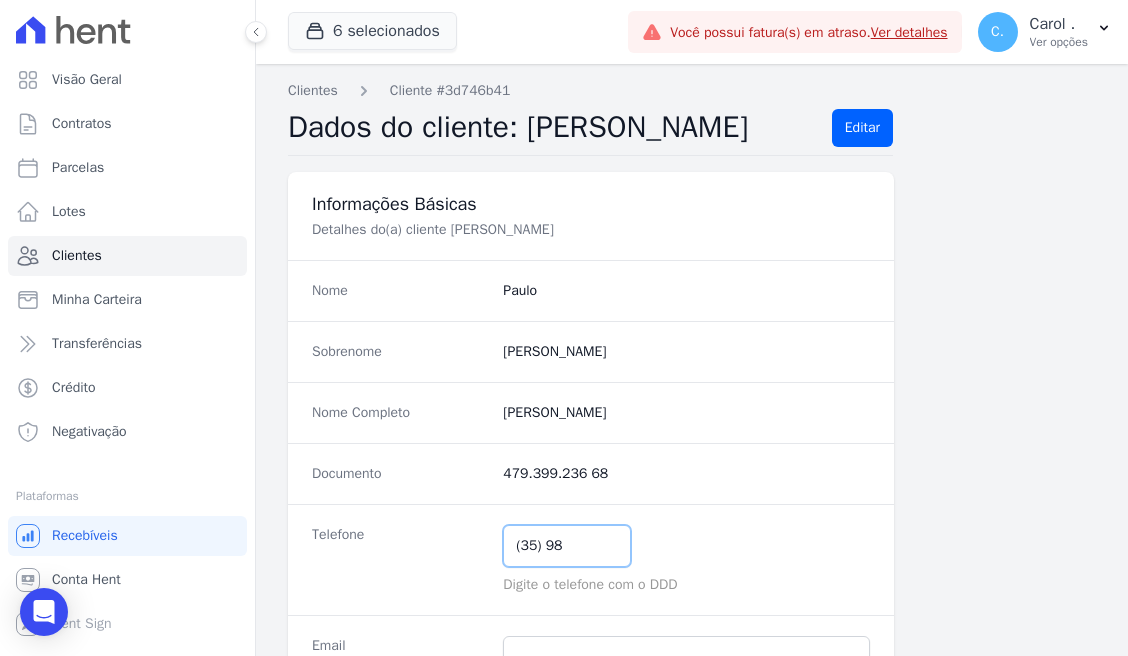 click on "(35) 98" at bounding box center [567, 546] 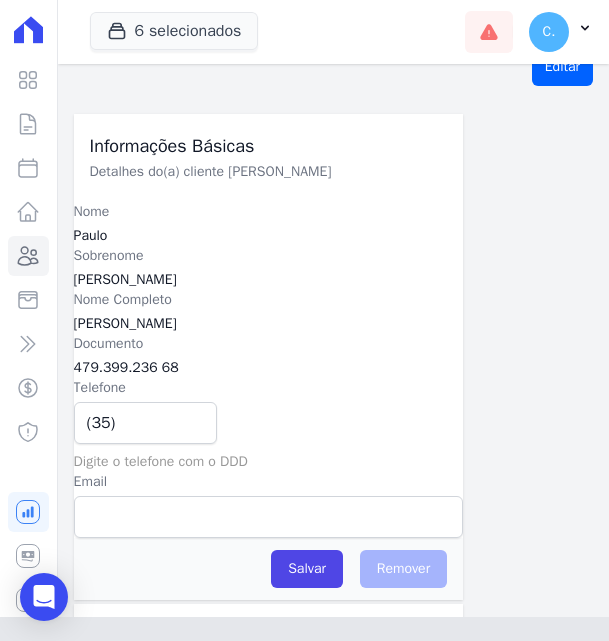 scroll, scrollTop: 66, scrollLeft: 0, axis: vertical 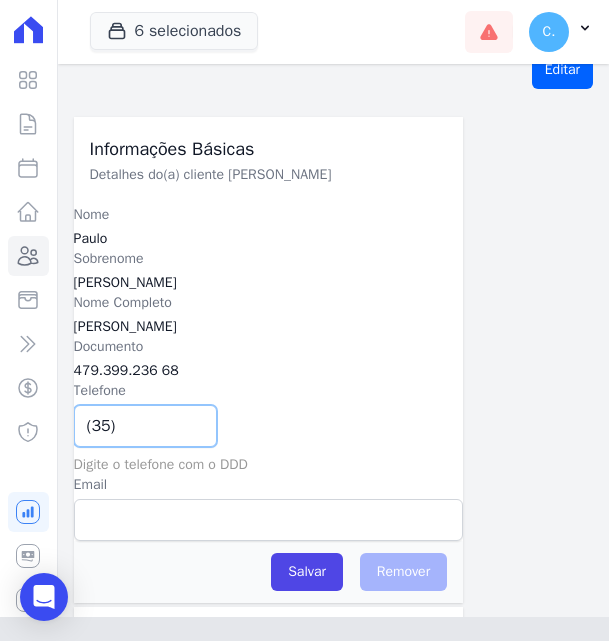 click on "(35)" at bounding box center [145, 426] 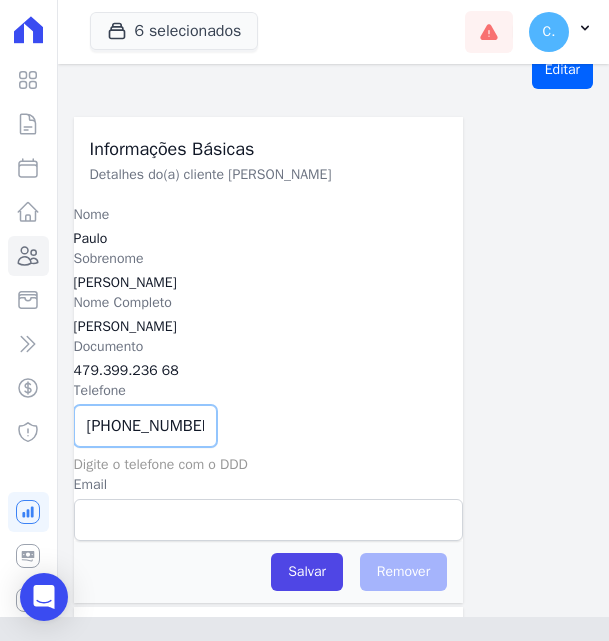 type on "(35) 99960082" 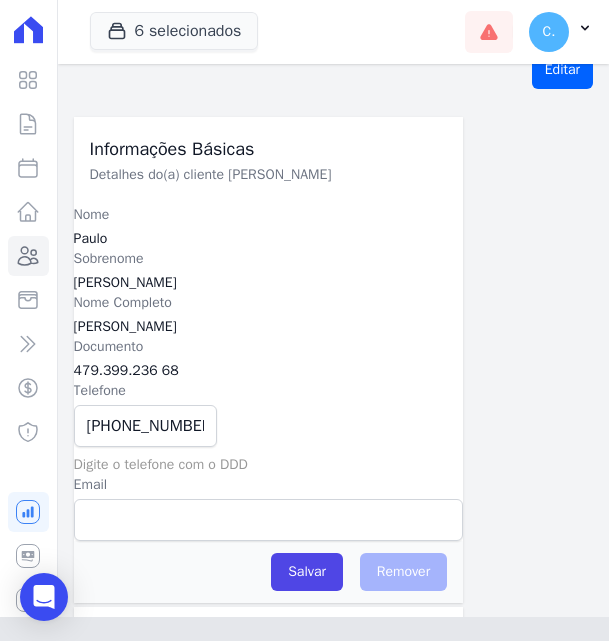 click on "Informações Básicas
Detalhes do(a) cliente Paulo Henrique Silva
Nome
Paulo
Sobrenome
Silva
Nome Completo
Paulo Henrique Silva
Documento
479.399.236 68
Telefone
(35) 99960082
Mensagem de SMS ainda não enviada..
Mensagem de Whatsapp ainda não enviada.." at bounding box center [333, 784] 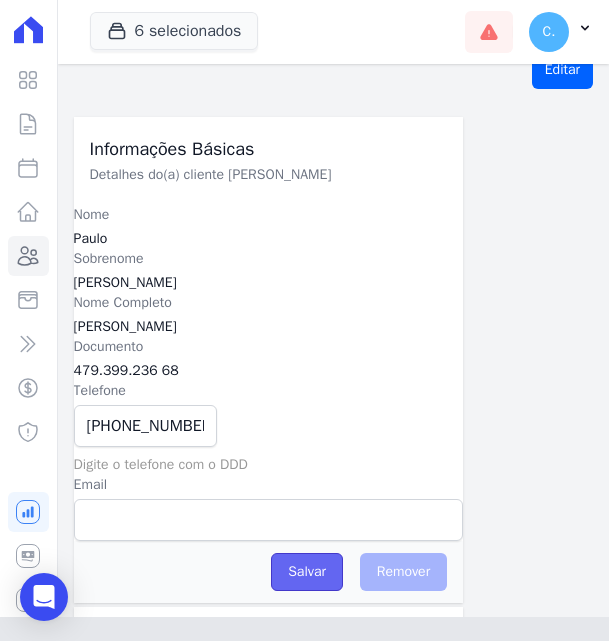 click on "Salvar" at bounding box center (307, 572) 